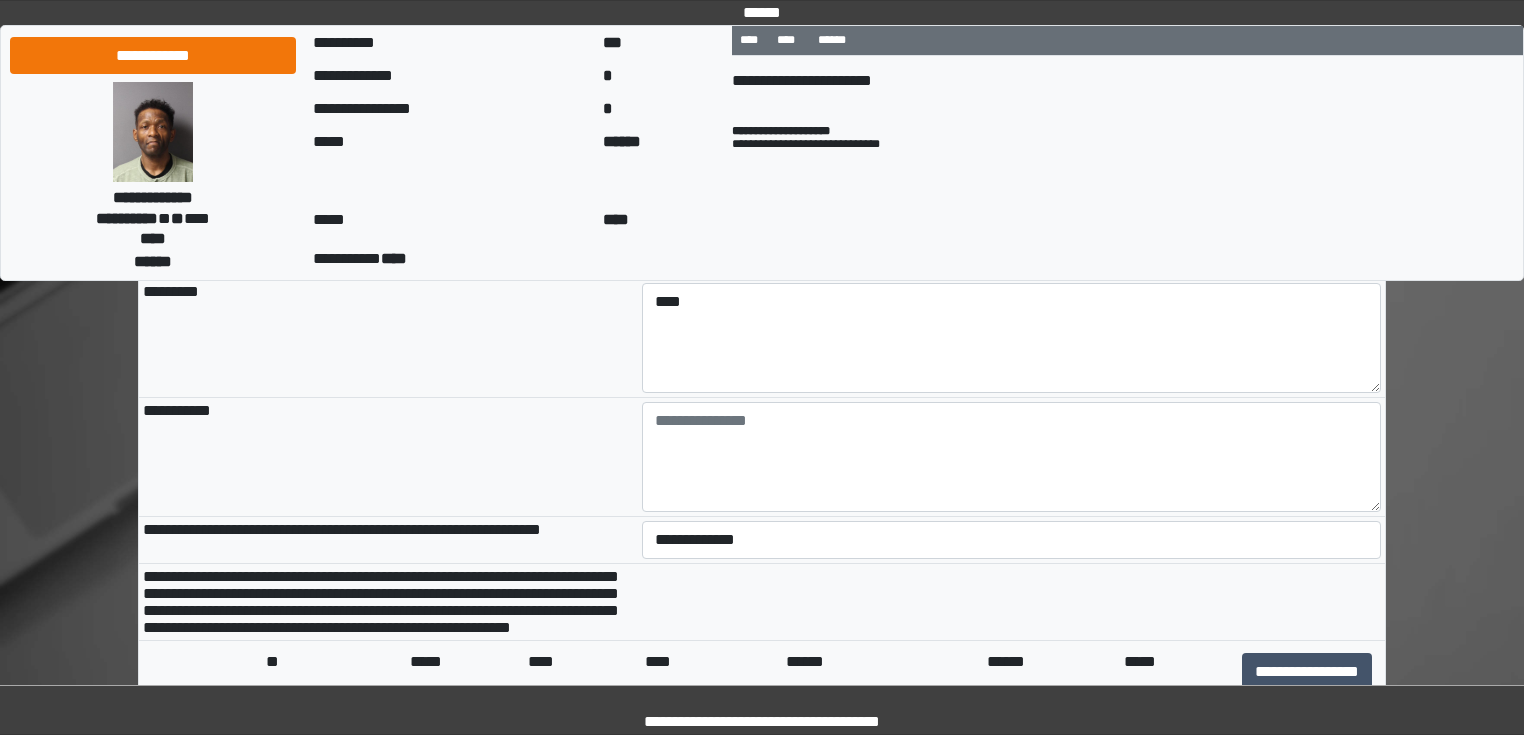 scroll, scrollTop: 240, scrollLeft: 0, axis: vertical 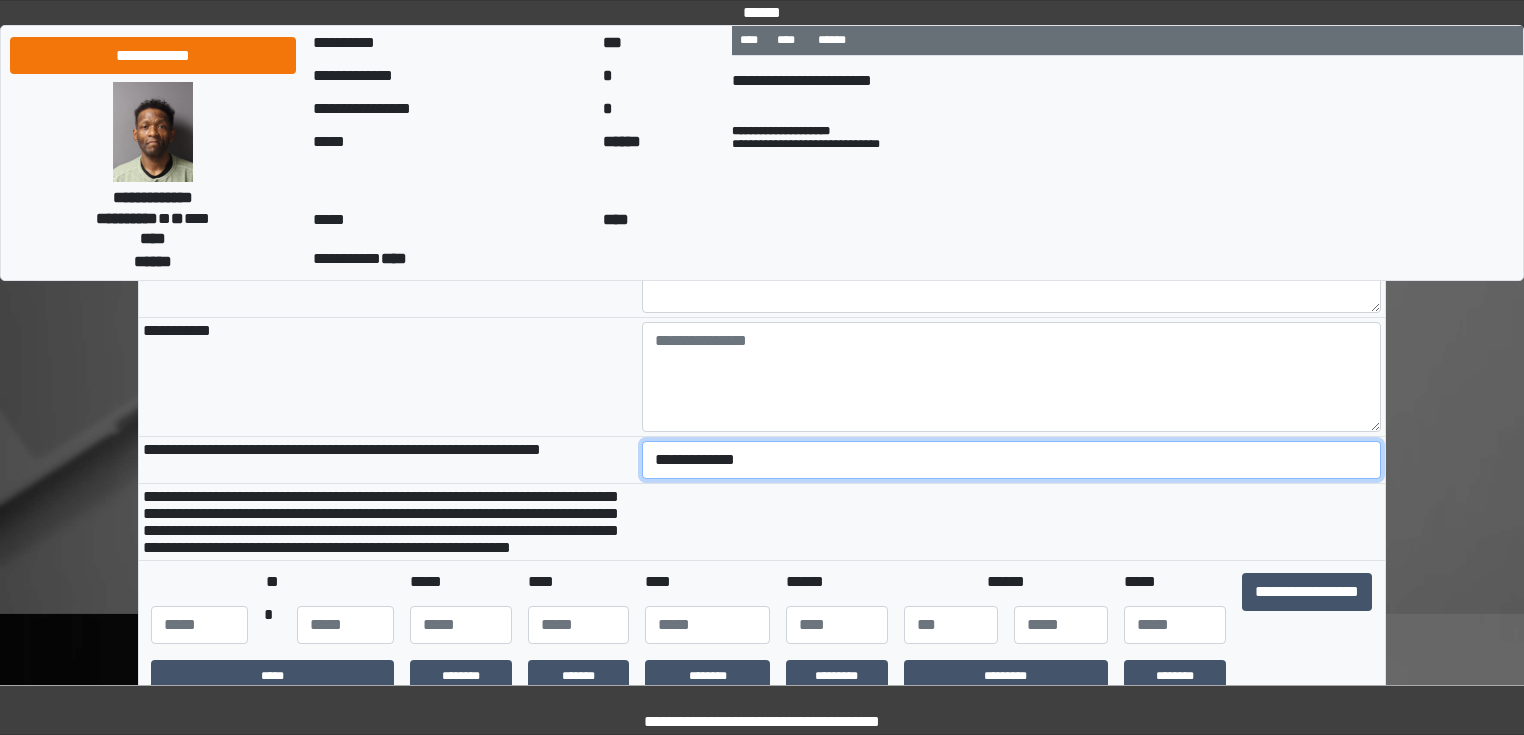 click on "**********" at bounding box center [1012, 460] 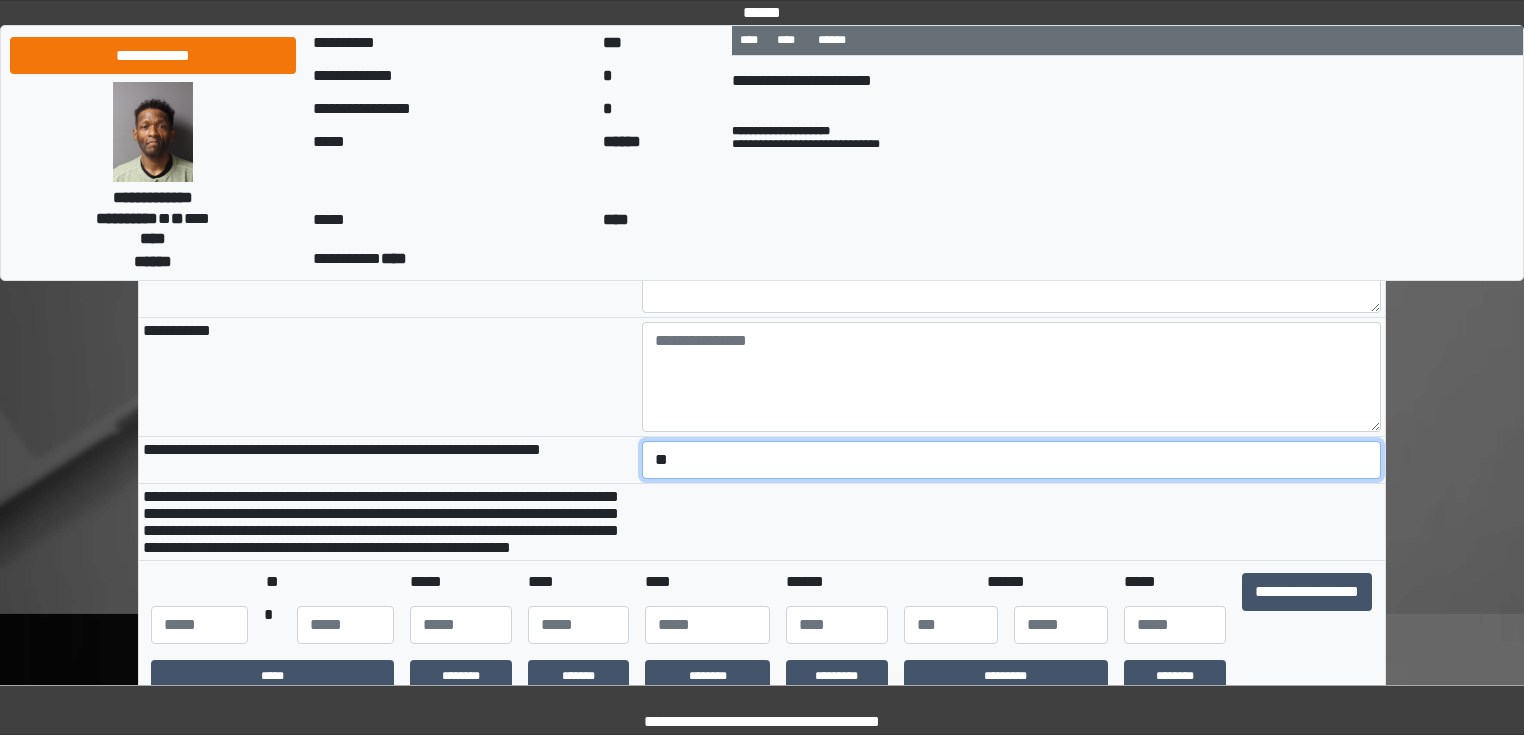 click on "**********" at bounding box center [1012, 460] 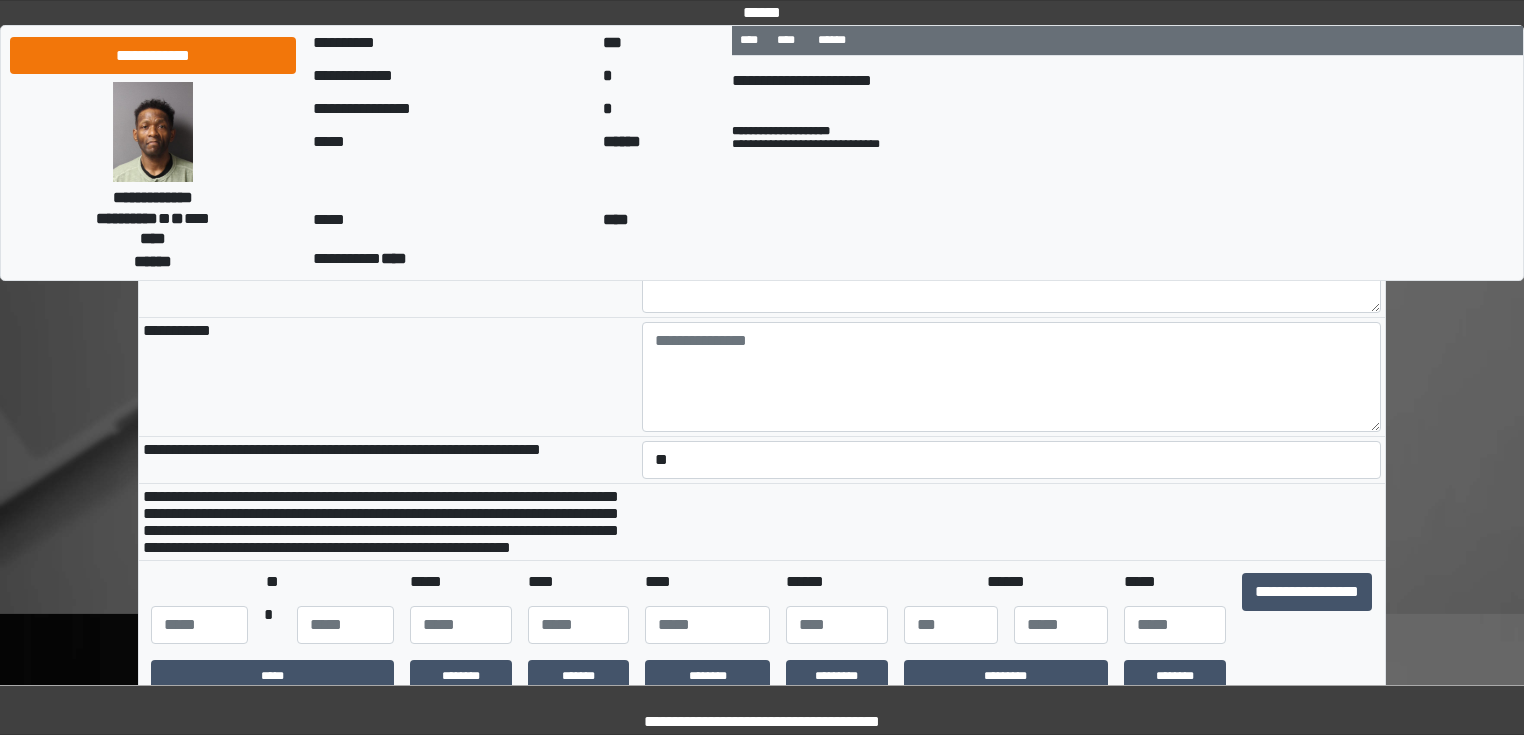 click on "**********" at bounding box center [388, 521] 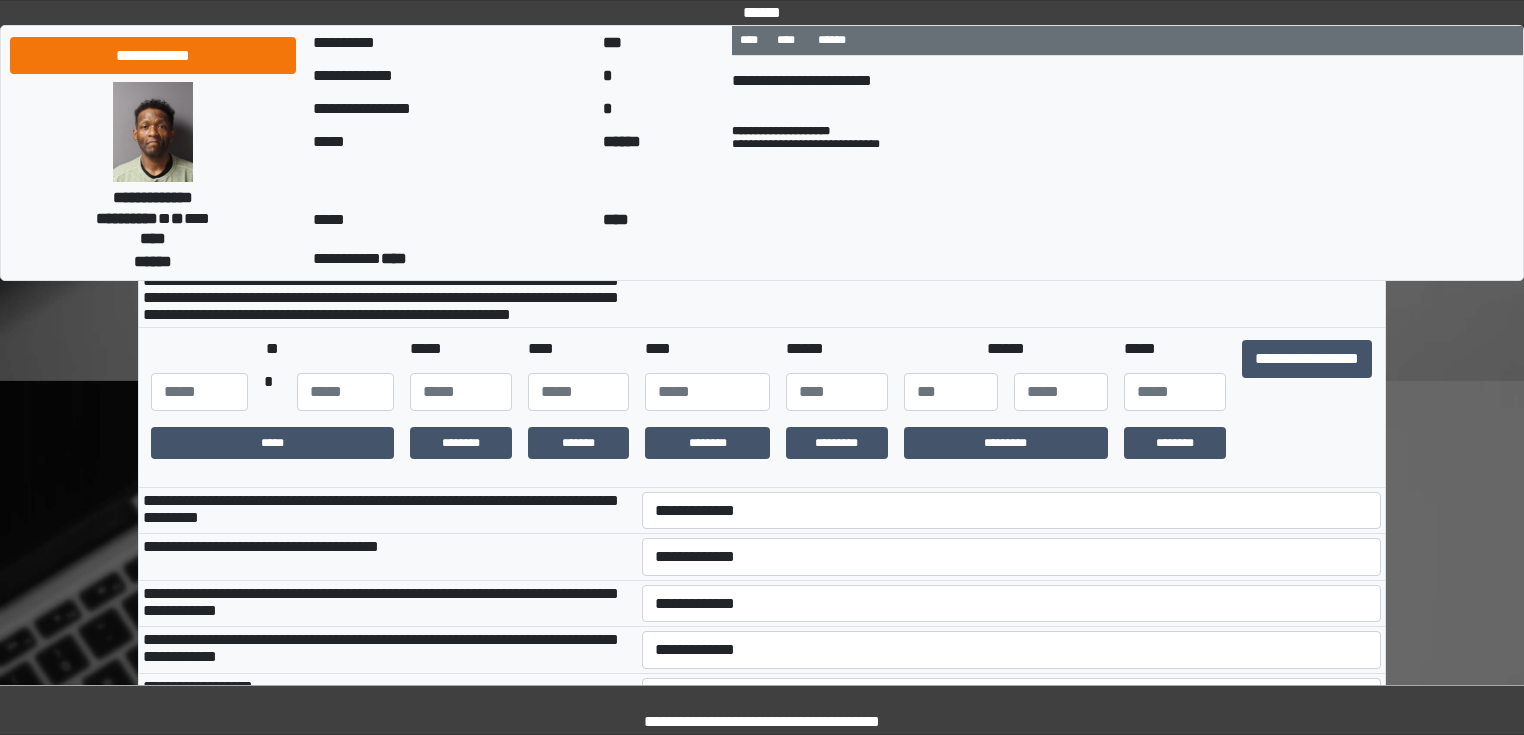 scroll, scrollTop: 480, scrollLeft: 0, axis: vertical 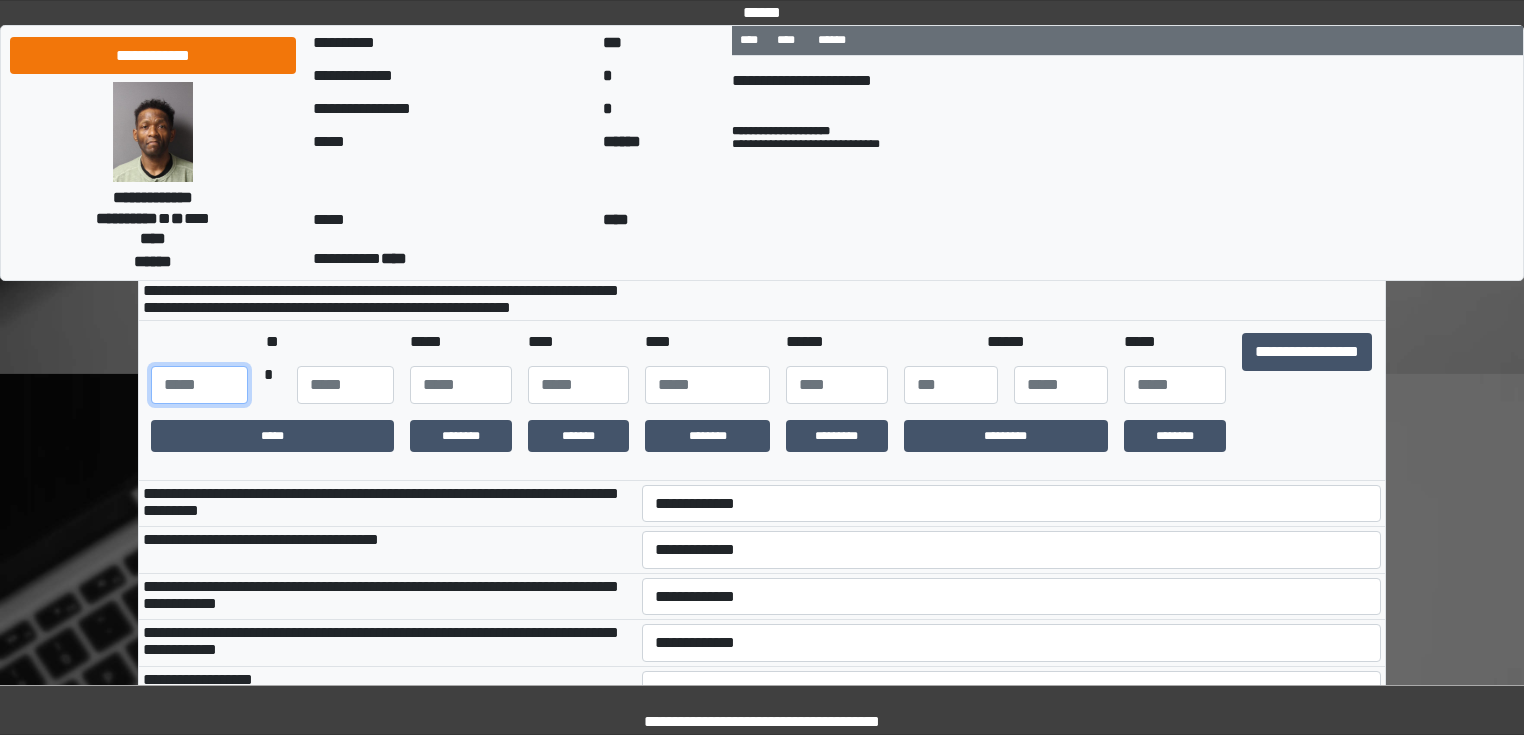 click at bounding box center [199, 385] 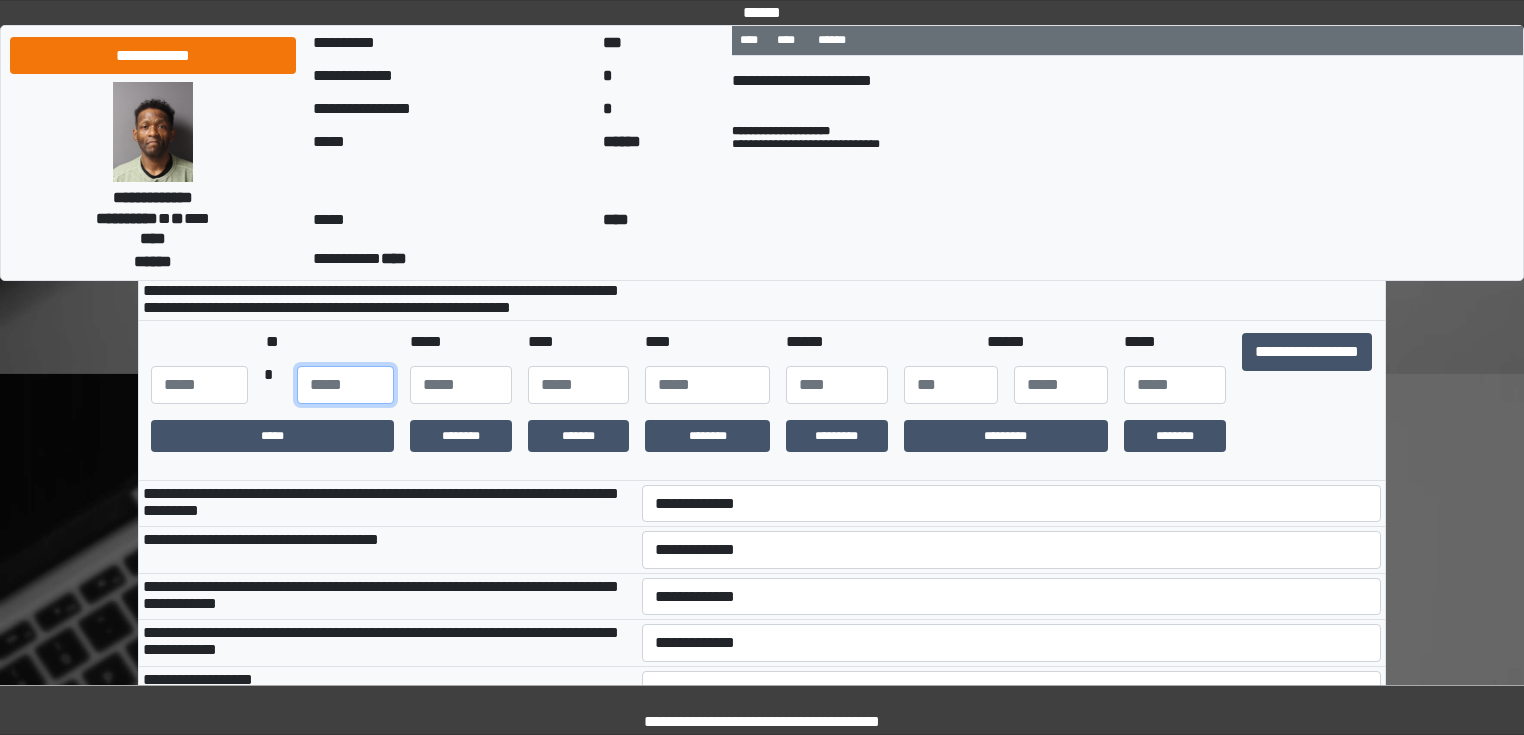 type on "**" 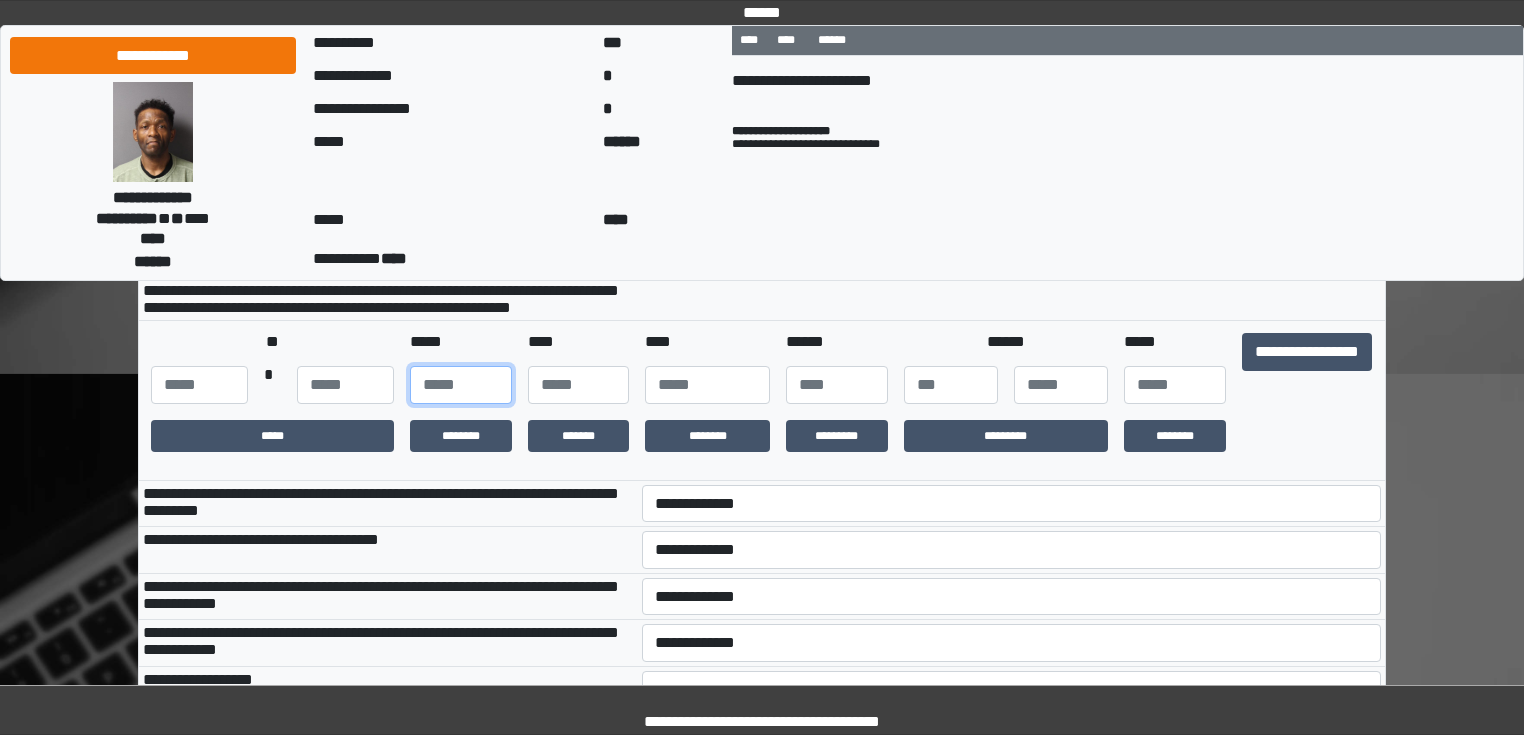 type on "***" 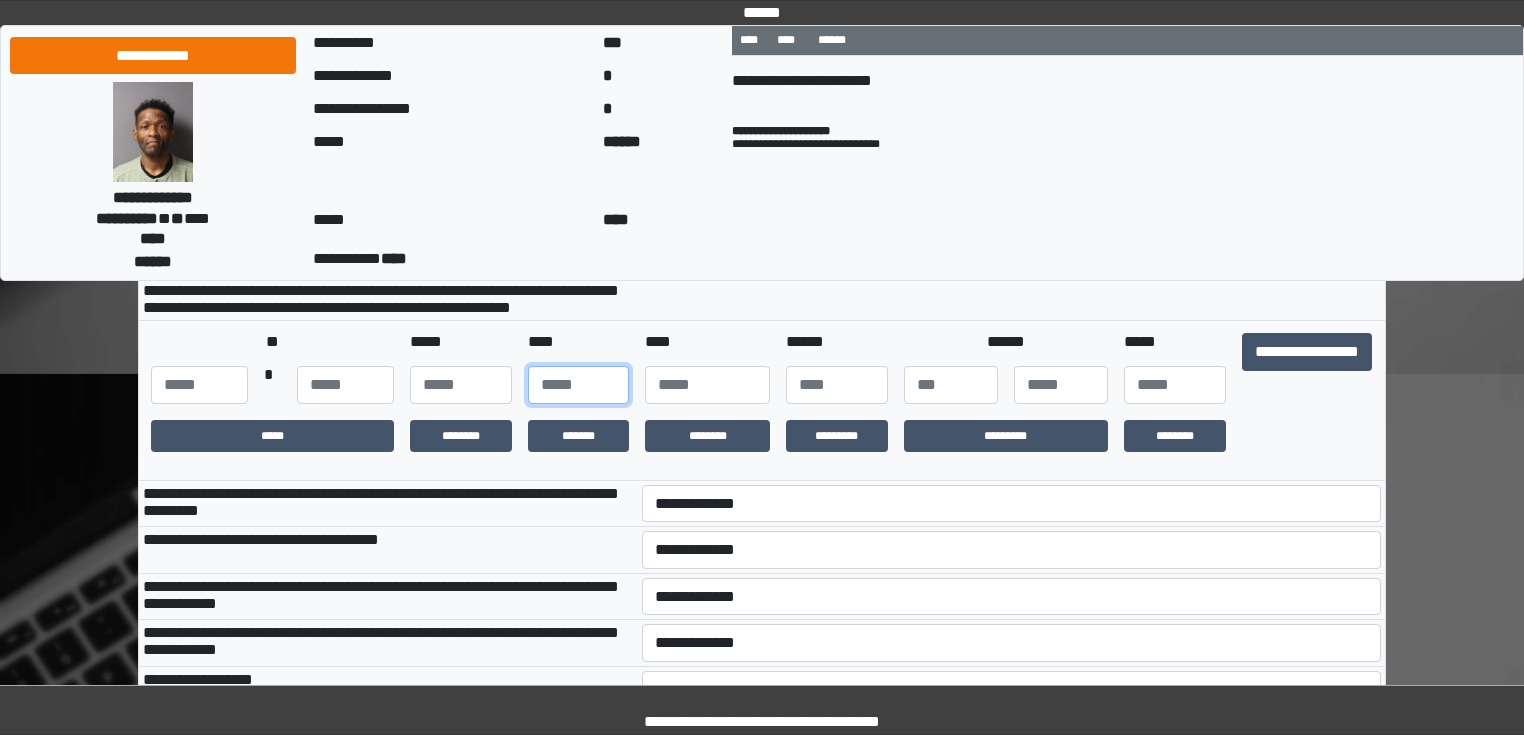 type on "**" 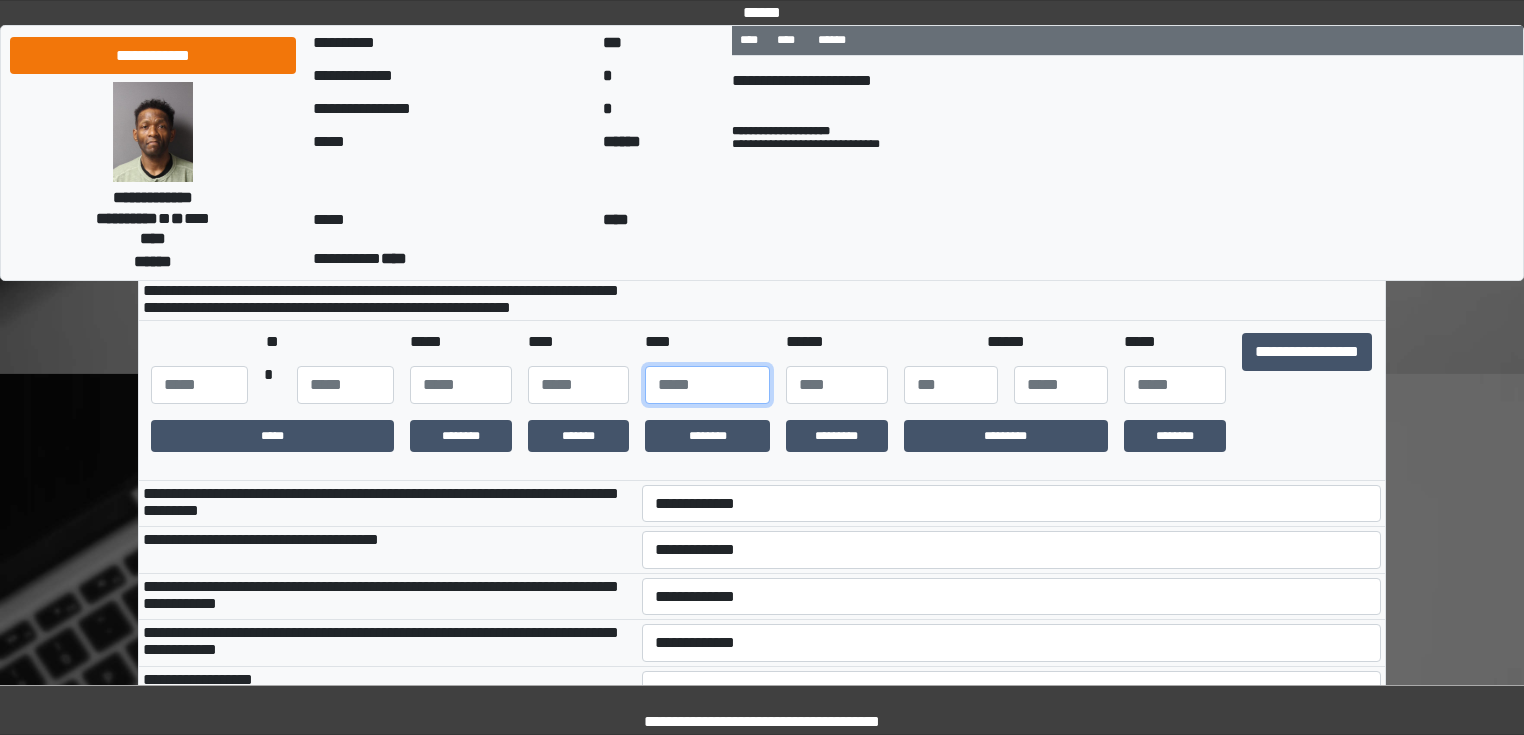 type on "****" 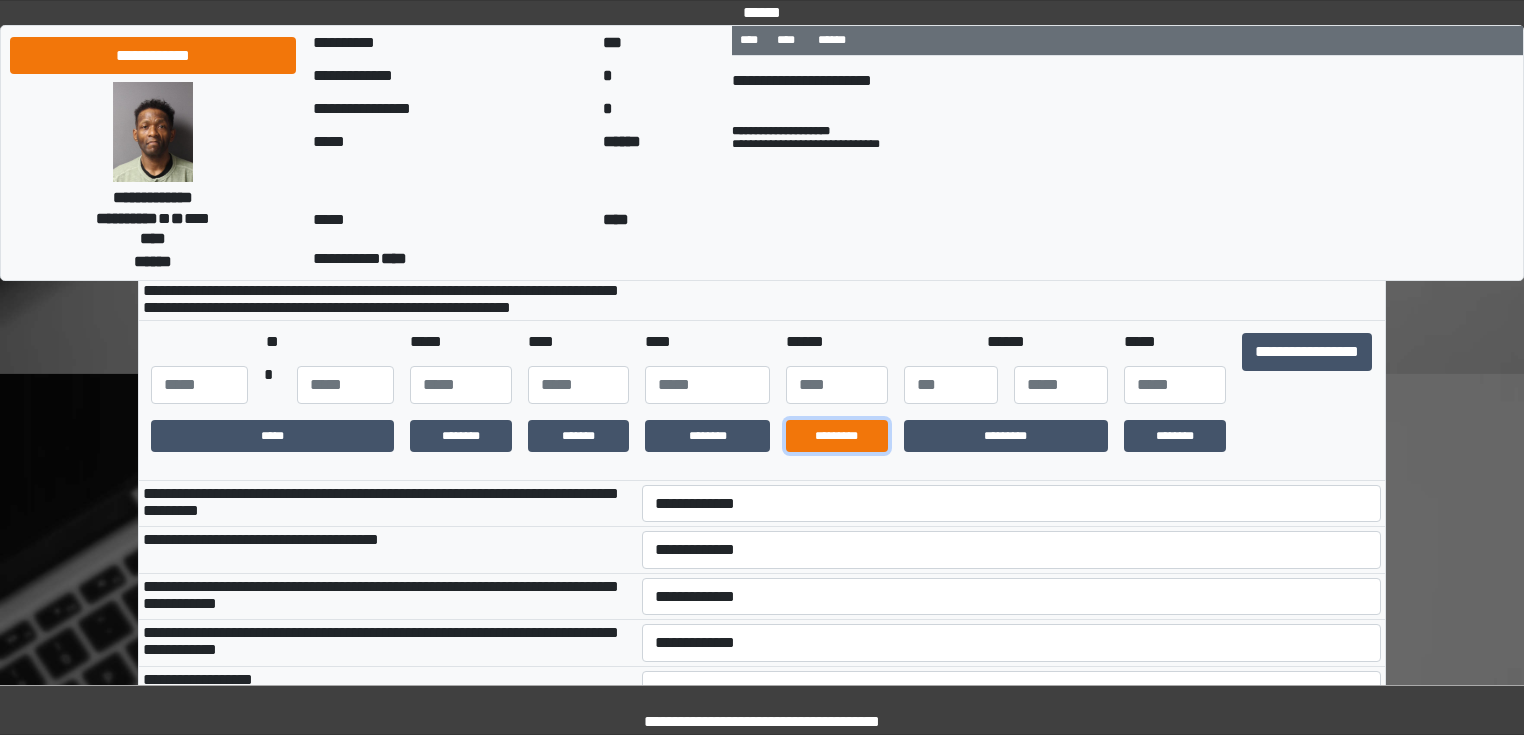 click on "*********" at bounding box center [837, 436] 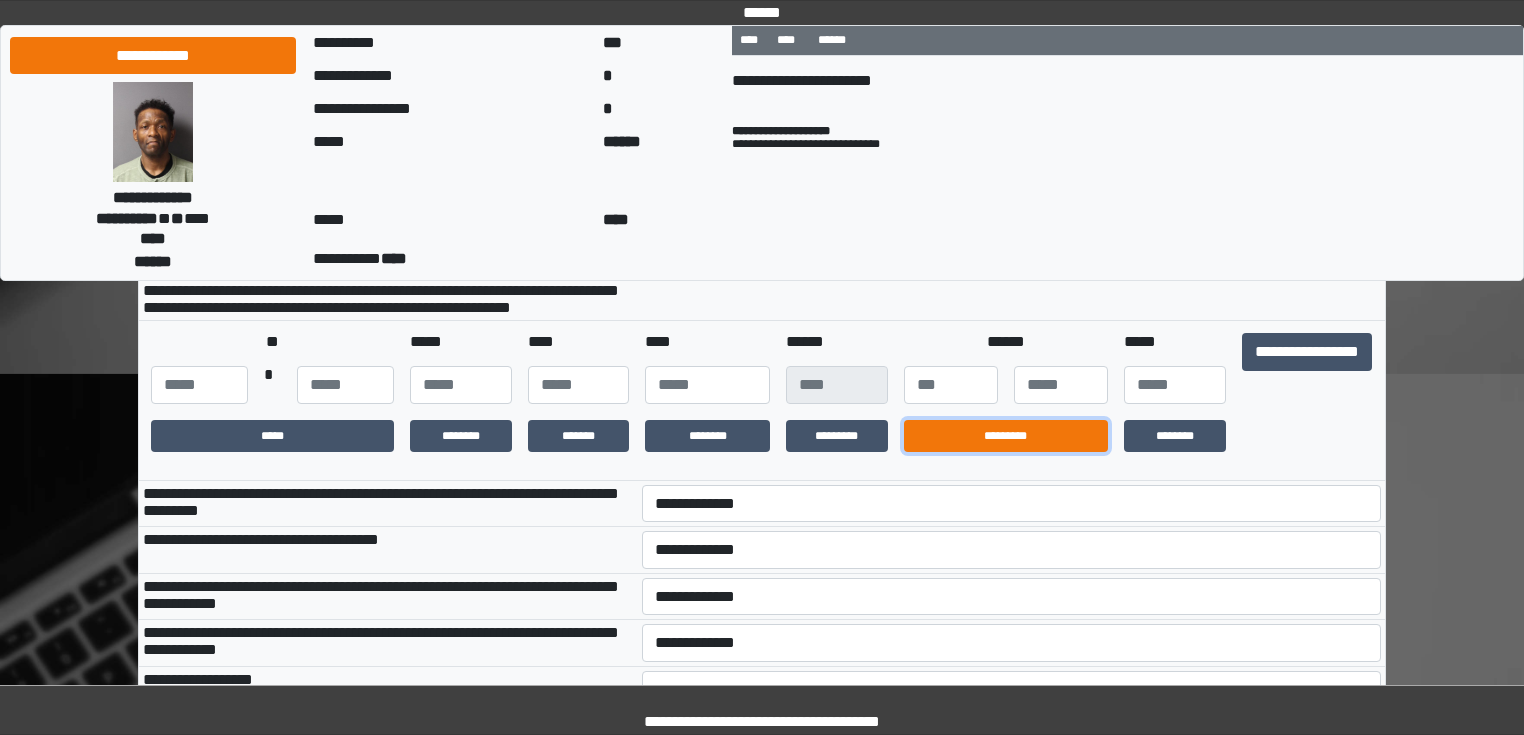click on "*********" at bounding box center [1006, 436] 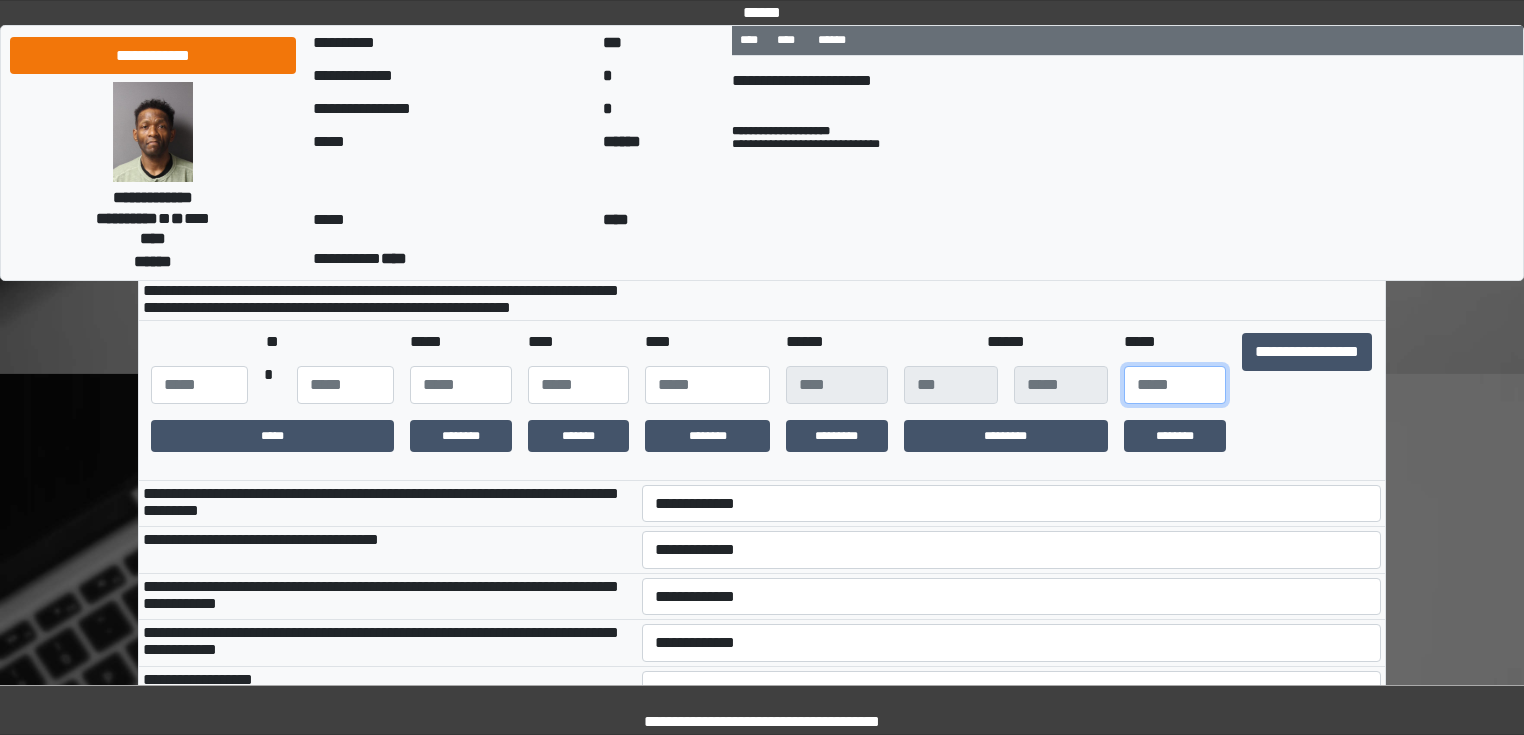 click at bounding box center [1175, 385] 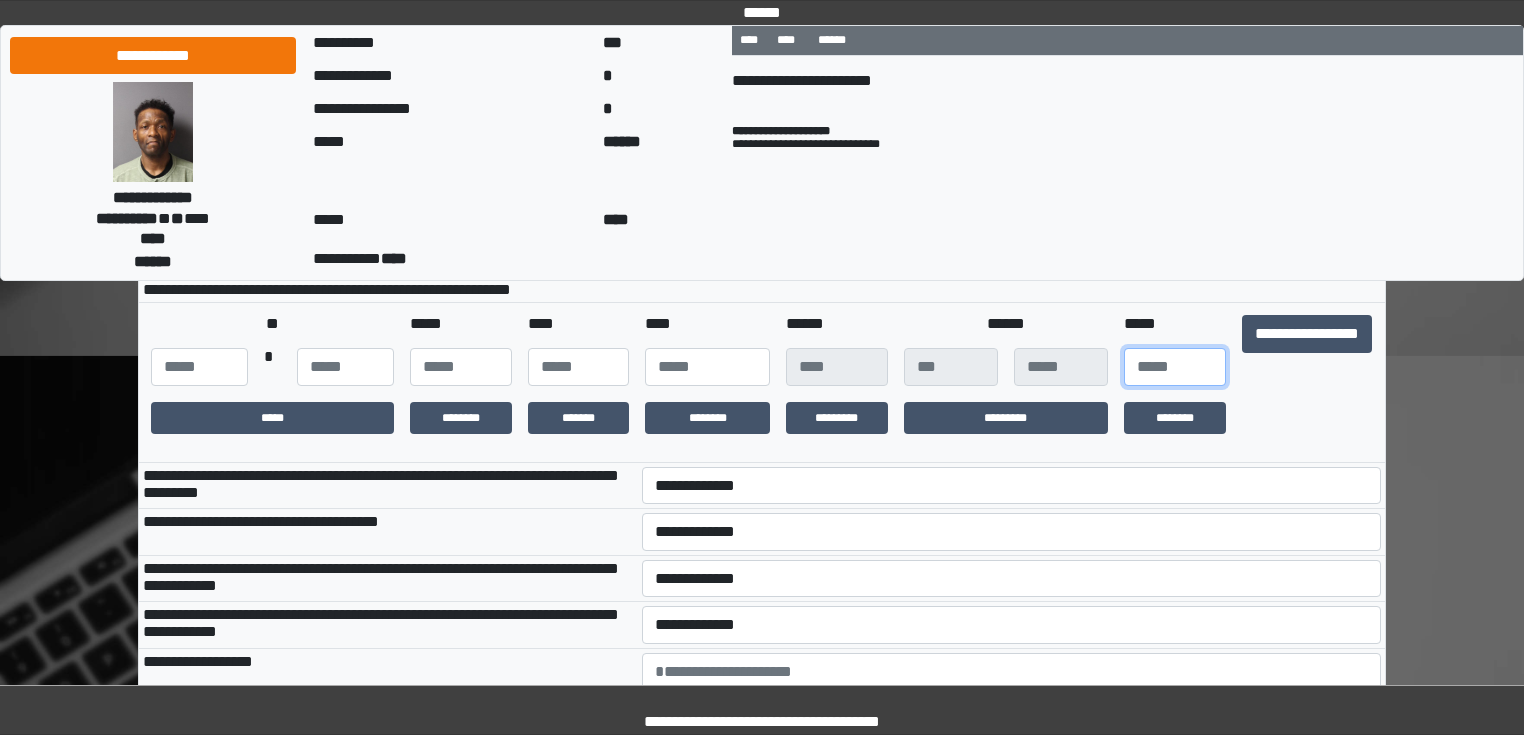 scroll, scrollTop: 560, scrollLeft: 0, axis: vertical 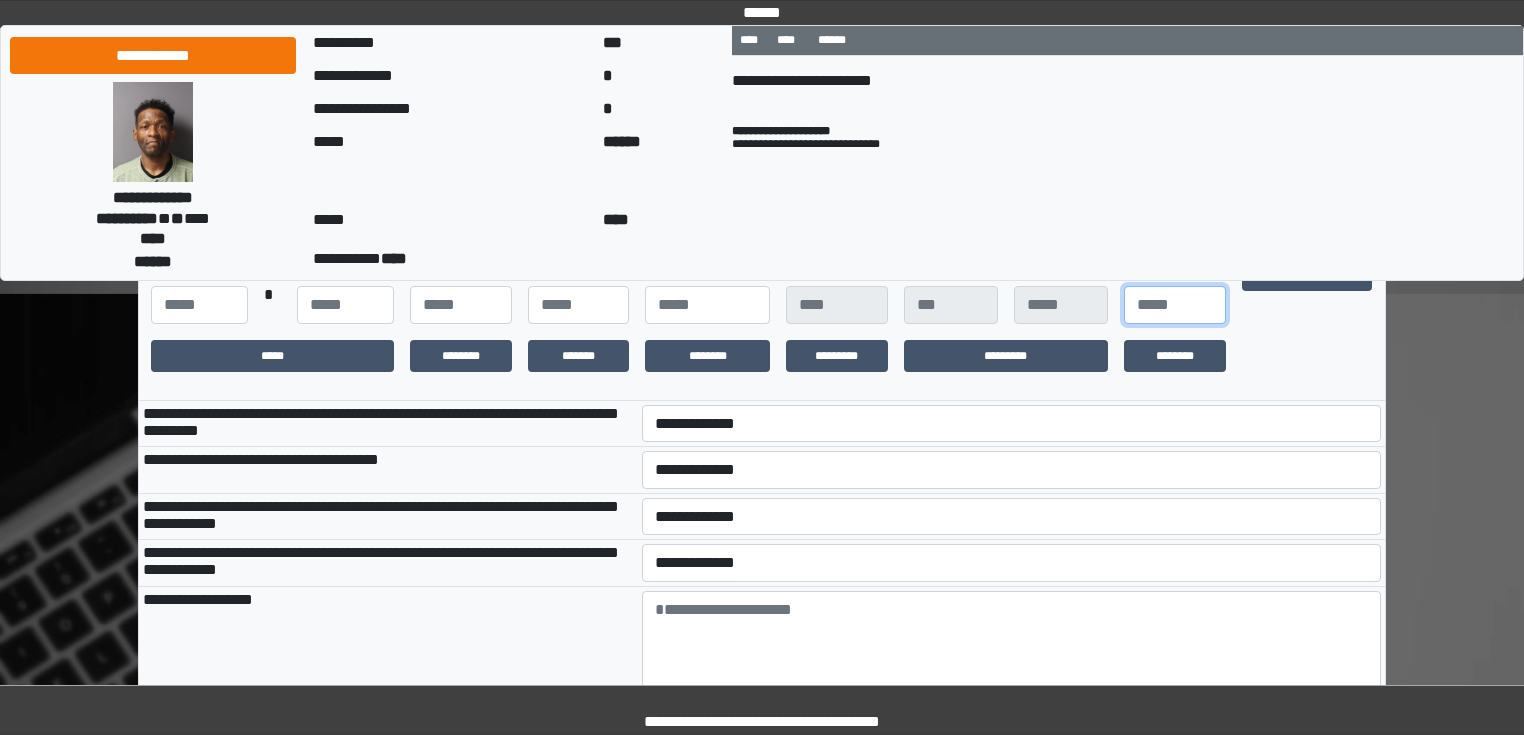 type on "**" 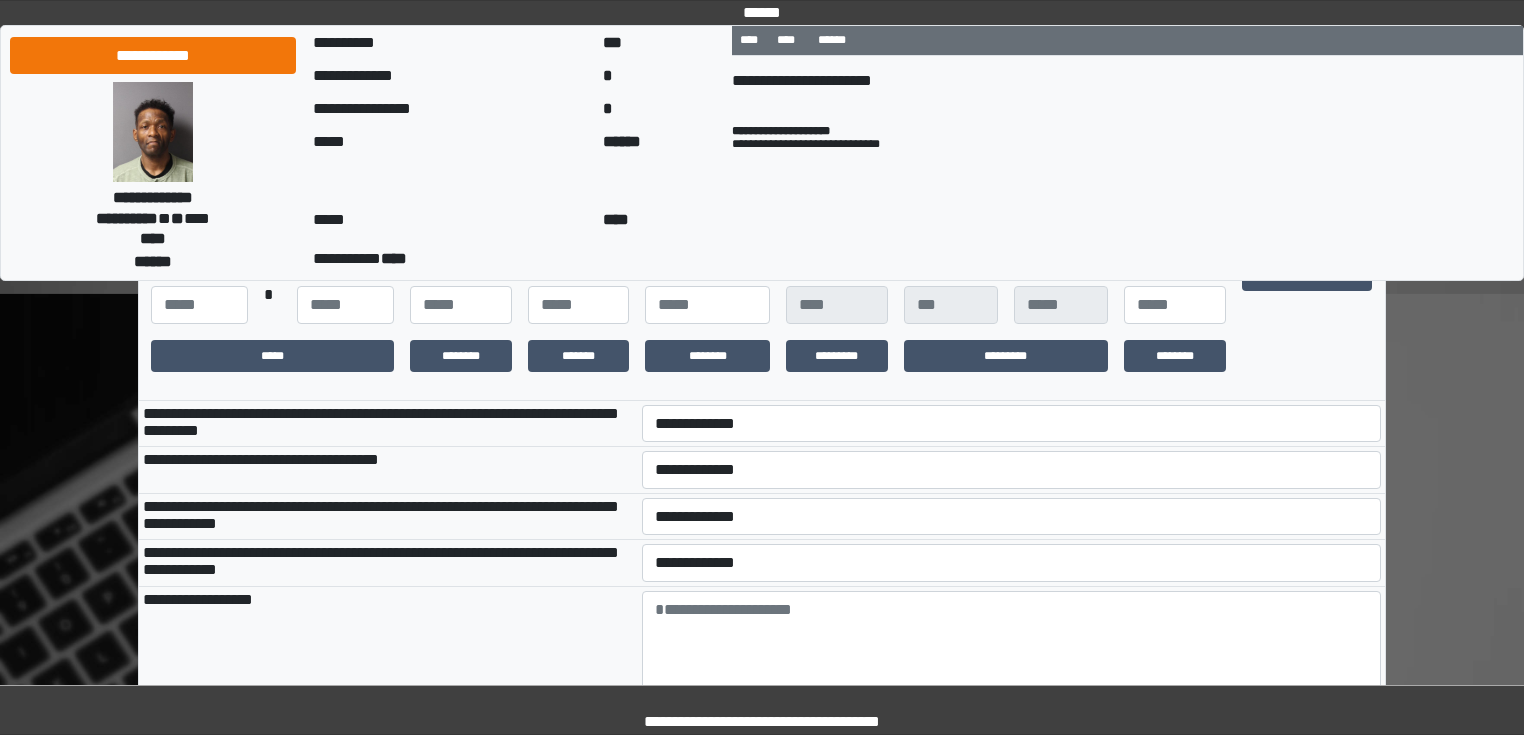 click on "**********" at bounding box center [388, 470] 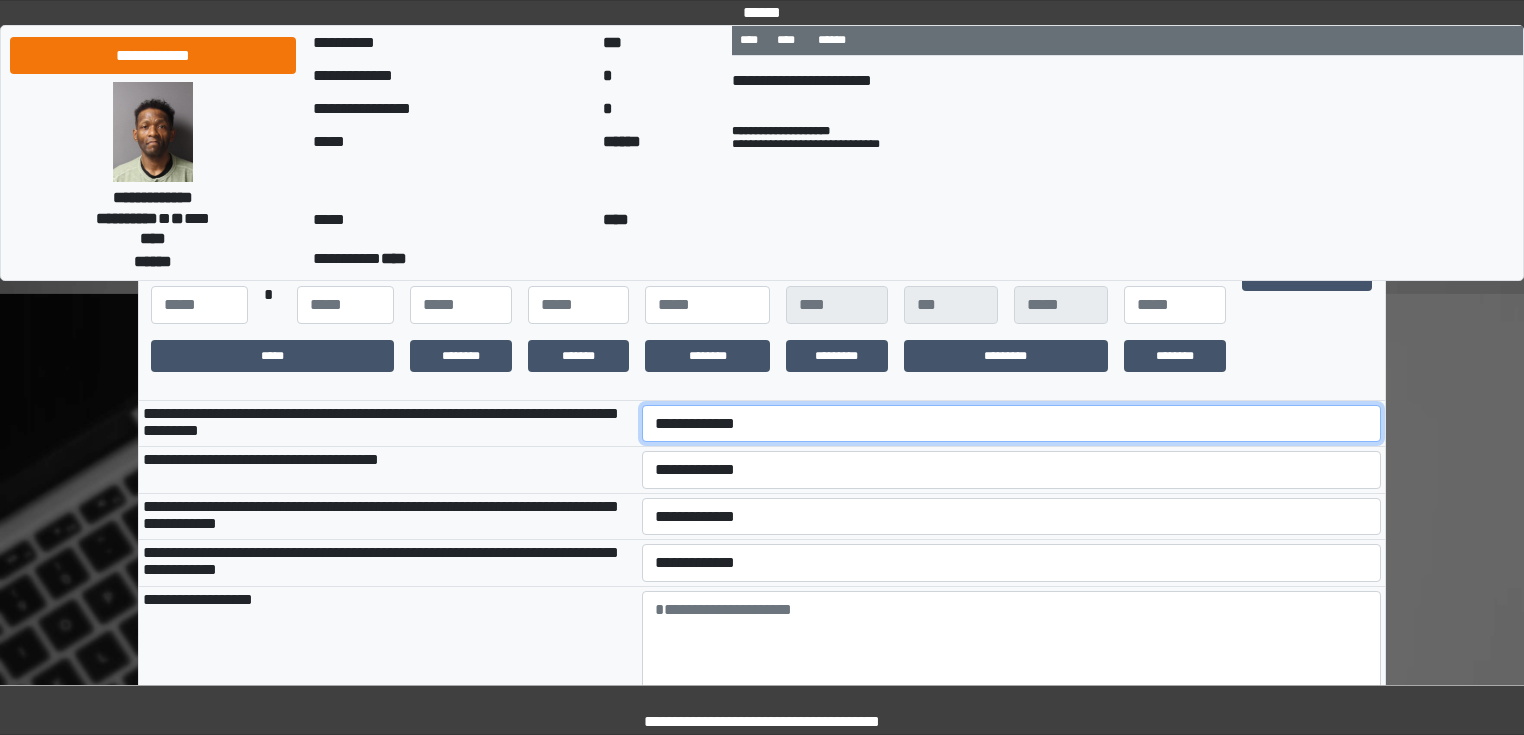 click on "**********" at bounding box center [1012, 424] 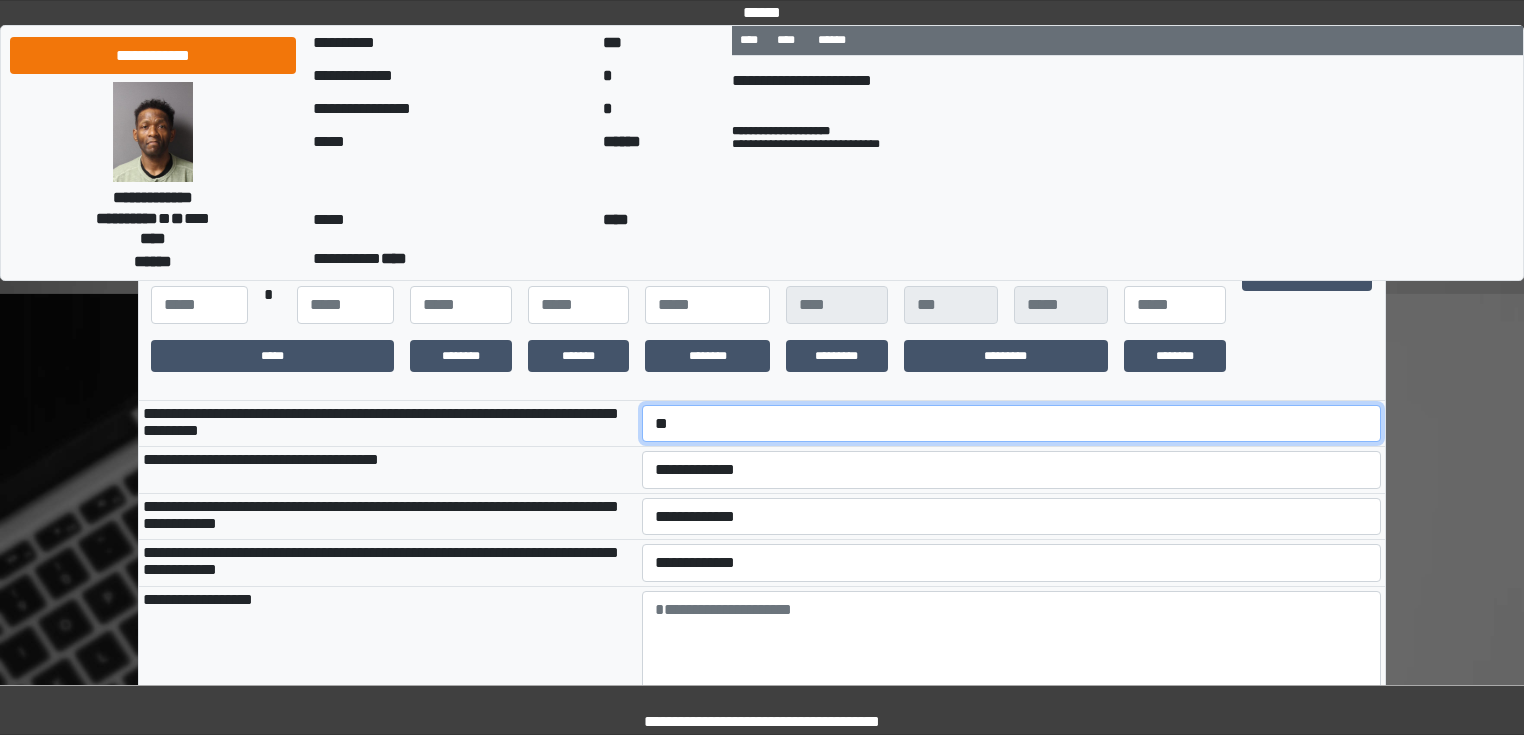 click on "**********" at bounding box center [1012, 424] 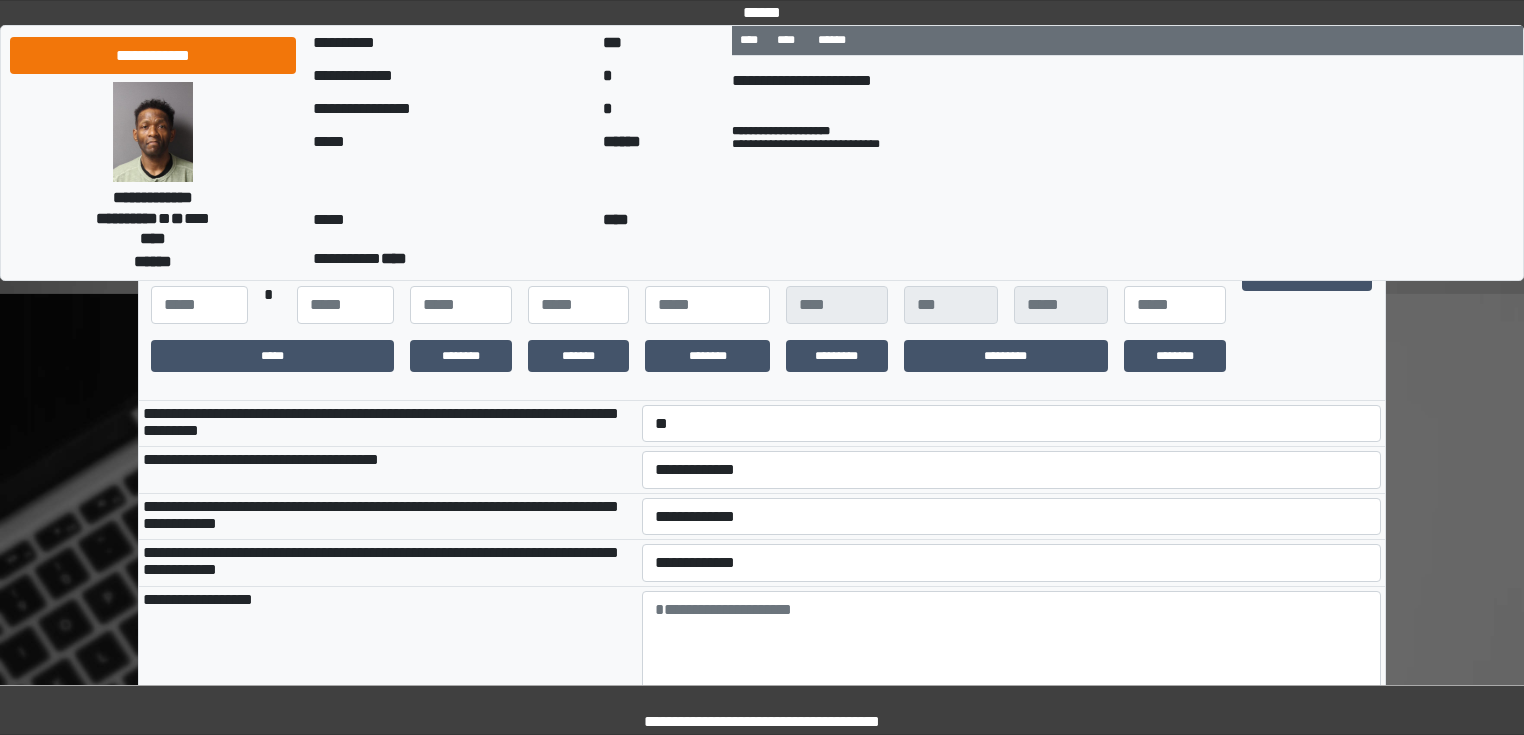 drag, startPoint x: 554, startPoint y: 538, endPoint x: 691, endPoint y: 513, distance: 139.26234 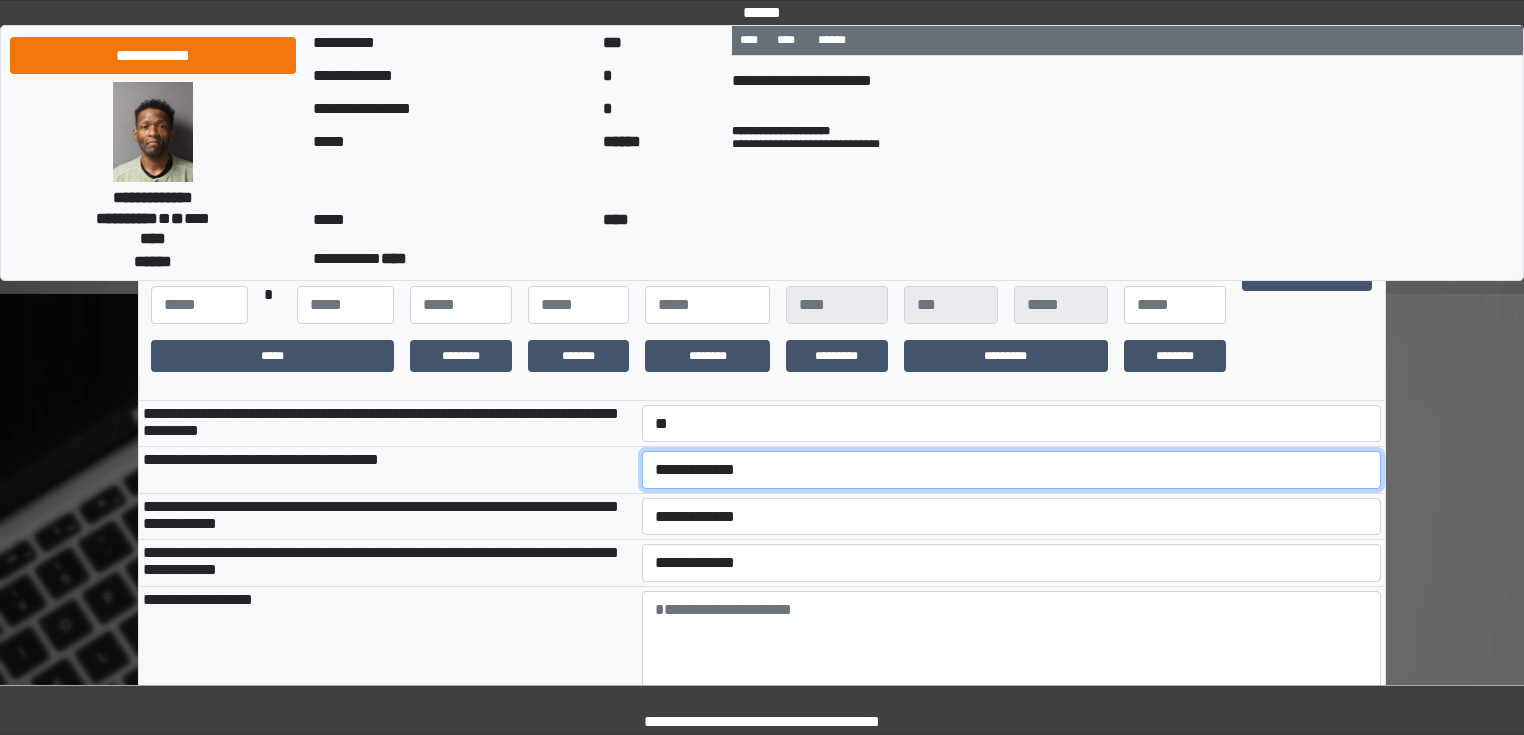 click on "**********" at bounding box center [1012, 470] 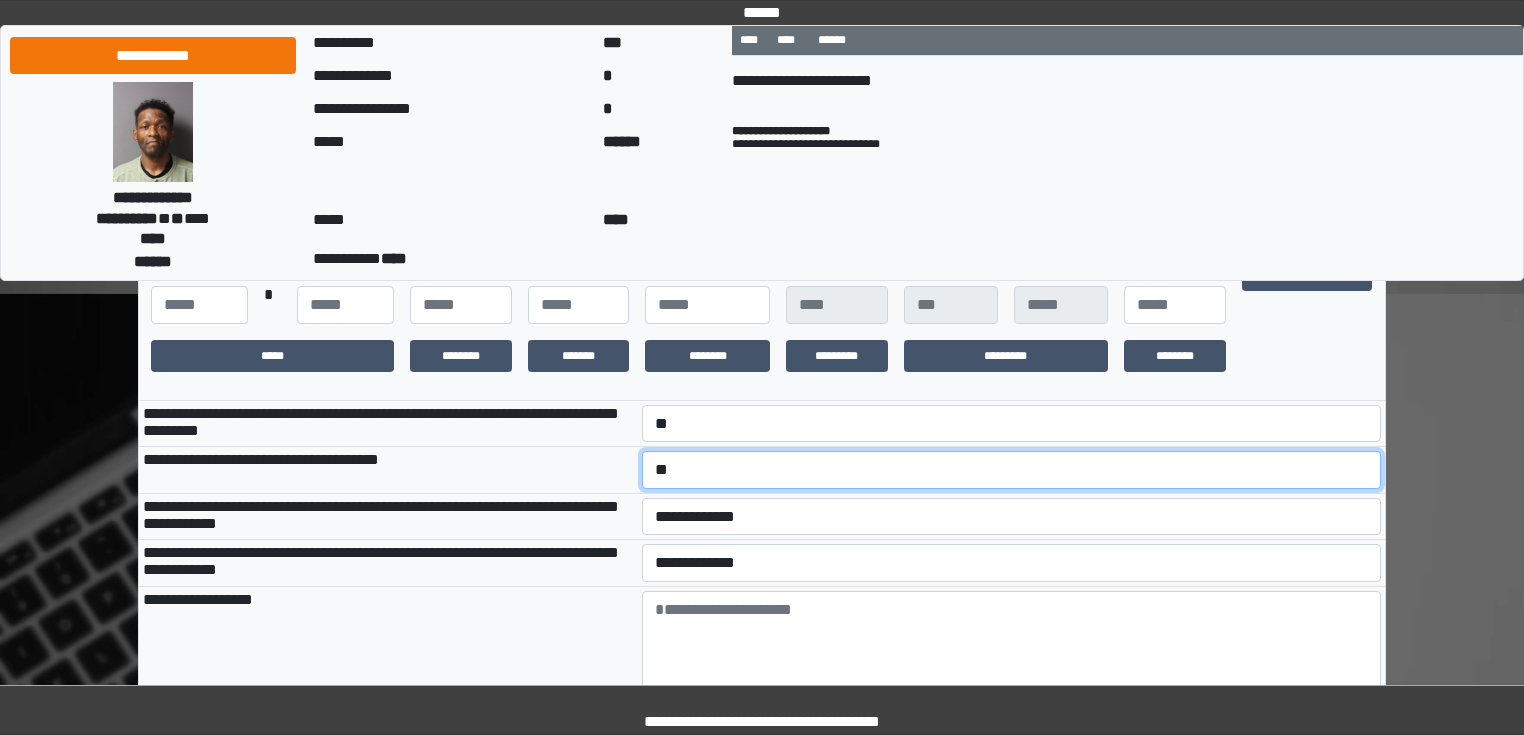 click on "**********" at bounding box center [1012, 470] 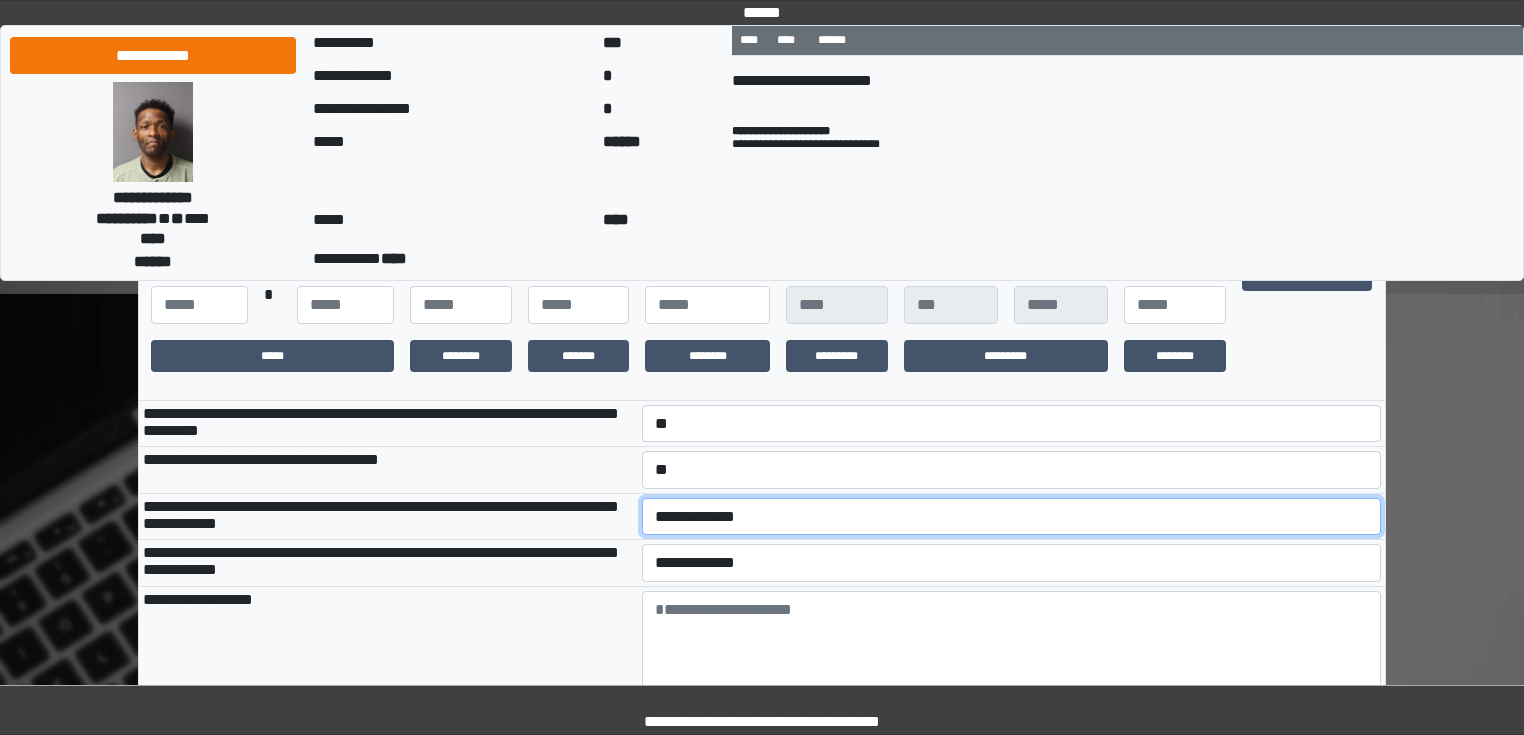 drag, startPoint x: 711, startPoint y: 556, endPoint x: 711, endPoint y: 570, distance: 14 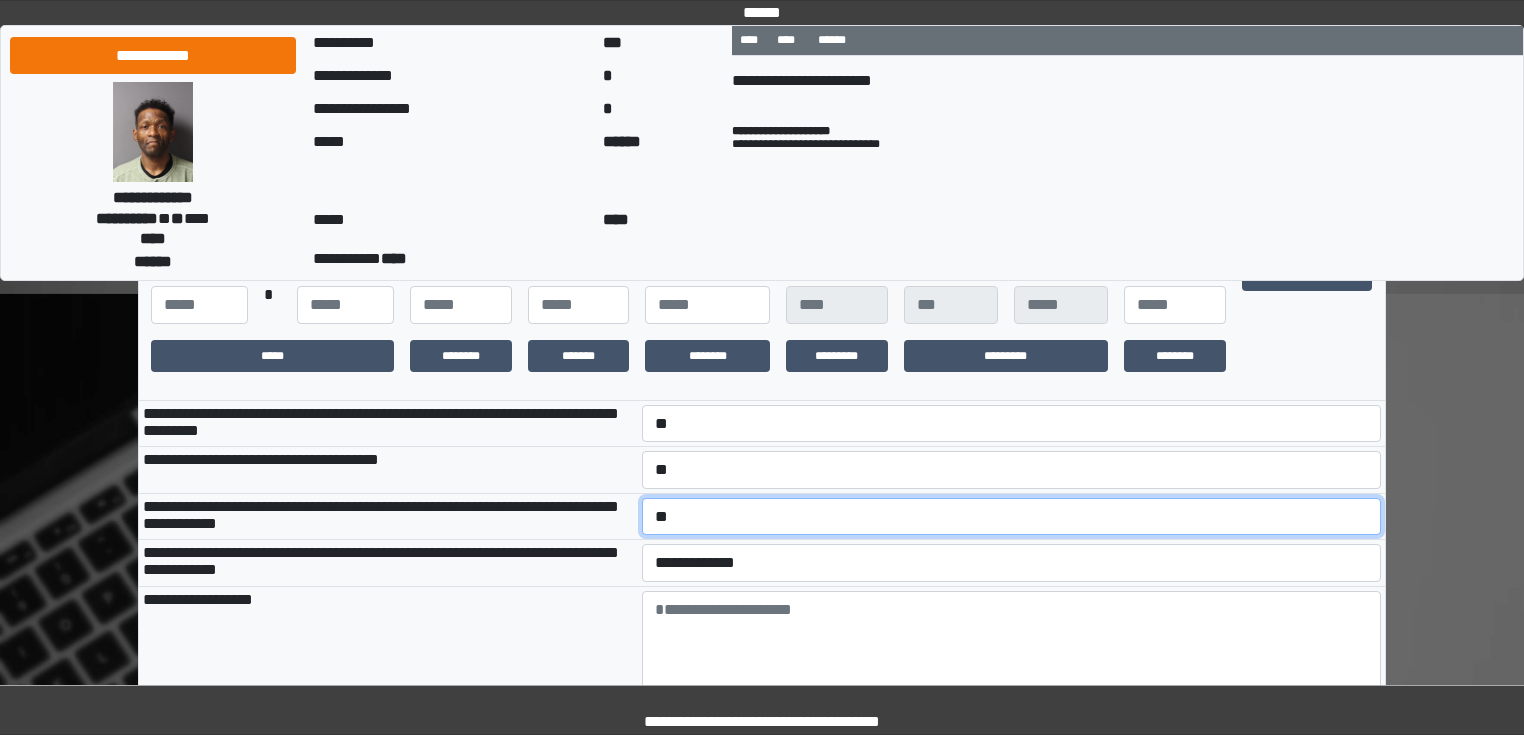 click on "**********" at bounding box center [1012, 517] 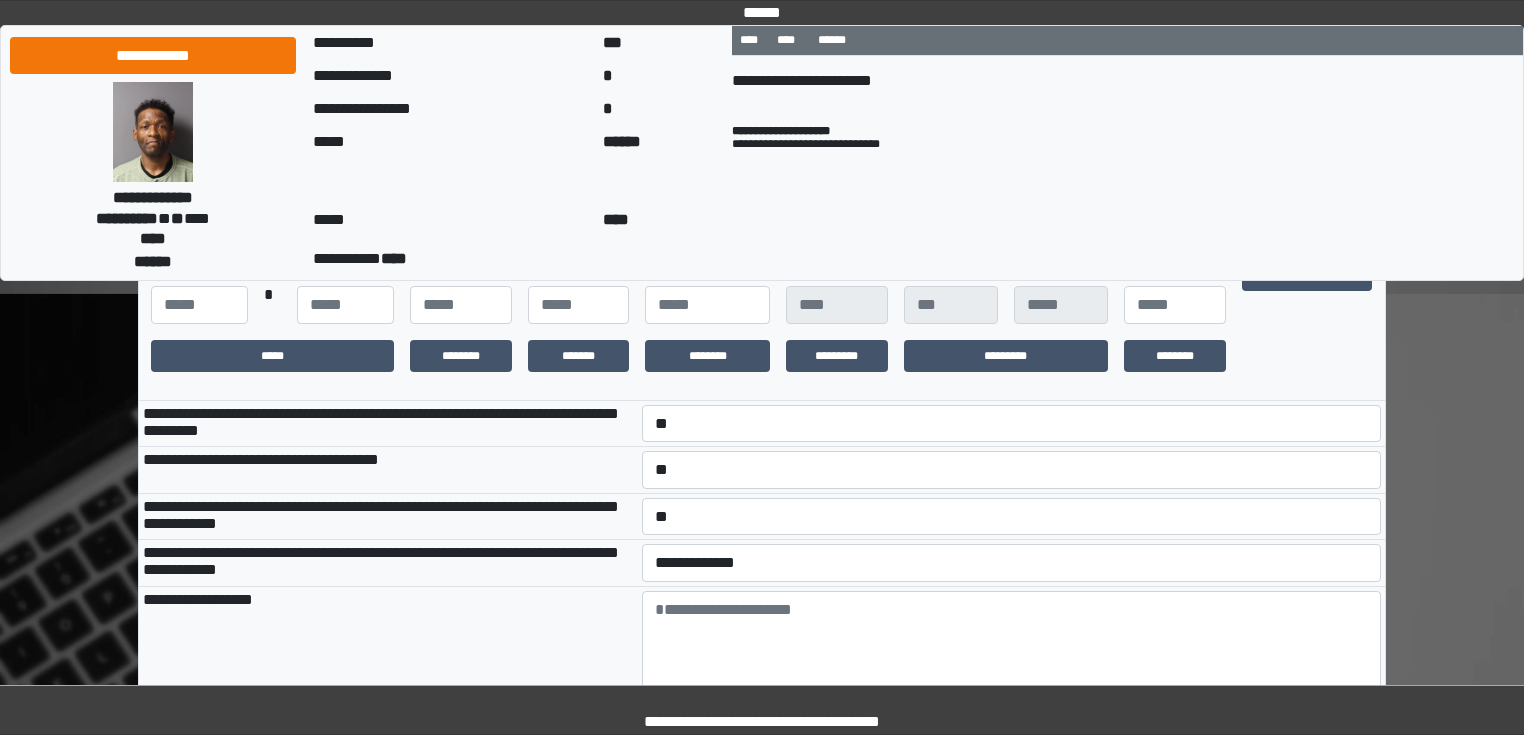 click on "**********" at bounding box center [388, 516] 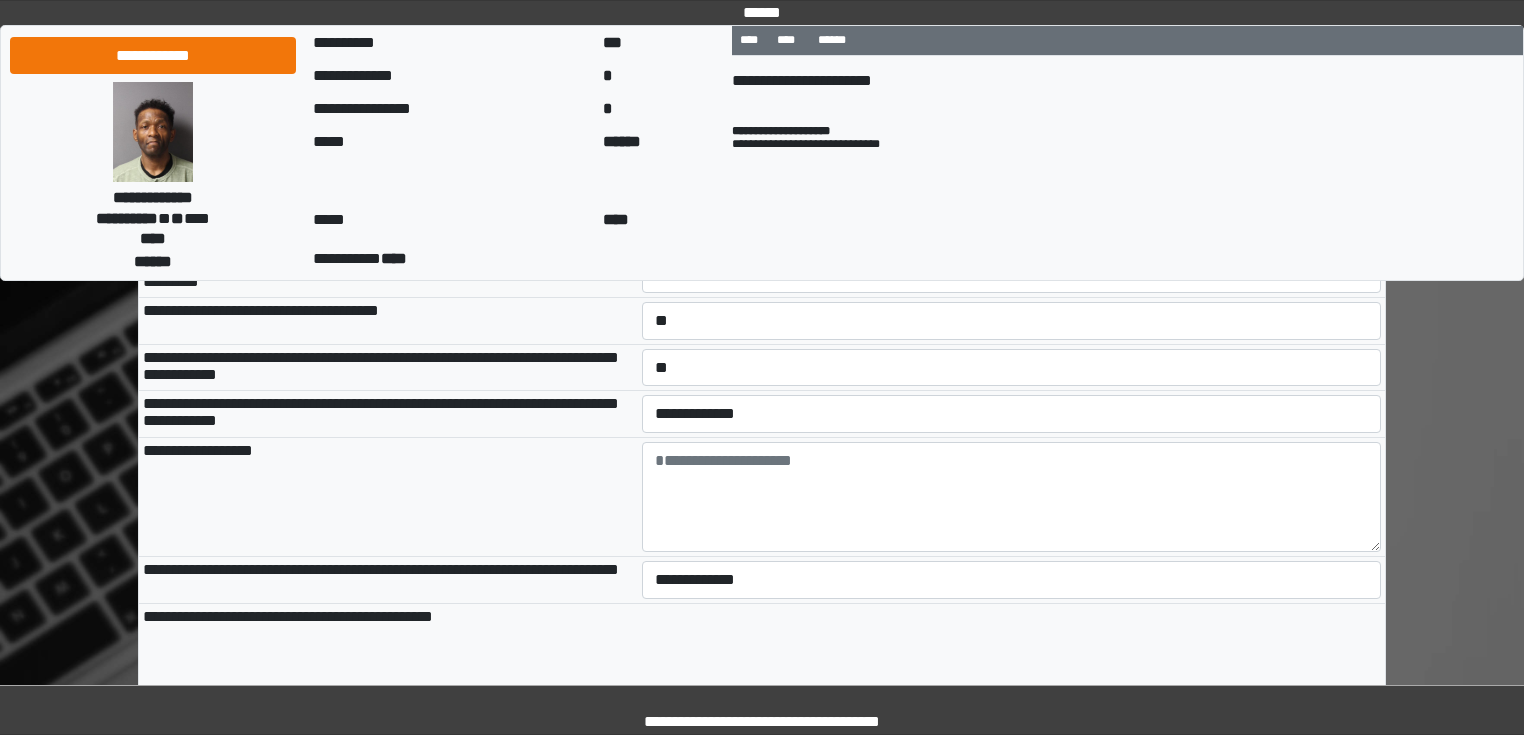 scroll, scrollTop: 720, scrollLeft: 0, axis: vertical 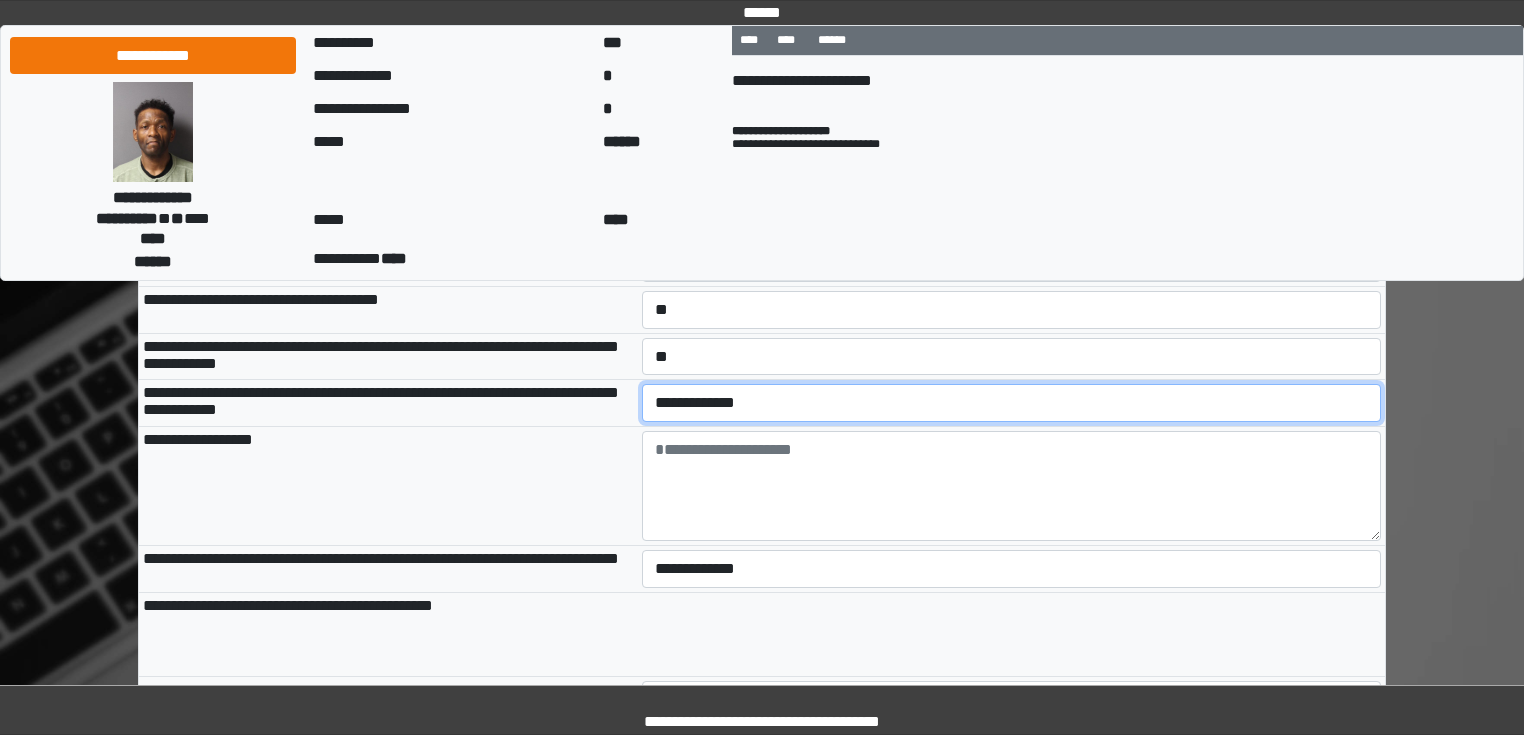 click on "**********" at bounding box center [1012, 403] 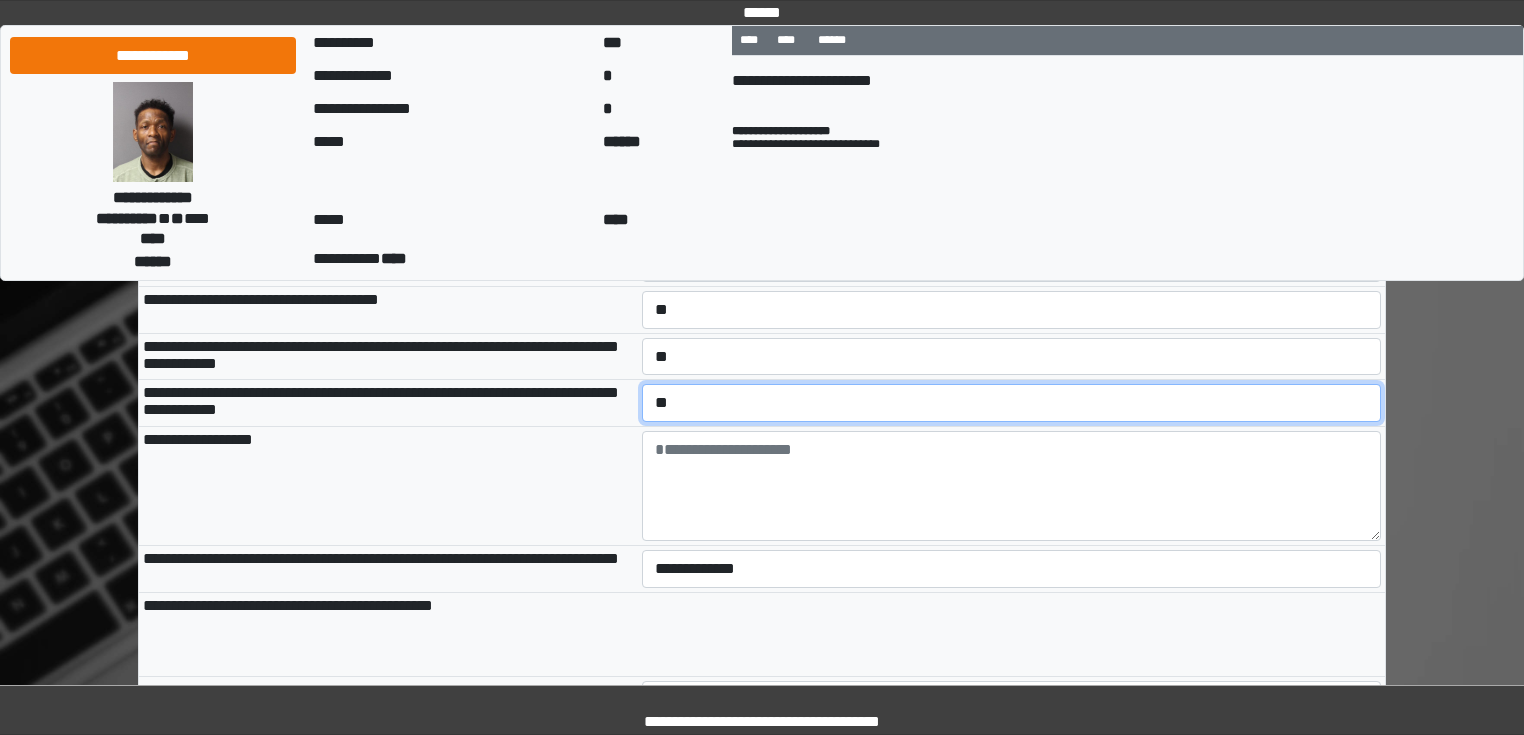 click on "**********" at bounding box center [1012, 403] 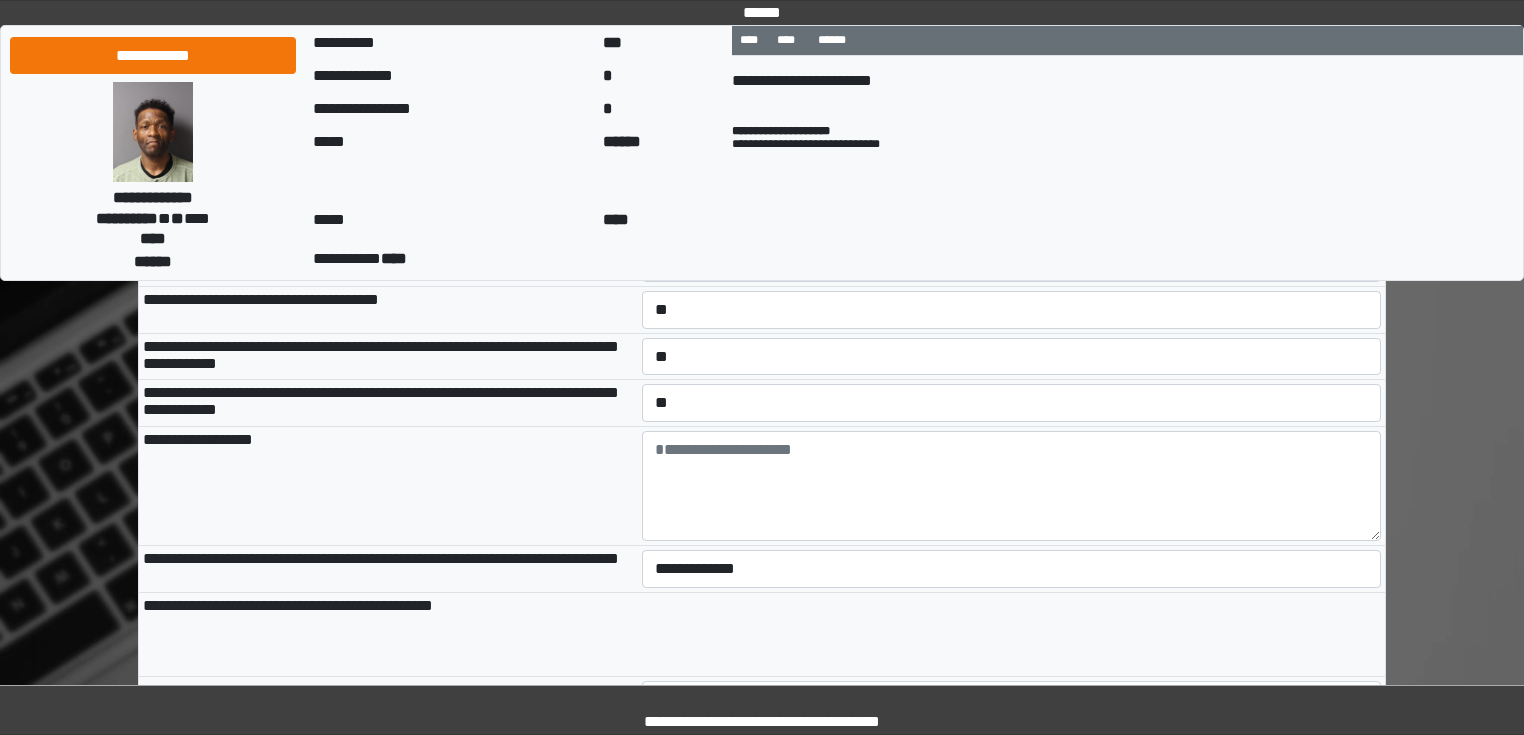 click on "**********" at bounding box center (388, 485) 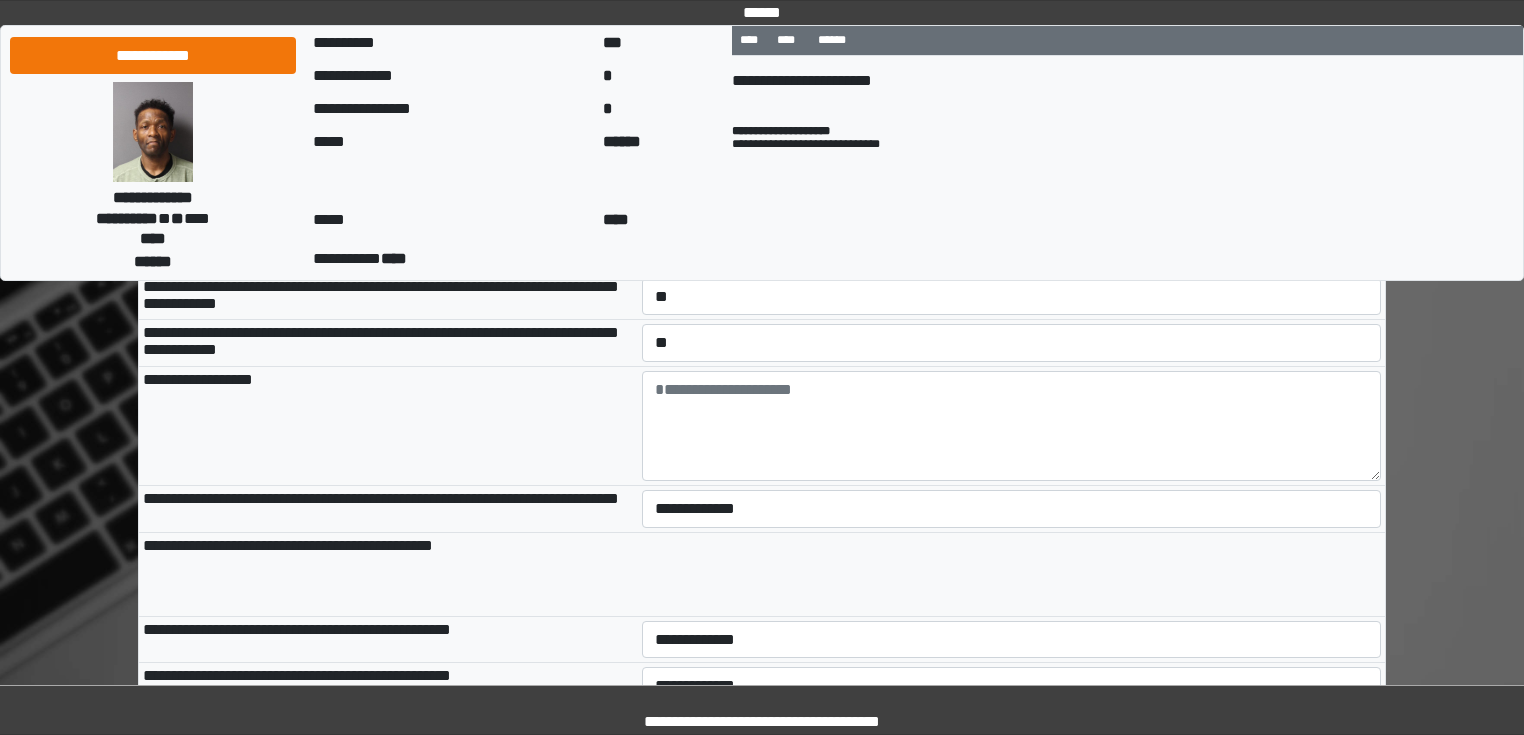scroll, scrollTop: 880, scrollLeft: 0, axis: vertical 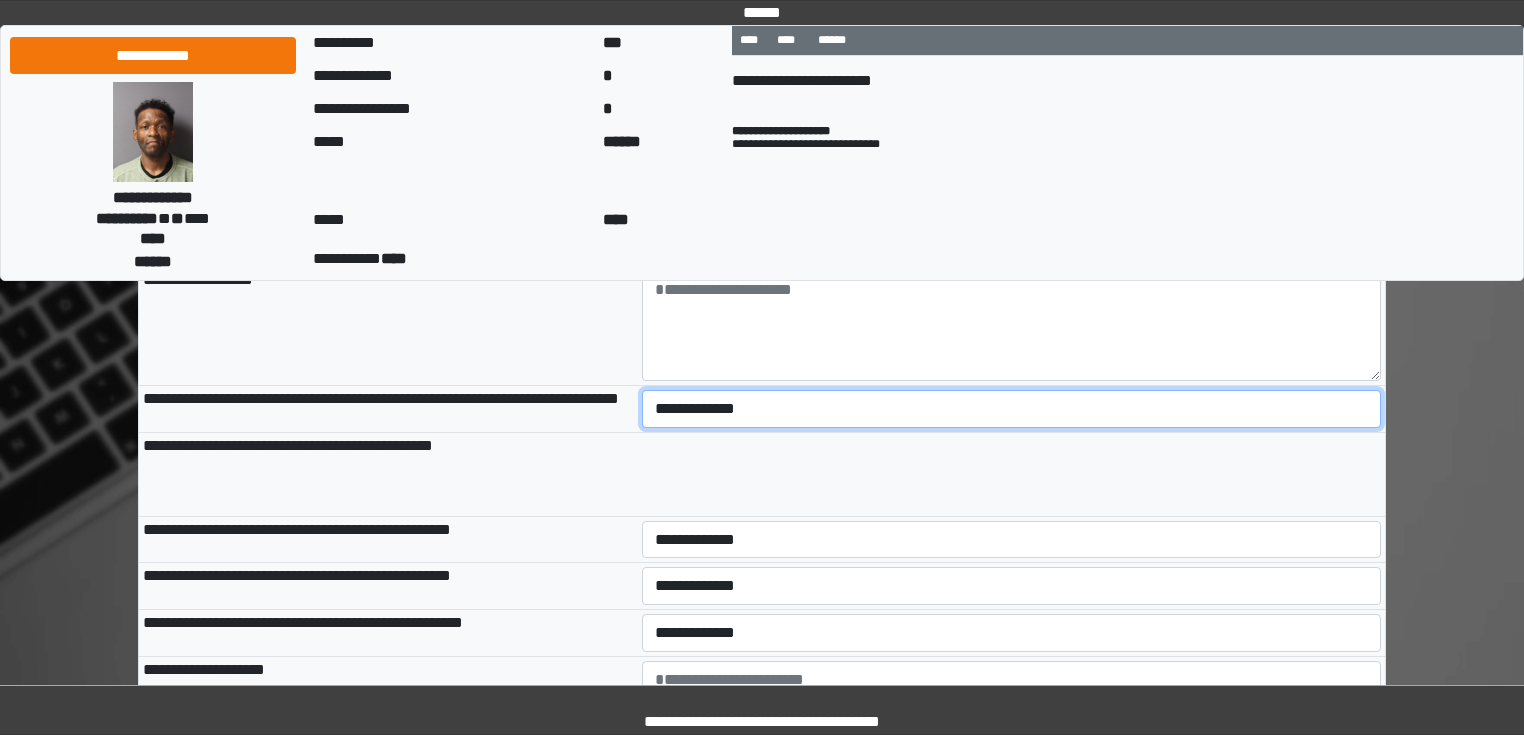 click on "**********" at bounding box center (1012, 409) 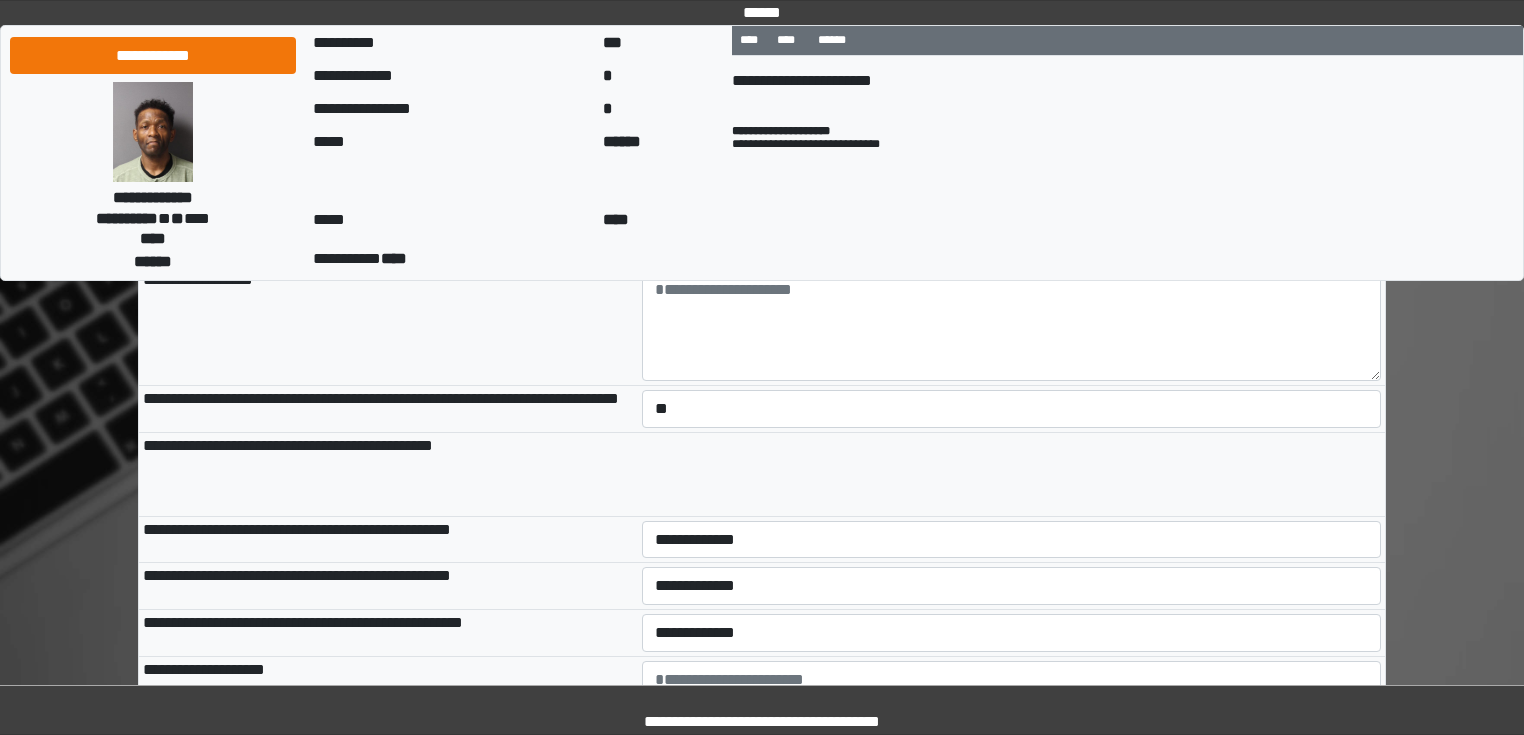 click at bounding box center [762, 485] 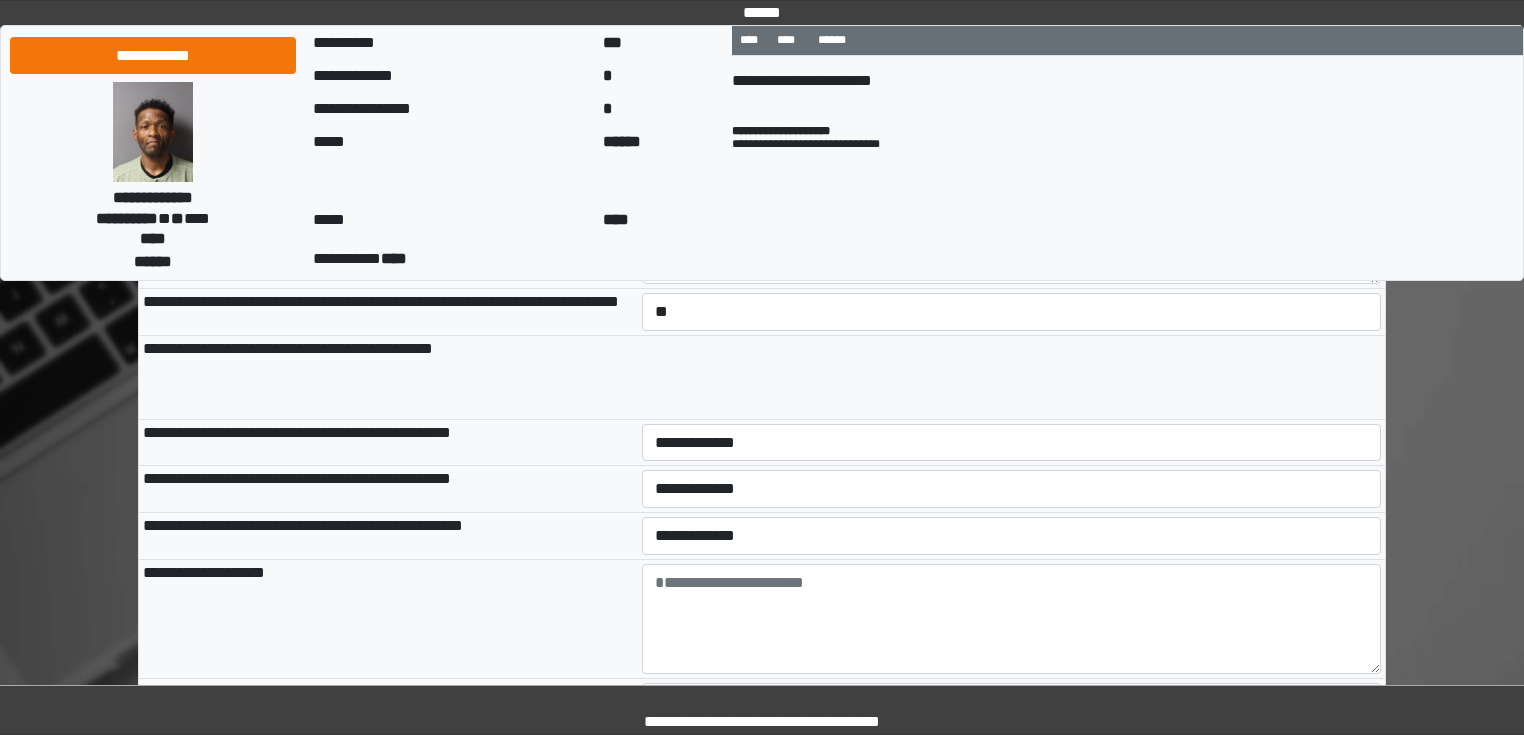 scroll, scrollTop: 1120, scrollLeft: 0, axis: vertical 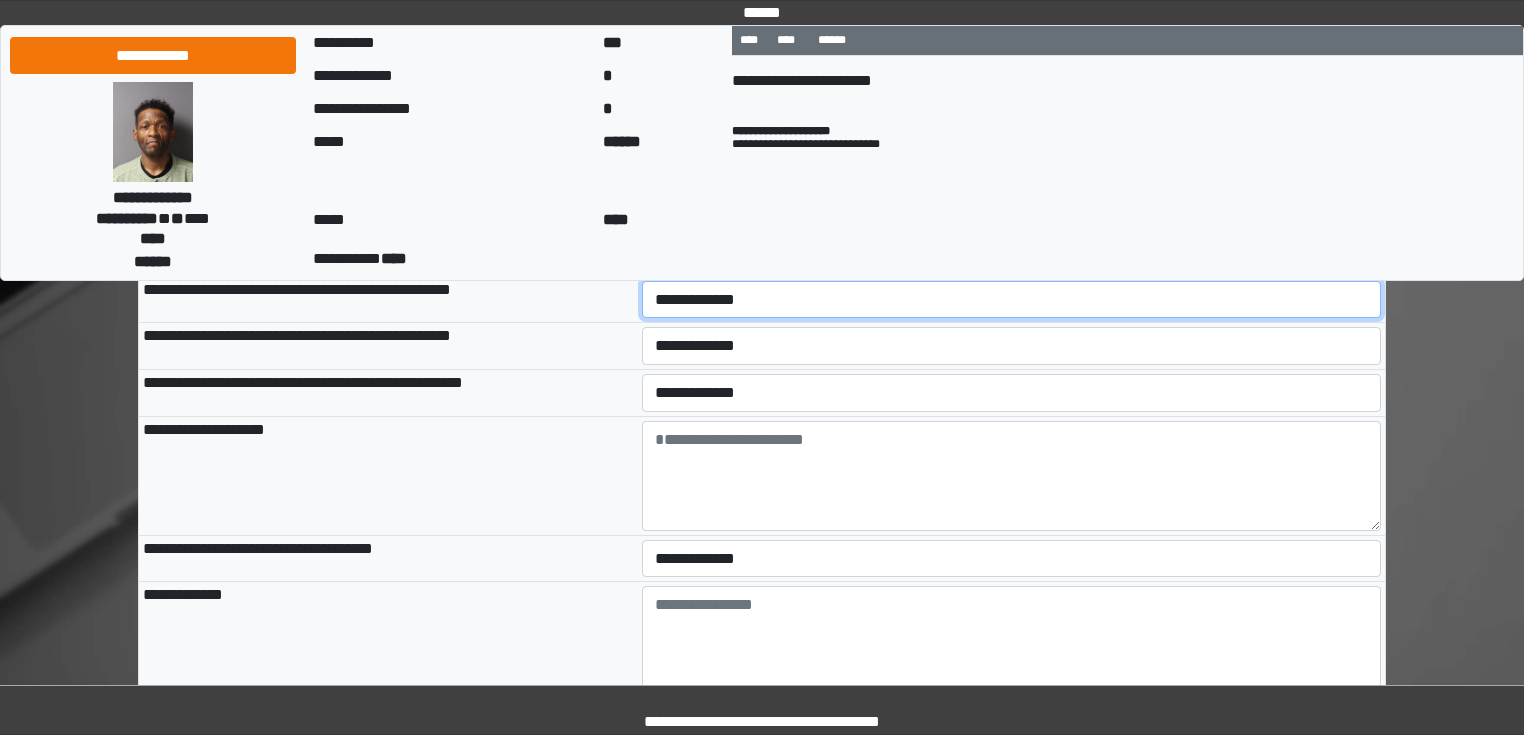 click on "**********" at bounding box center (1012, 300) 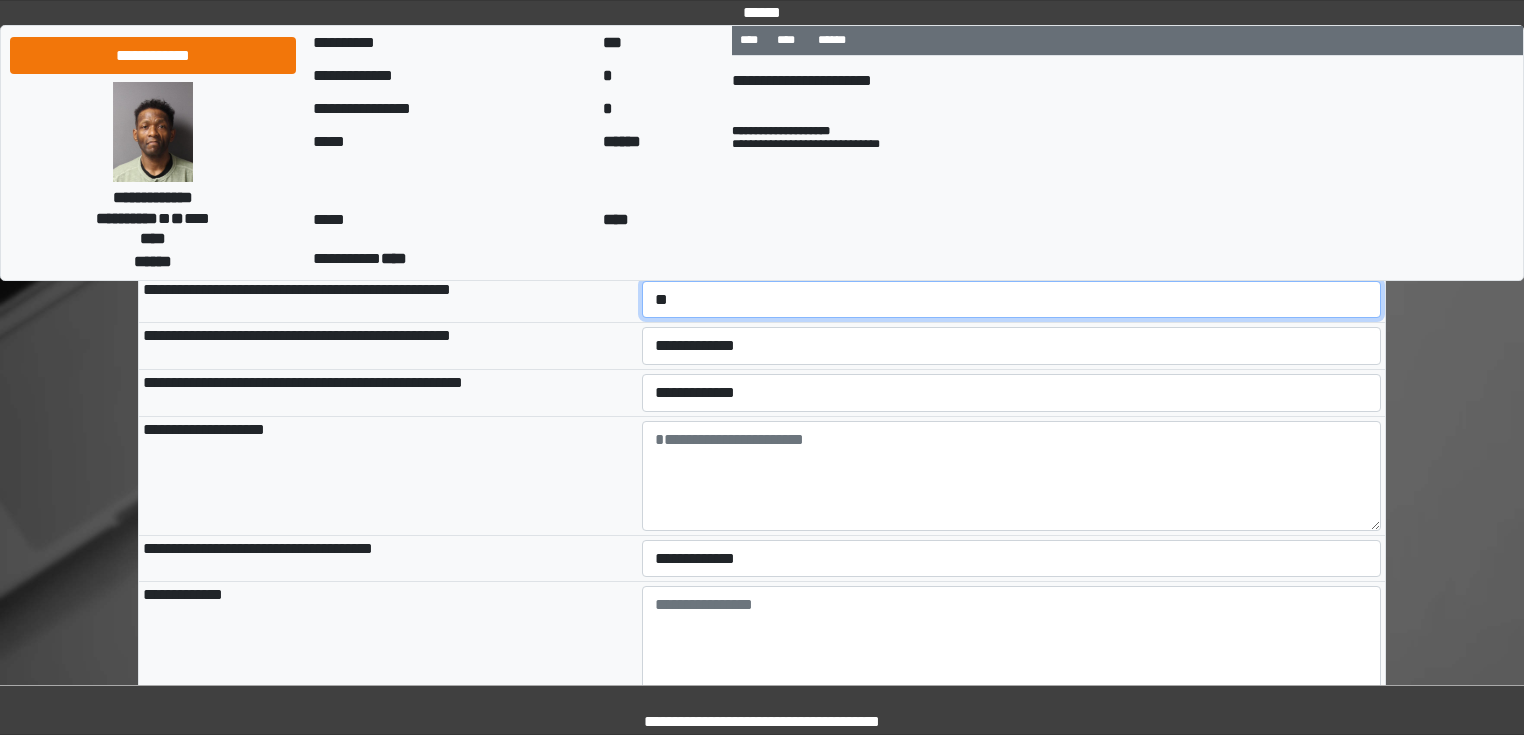 click on "**********" at bounding box center (1012, 300) 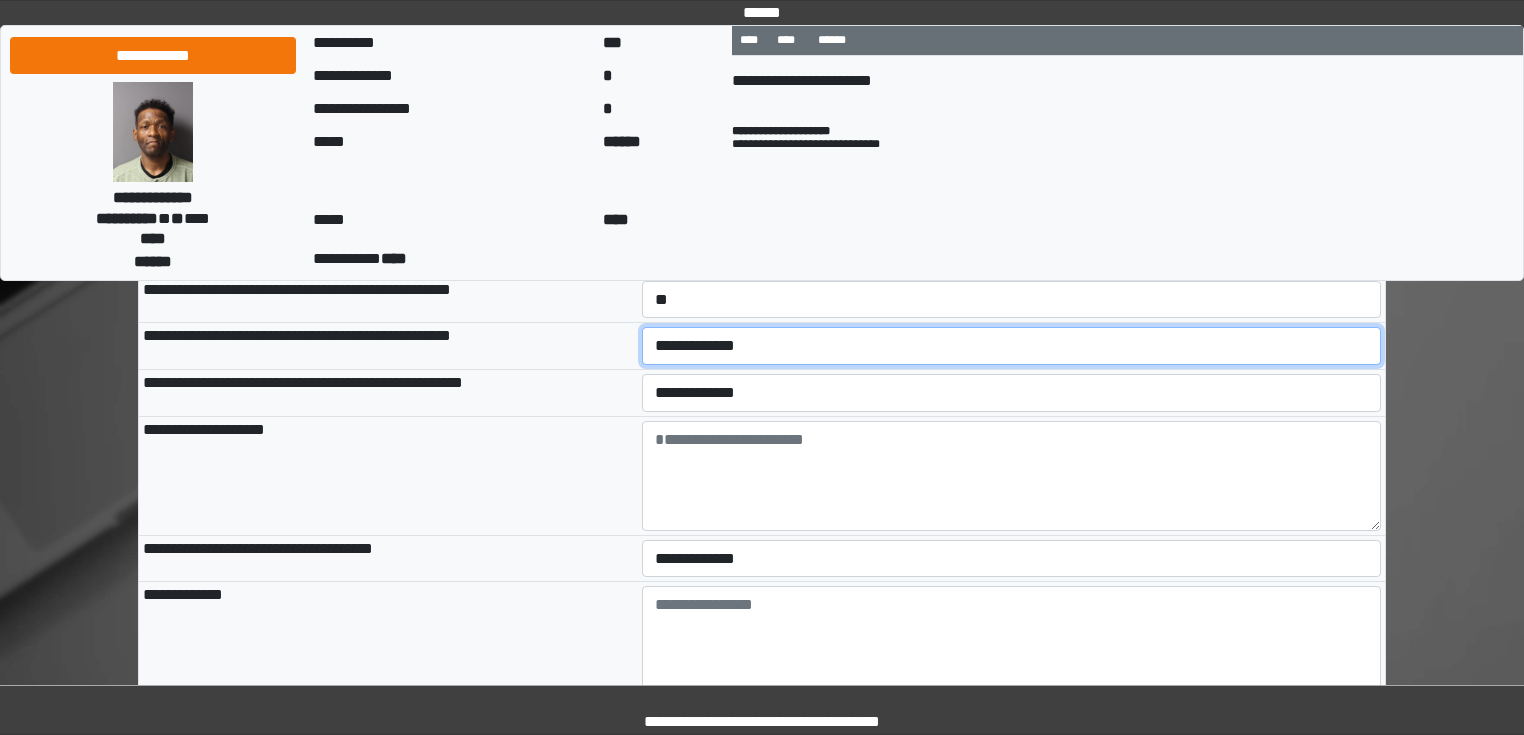 click on "**********" at bounding box center (1012, 346) 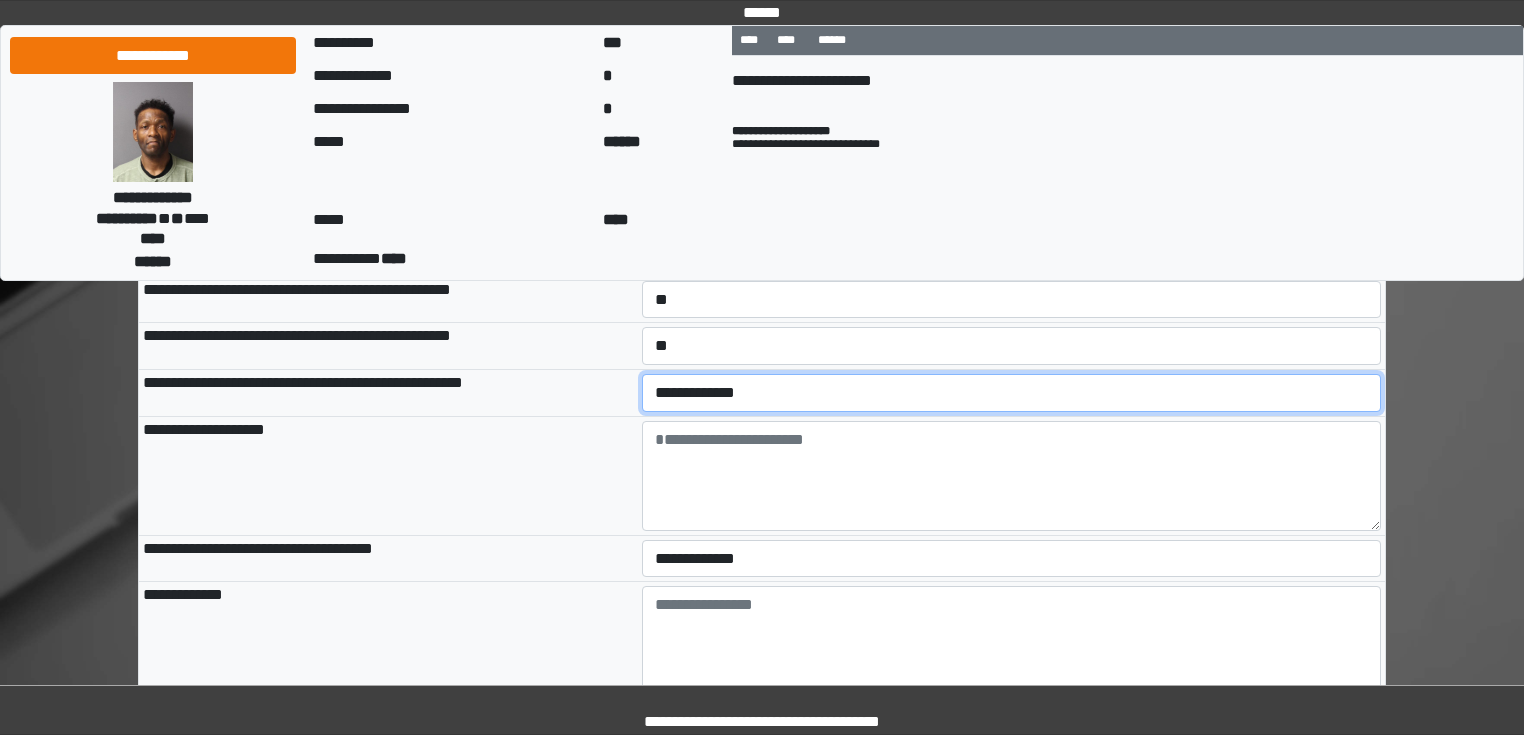 click on "**********" at bounding box center (1012, 393) 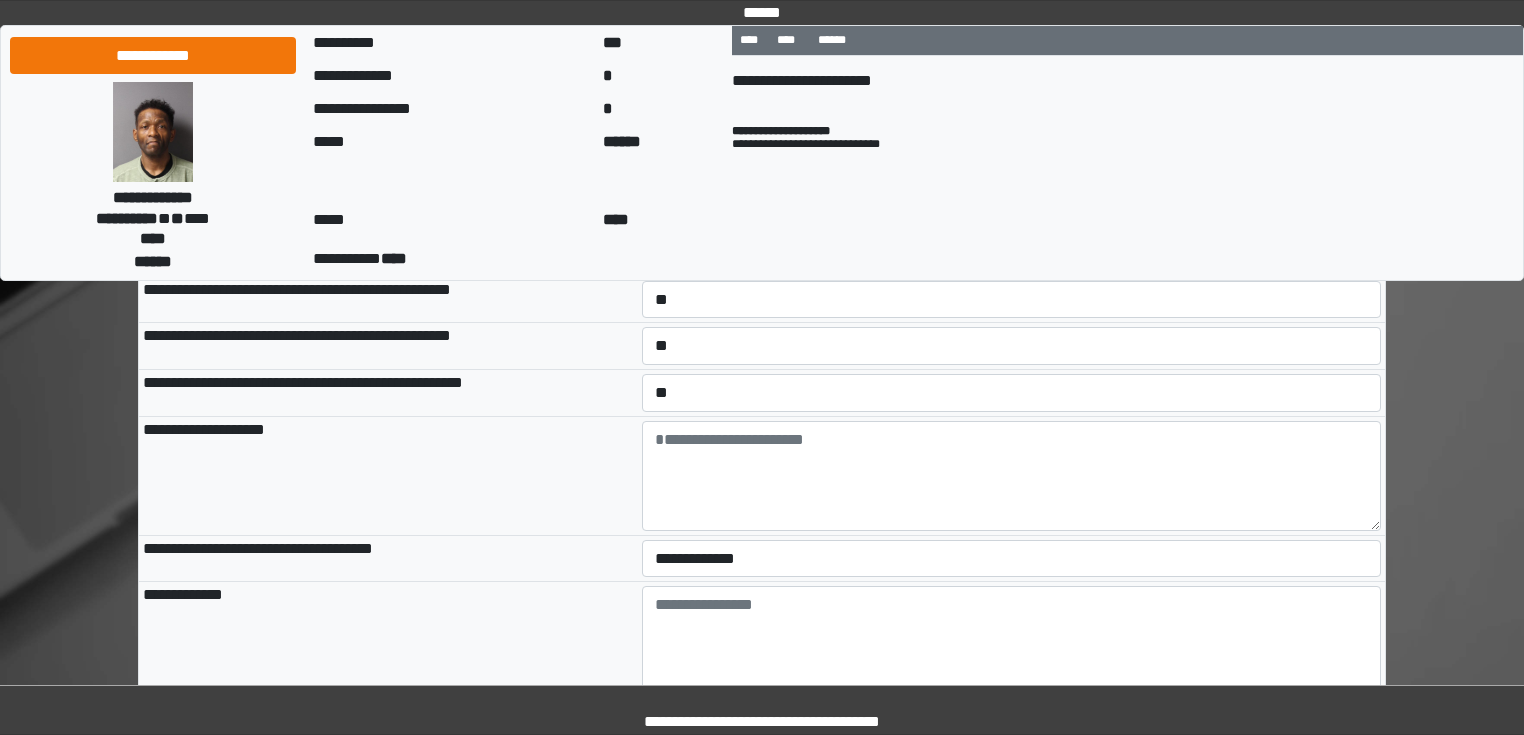 click on "**********" at bounding box center (388, 475) 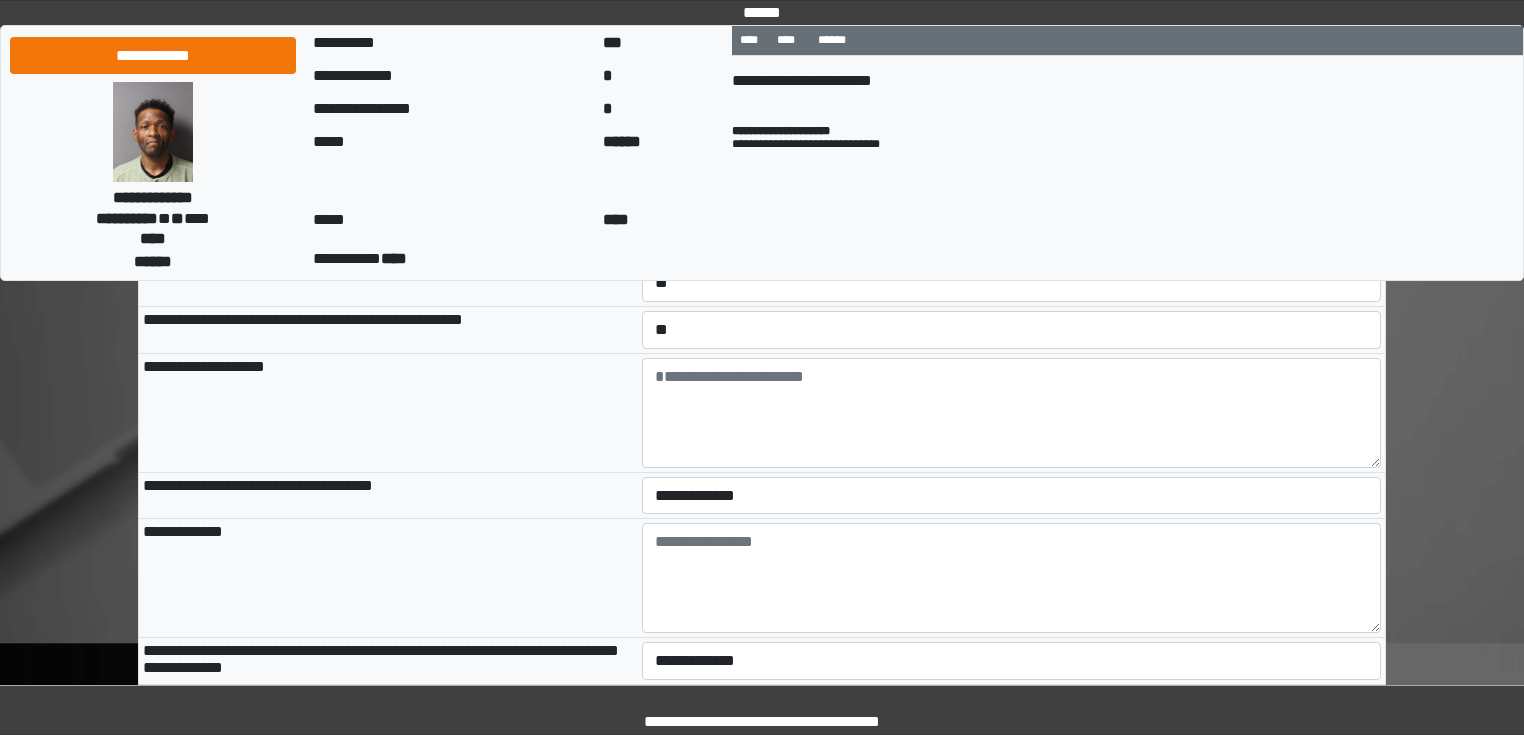 scroll, scrollTop: 1280, scrollLeft: 0, axis: vertical 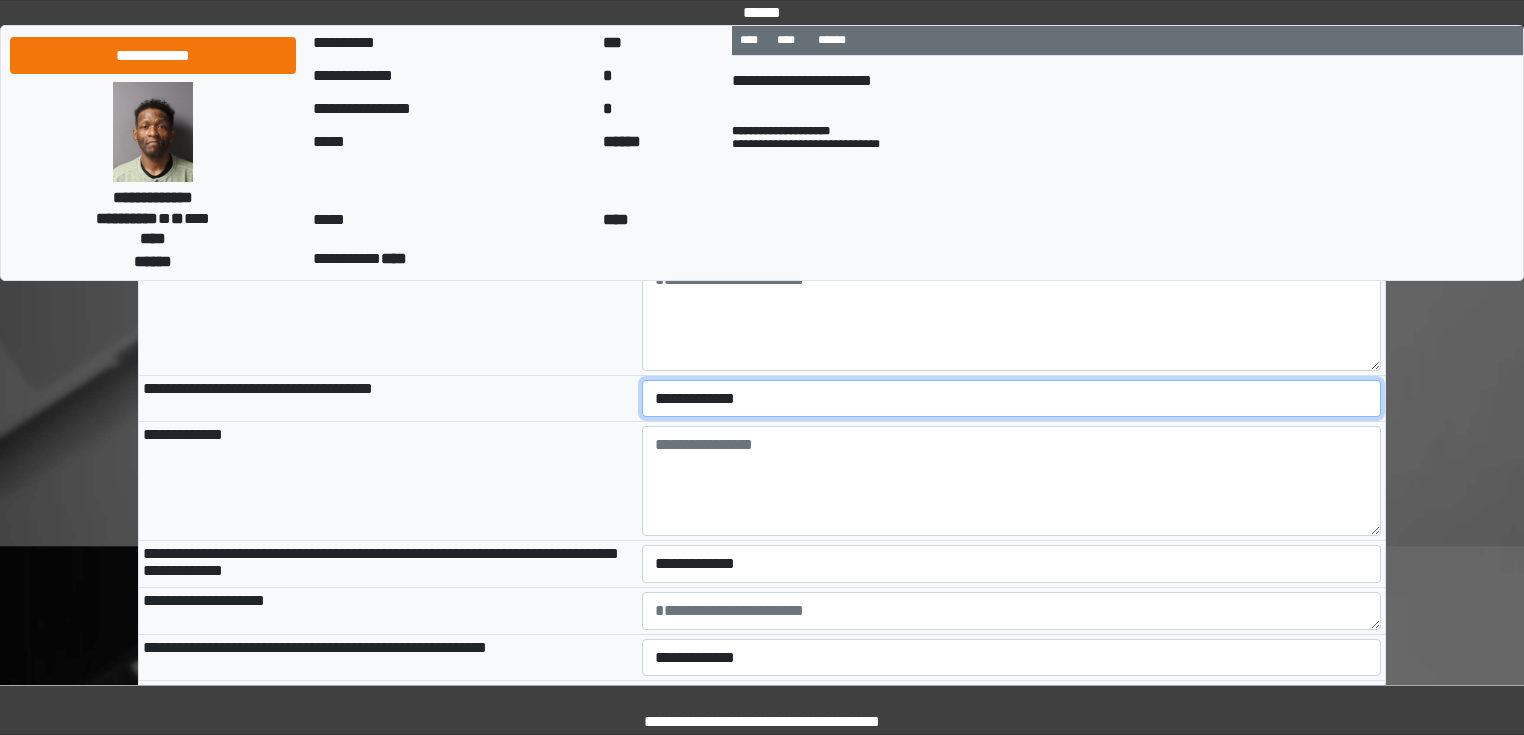 click on "**********" at bounding box center [1012, 399] 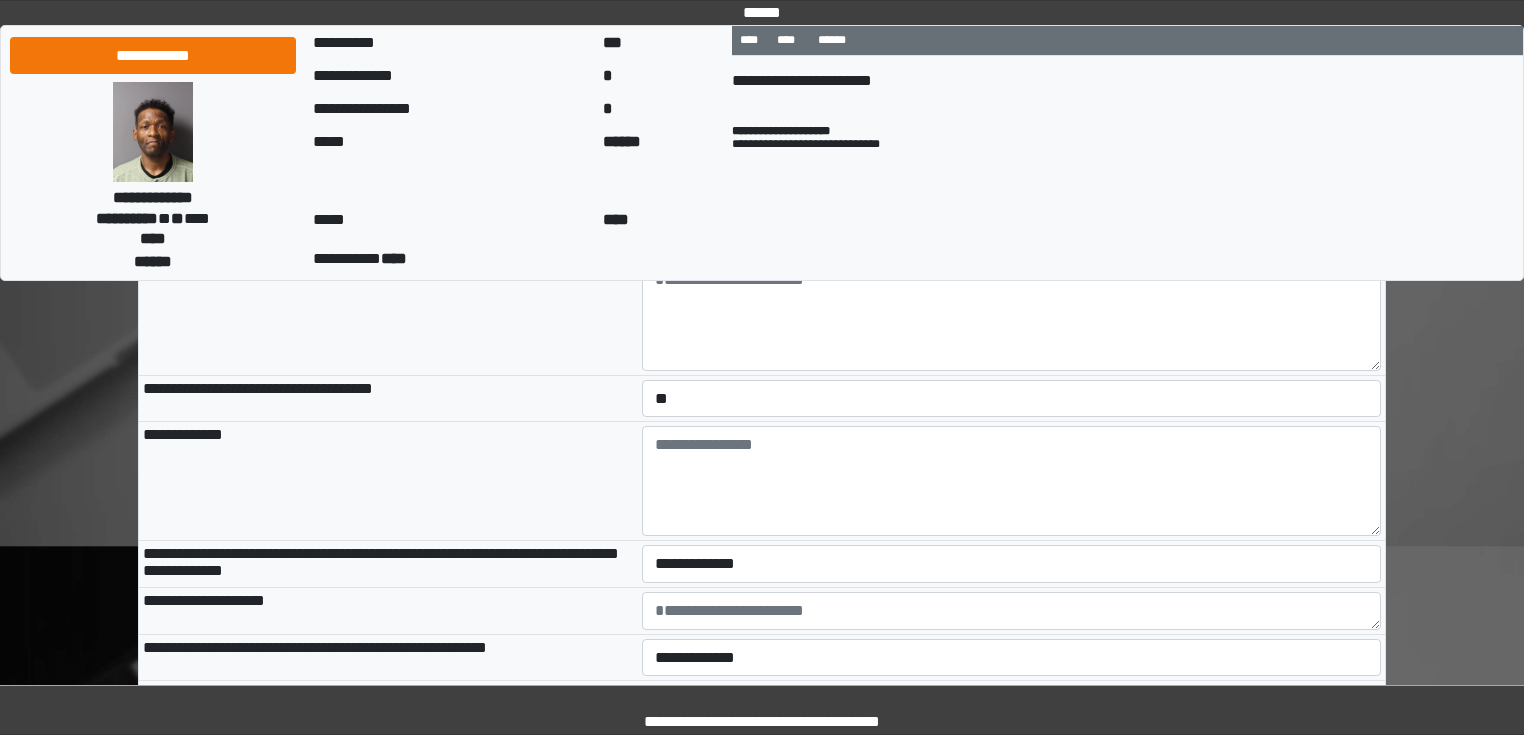 click on "**********" at bounding box center (388, 481) 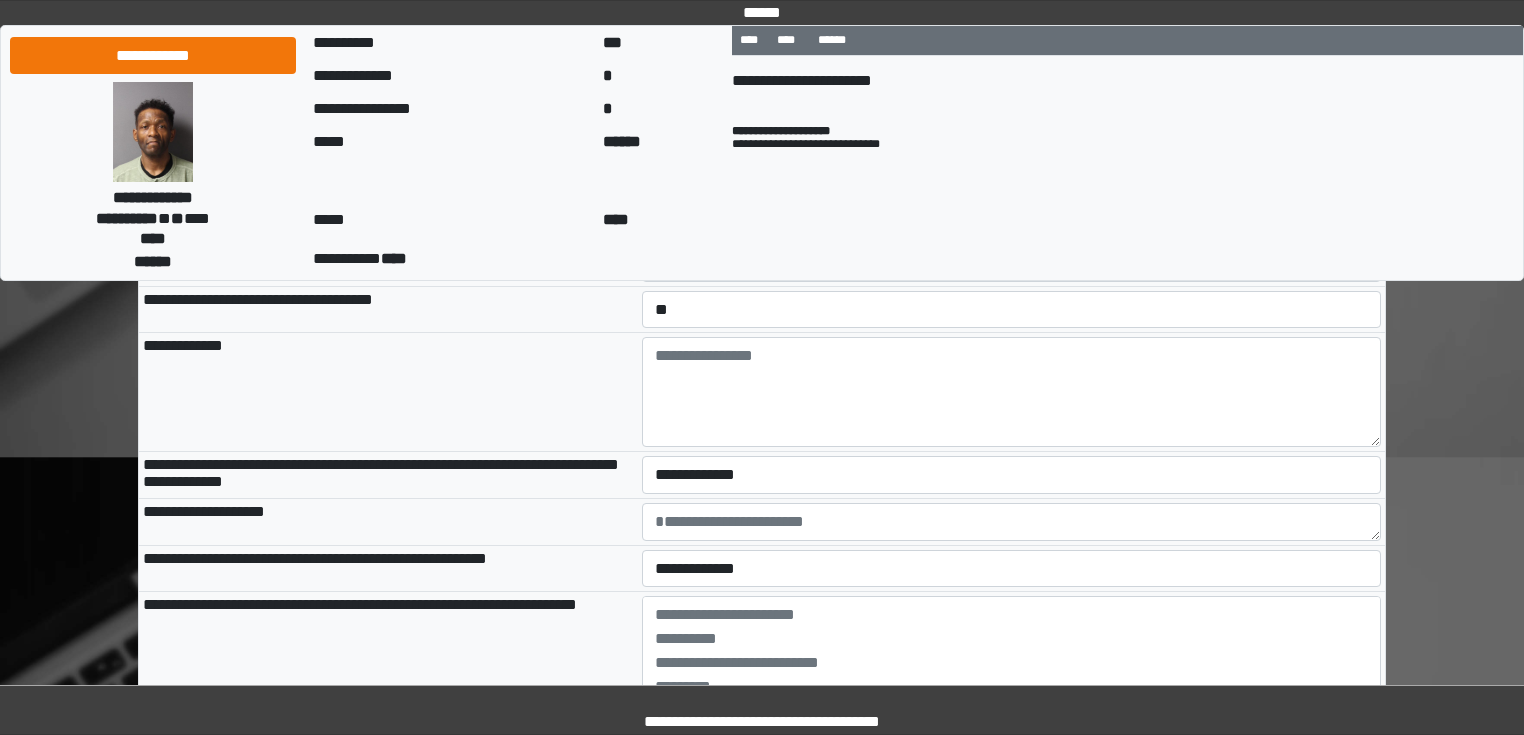 scroll, scrollTop: 1520, scrollLeft: 0, axis: vertical 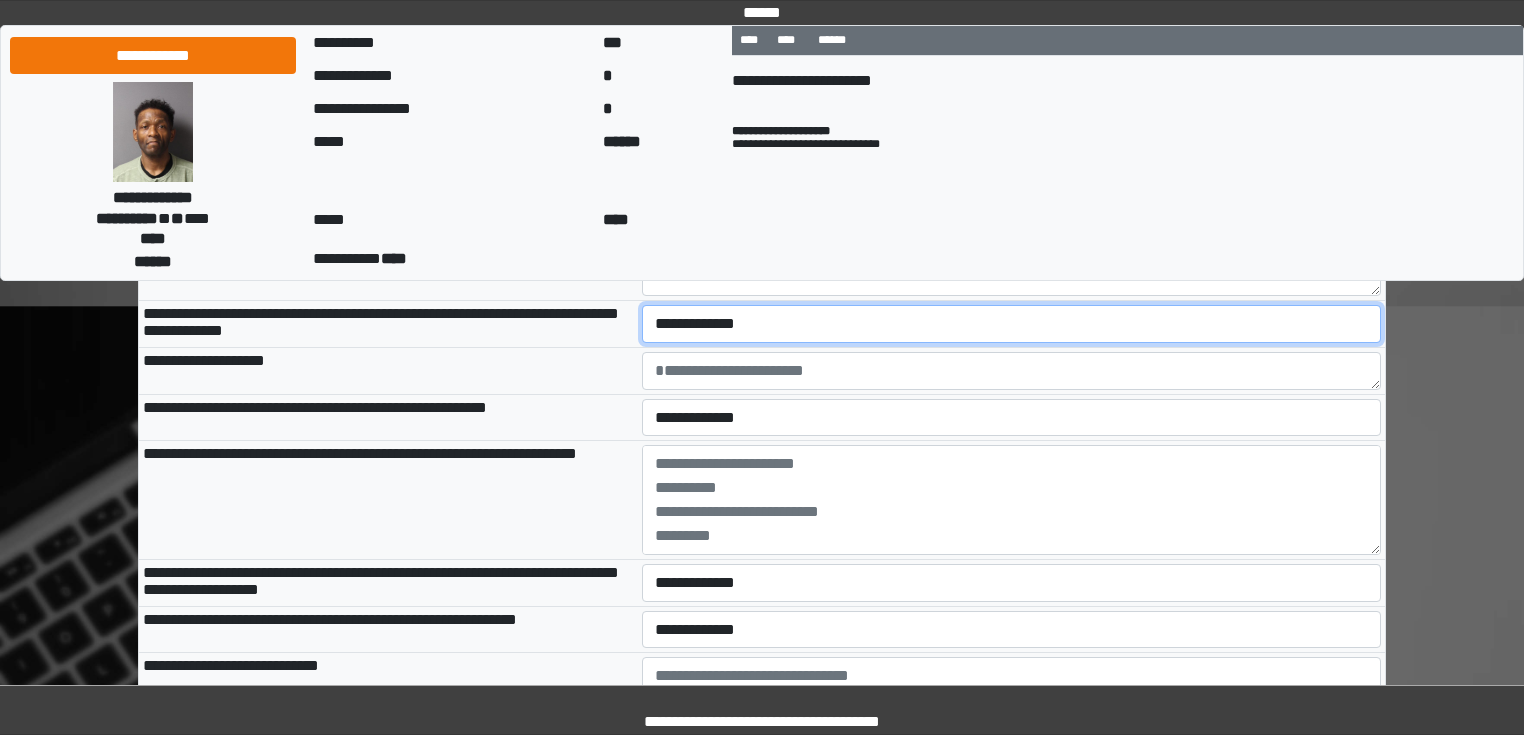 click on "**********" at bounding box center [1012, 324] 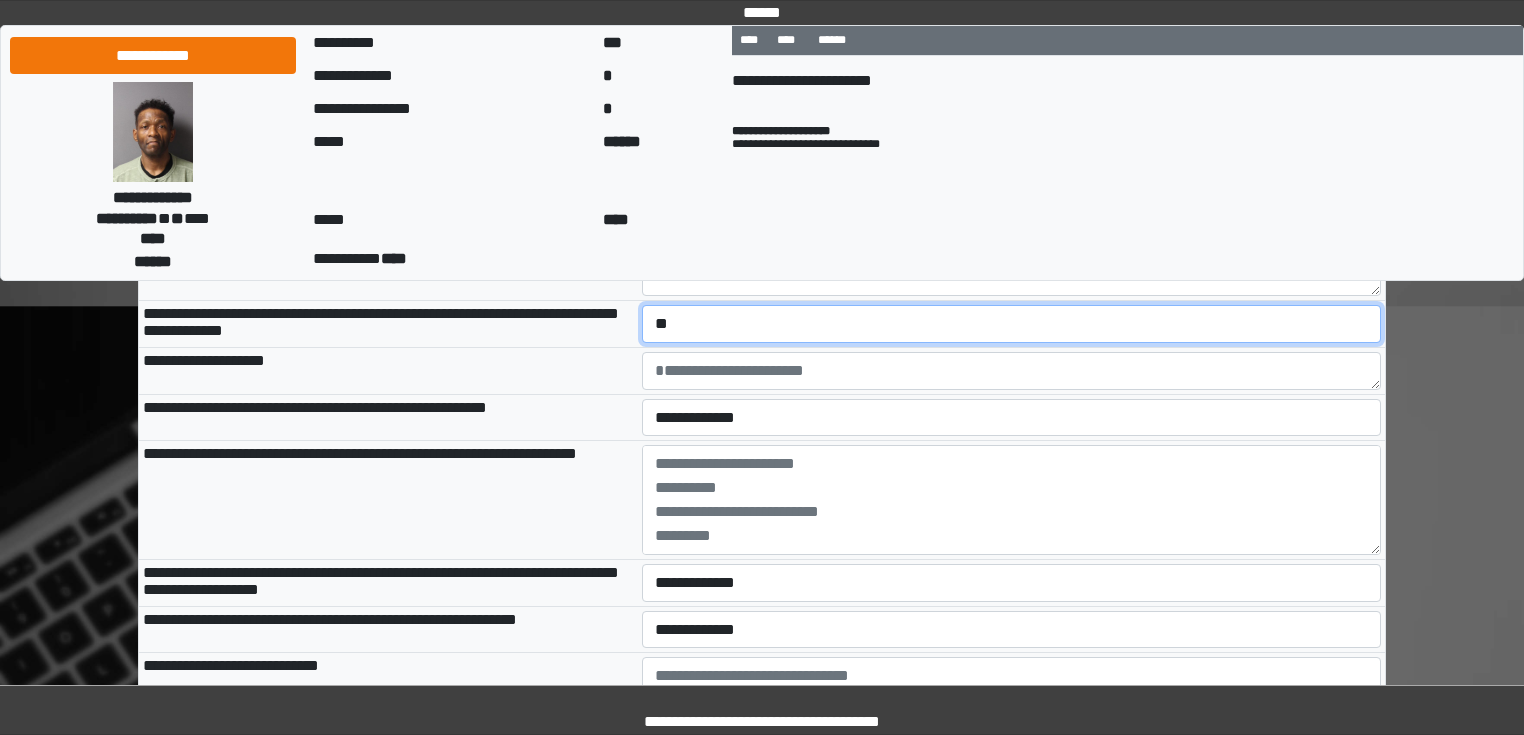 click on "**********" at bounding box center [1012, 324] 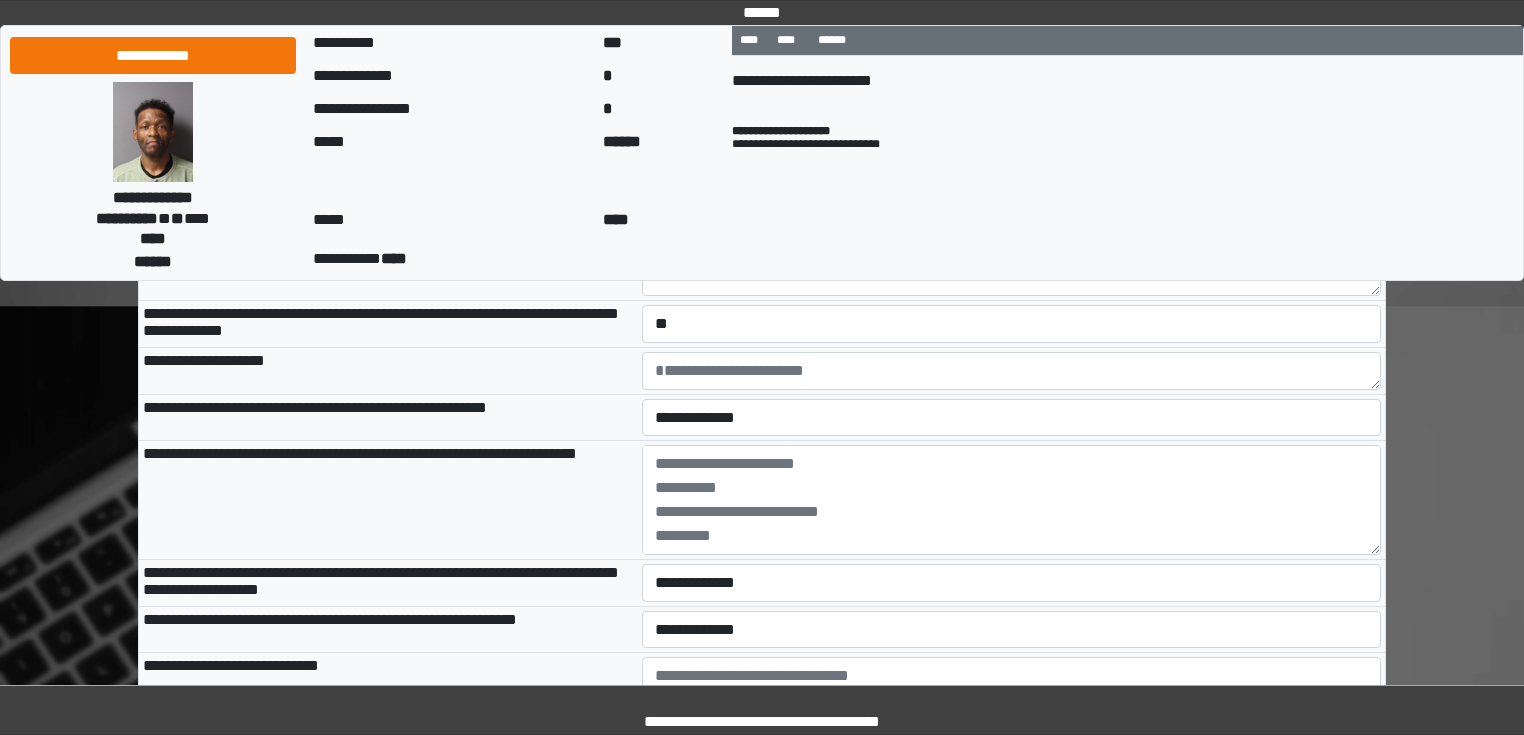 click on "**********" at bounding box center (388, 417) 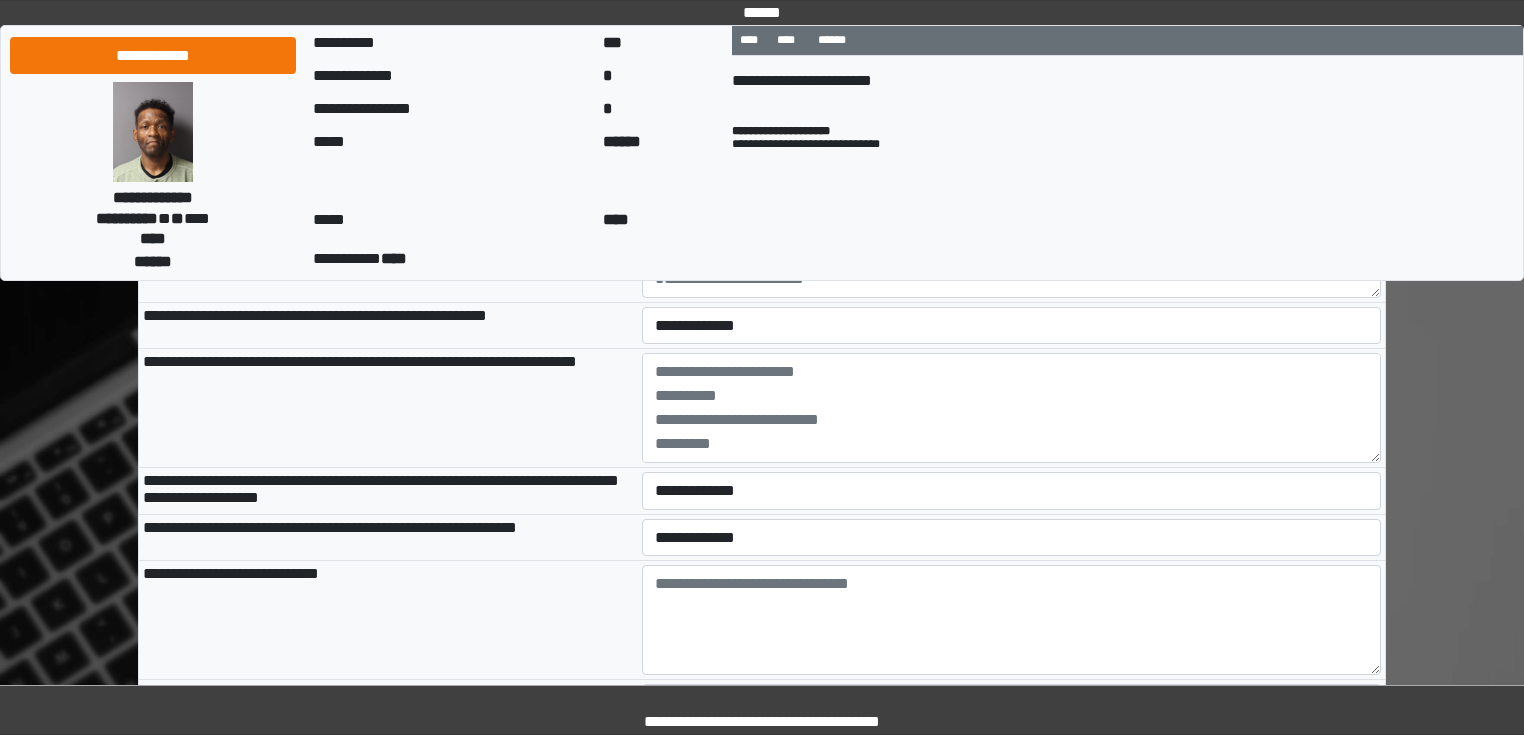 scroll, scrollTop: 1600, scrollLeft: 0, axis: vertical 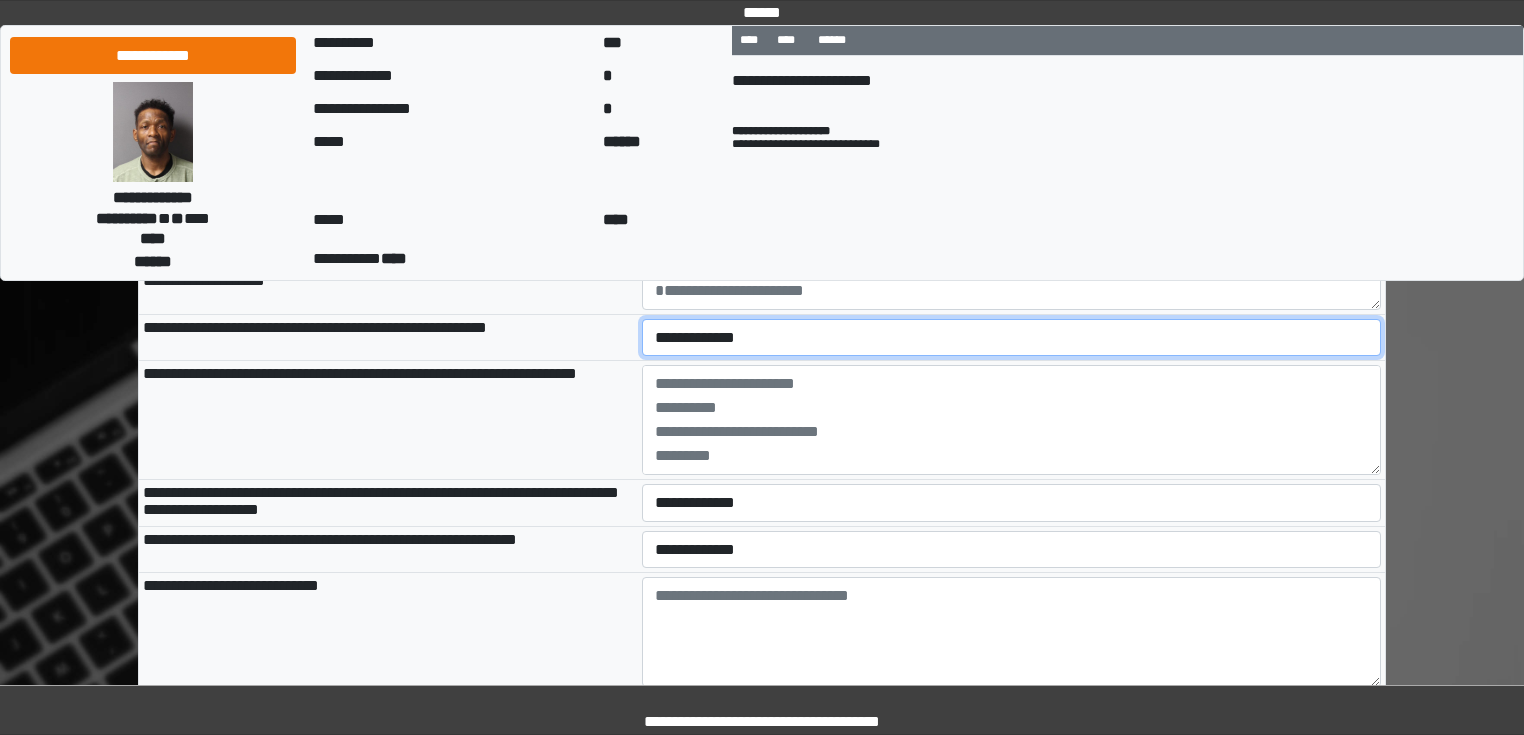 drag, startPoint x: 724, startPoint y: 400, endPoint x: 723, endPoint y: 426, distance: 26.019224 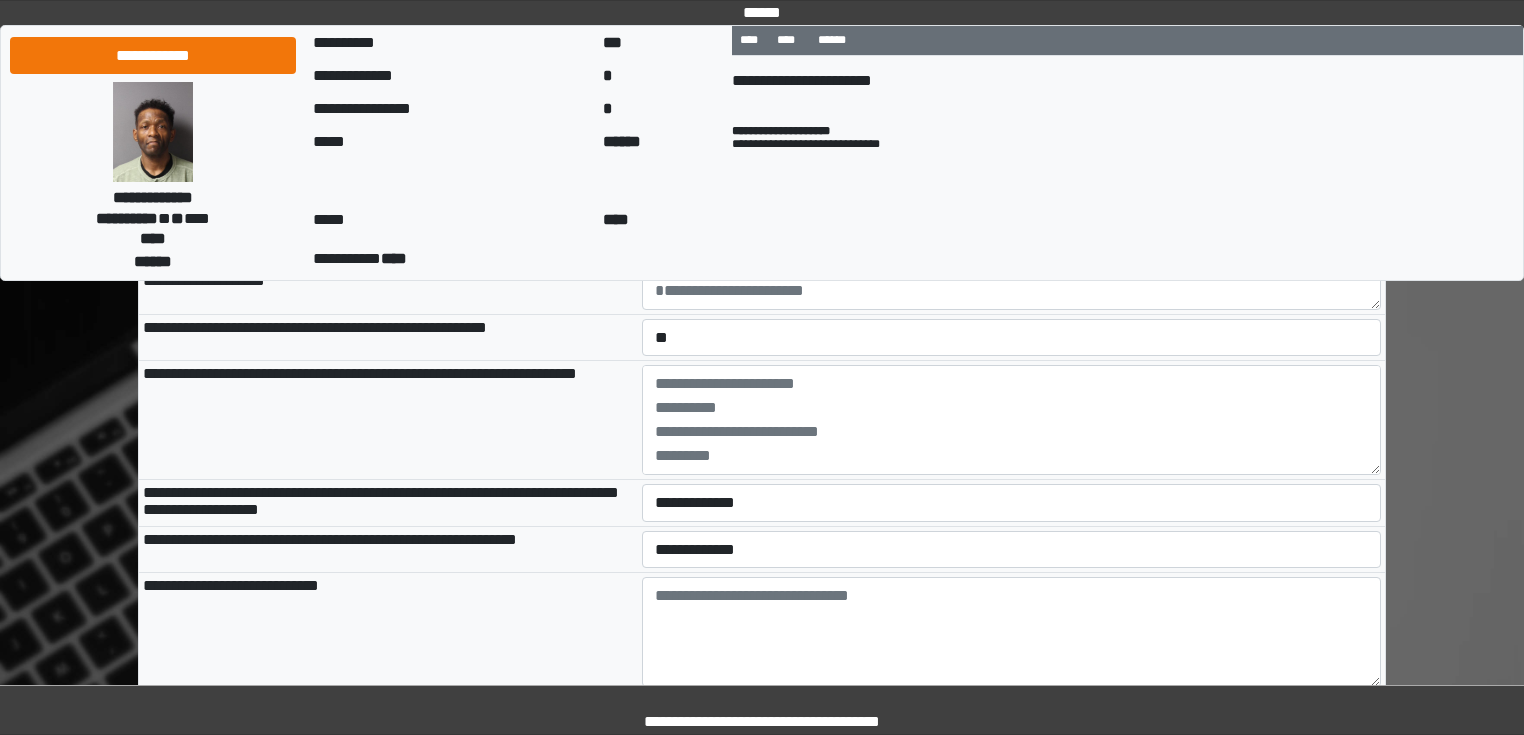 click on "**********" at bounding box center (388, 420) 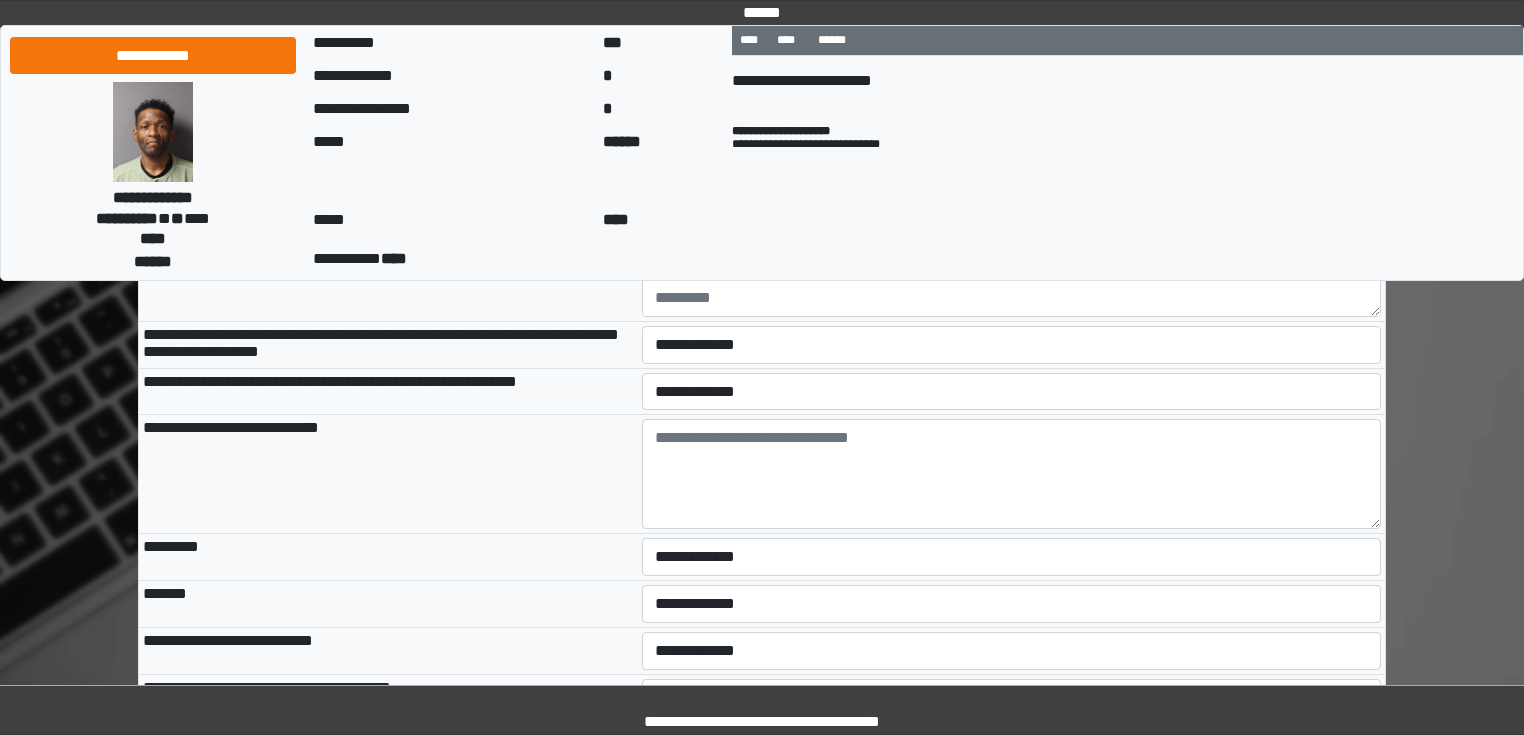 scroll, scrollTop: 1760, scrollLeft: 0, axis: vertical 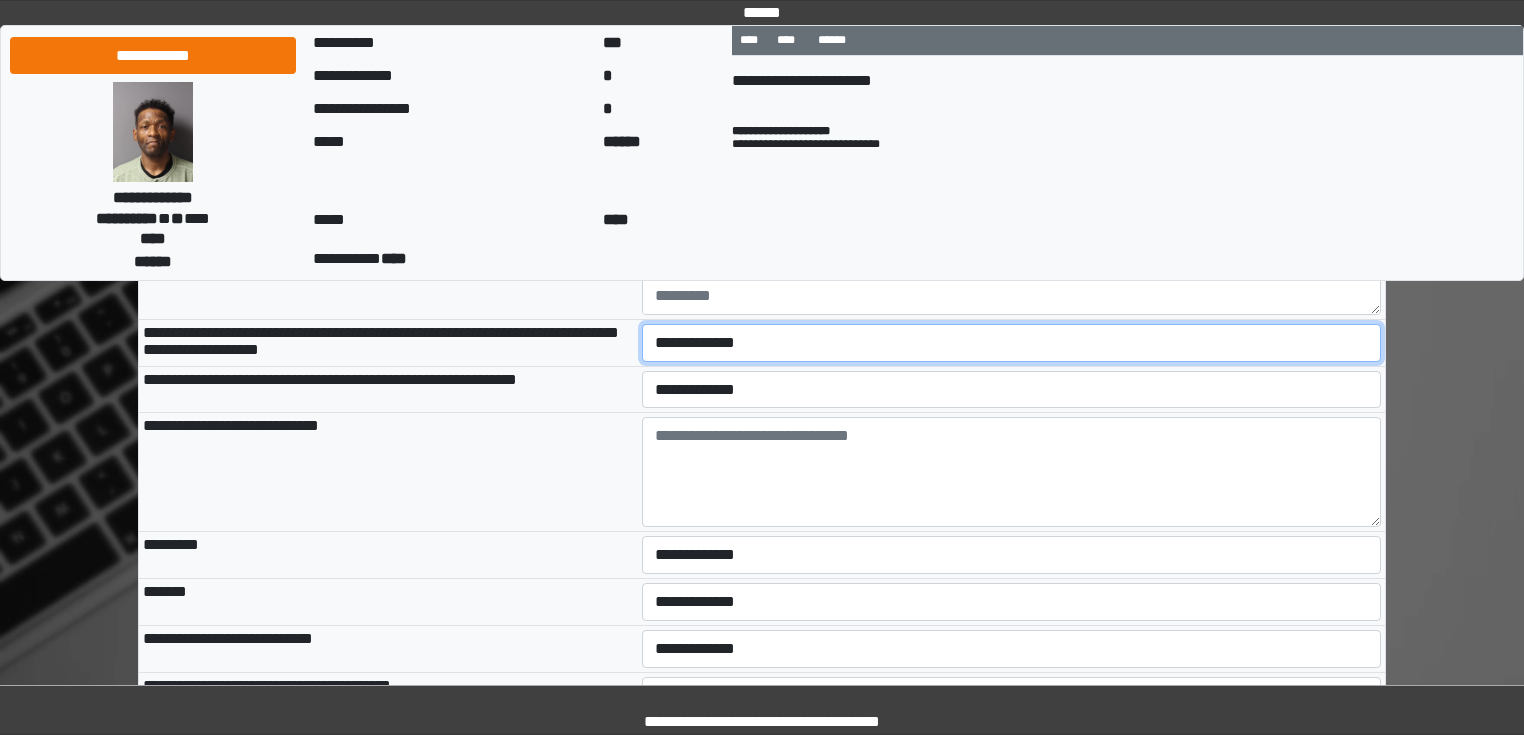 click on "**********" at bounding box center (1012, 343) 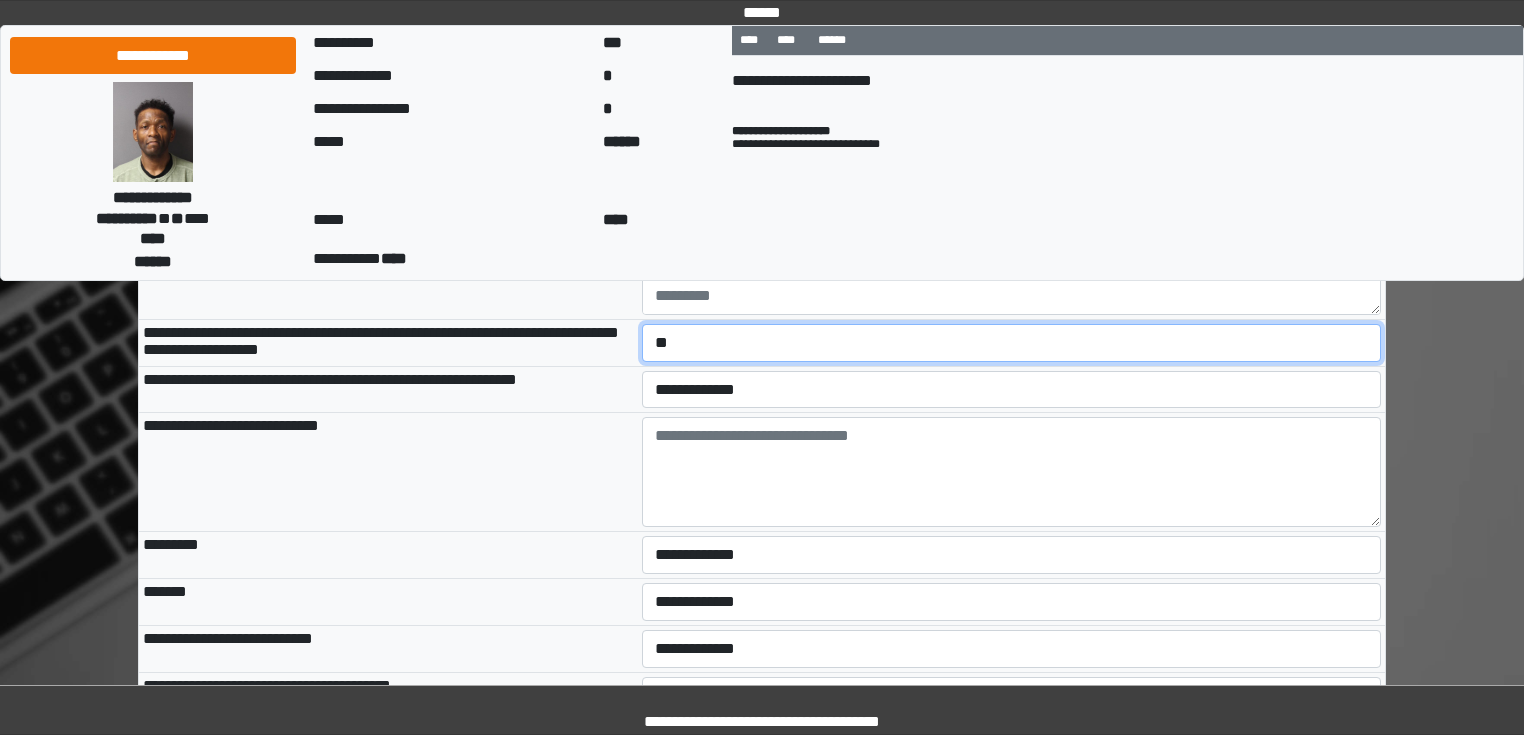 click on "**********" at bounding box center (1012, 343) 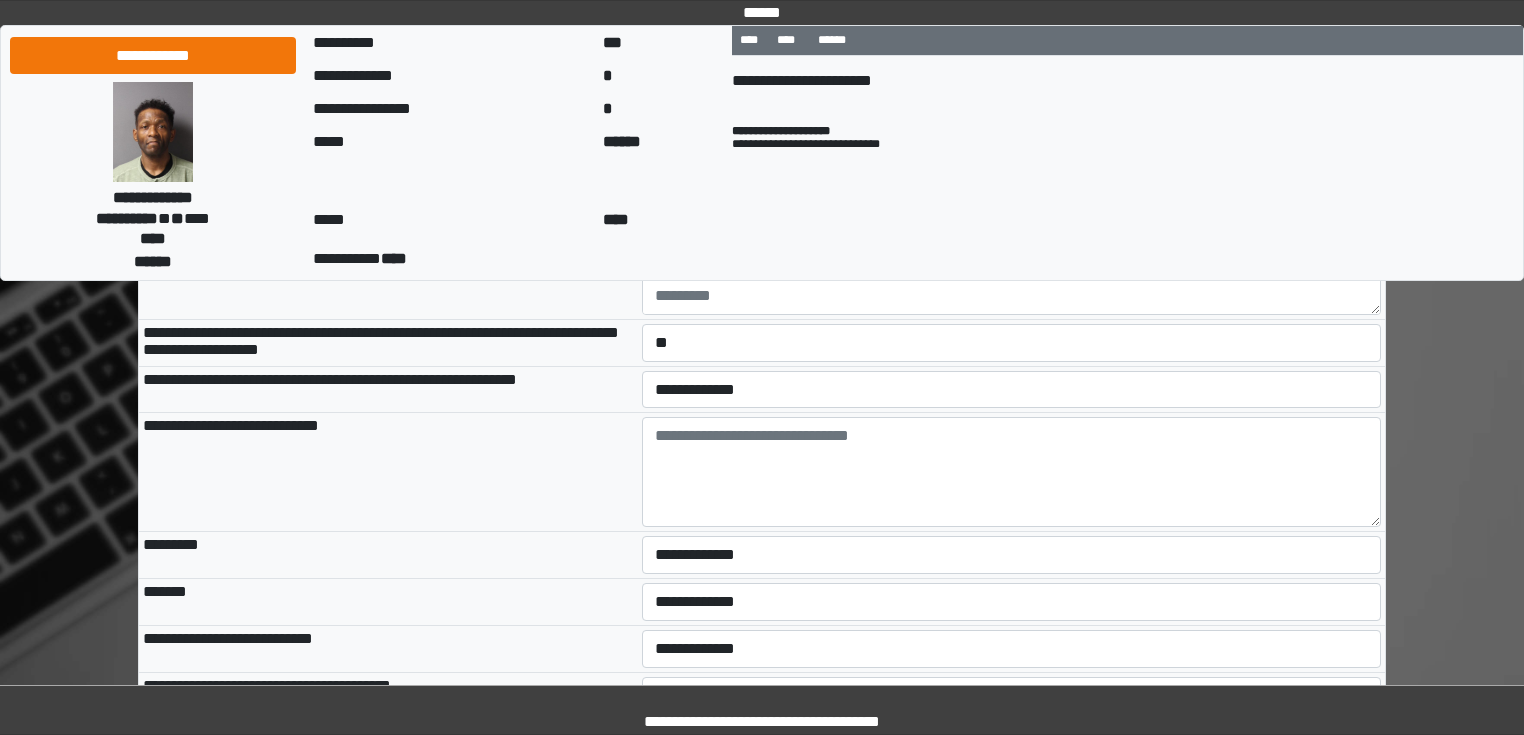 click on "**********" at bounding box center (388, 389) 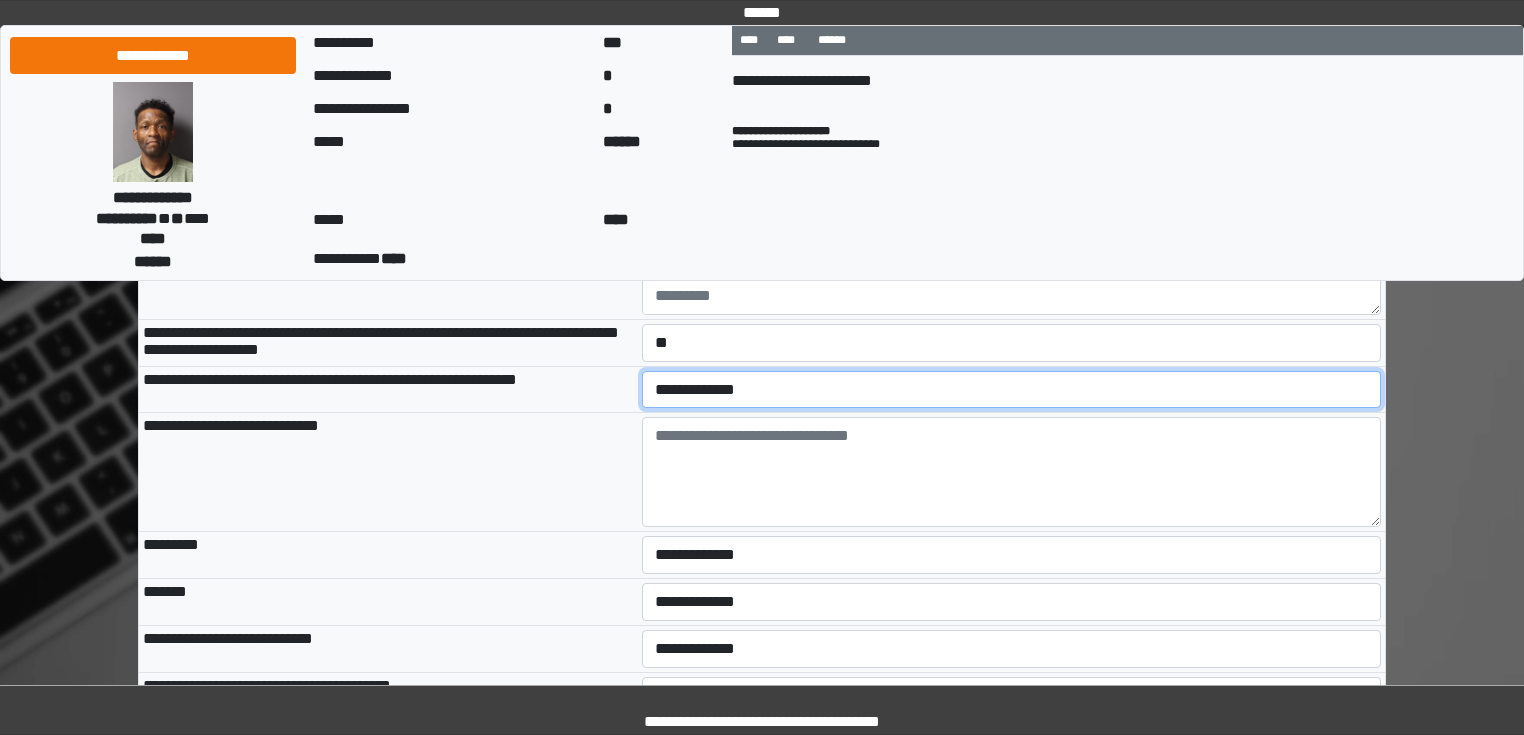 click on "**********" at bounding box center [1012, 390] 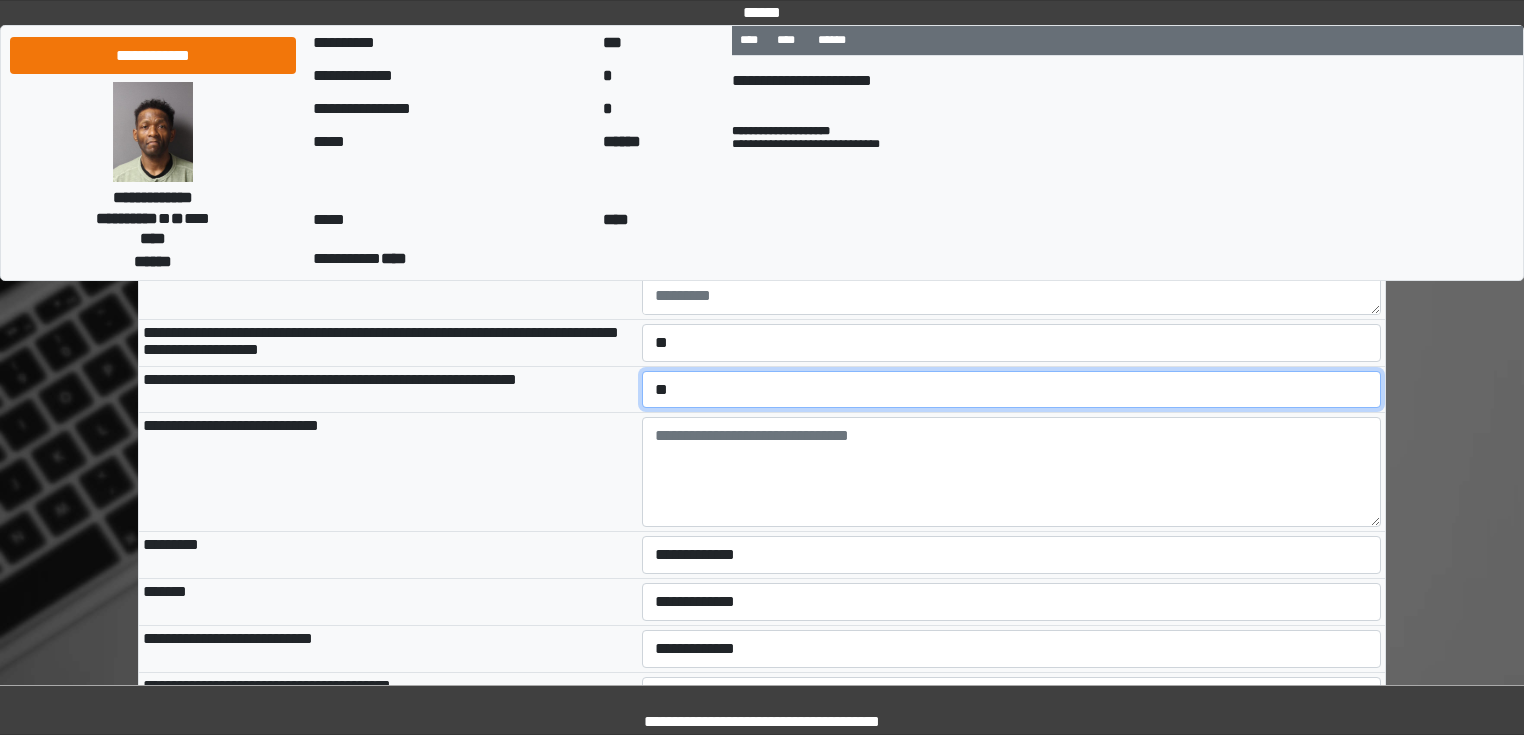 click on "**********" at bounding box center (1012, 390) 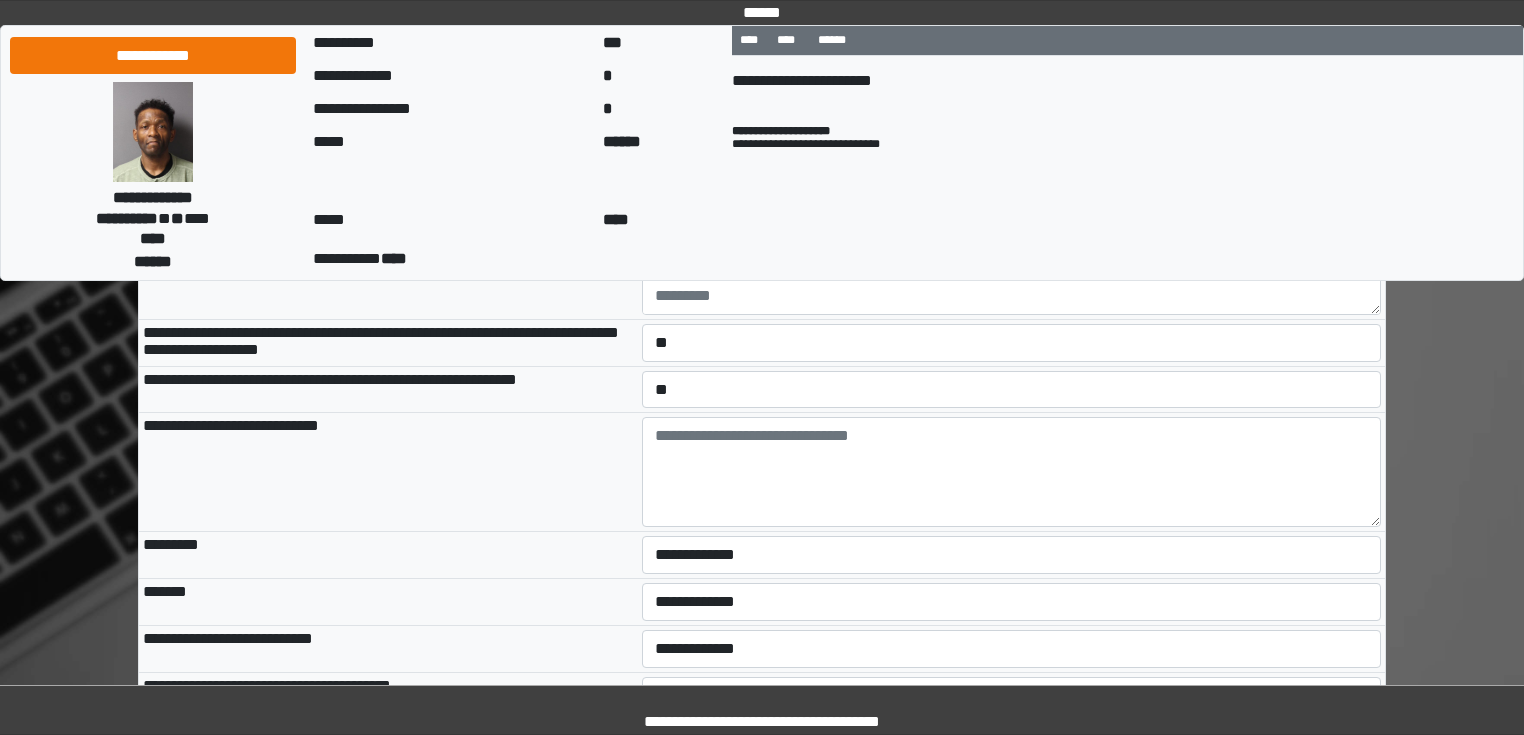 click on "**********" at bounding box center [388, 472] 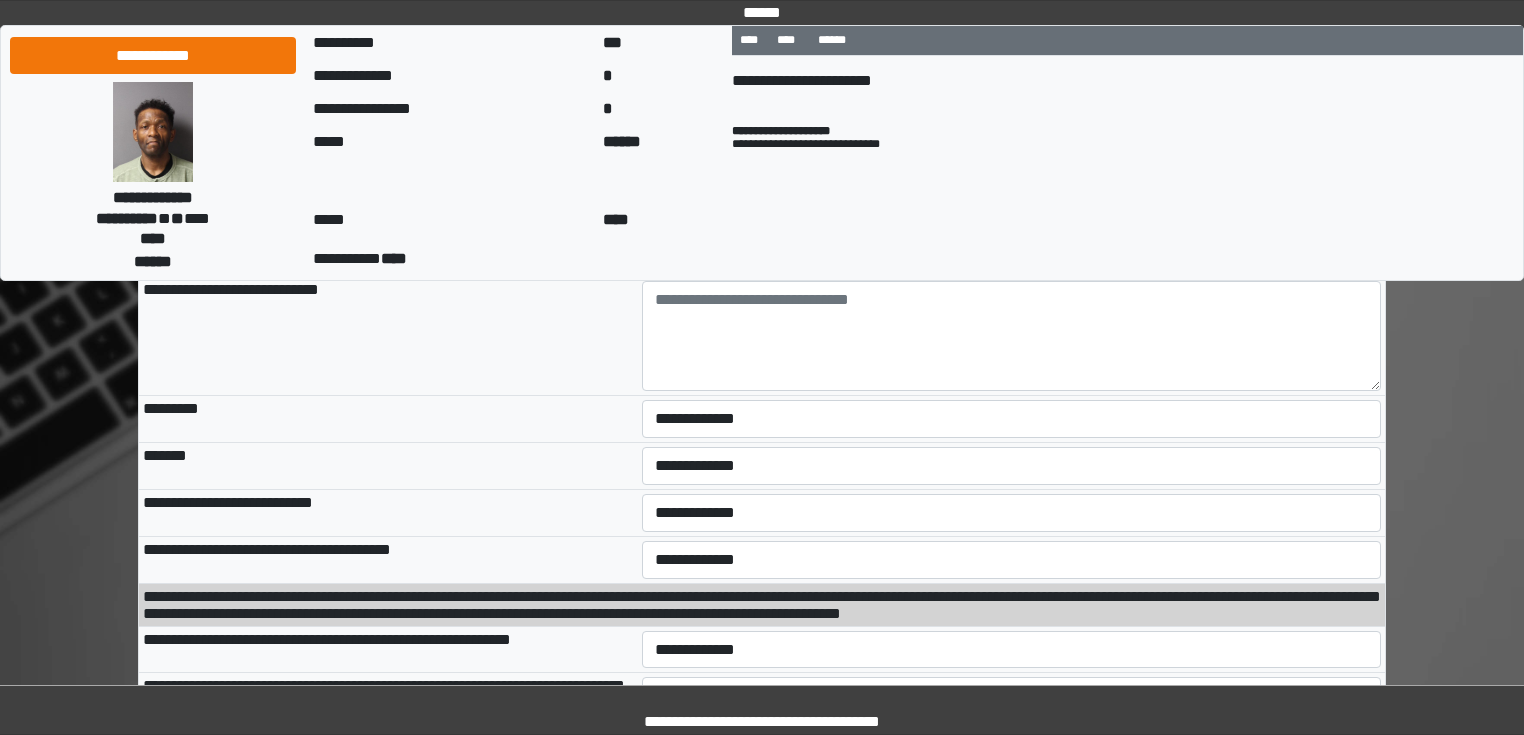 scroll, scrollTop: 1920, scrollLeft: 0, axis: vertical 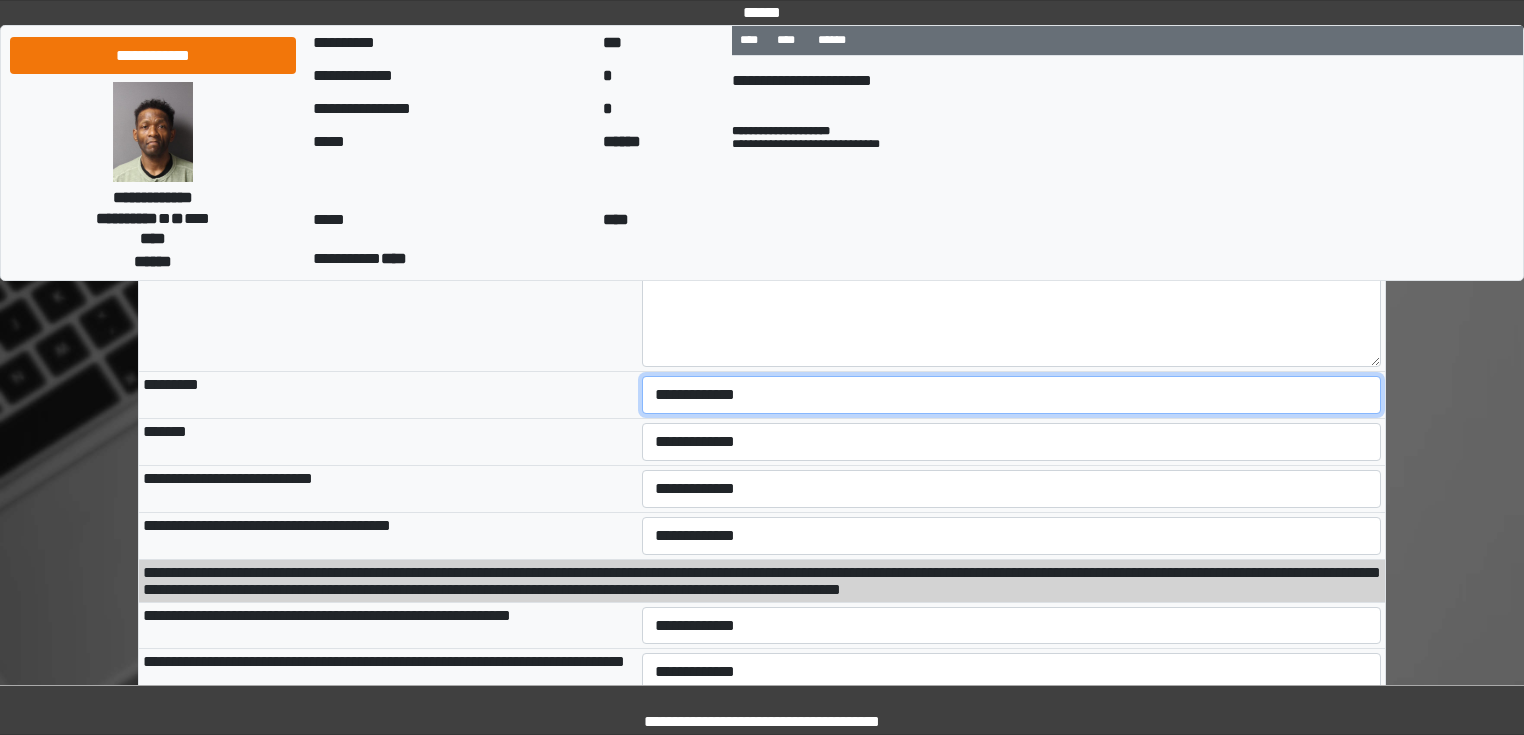 click on "**********" at bounding box center [1012, 395] 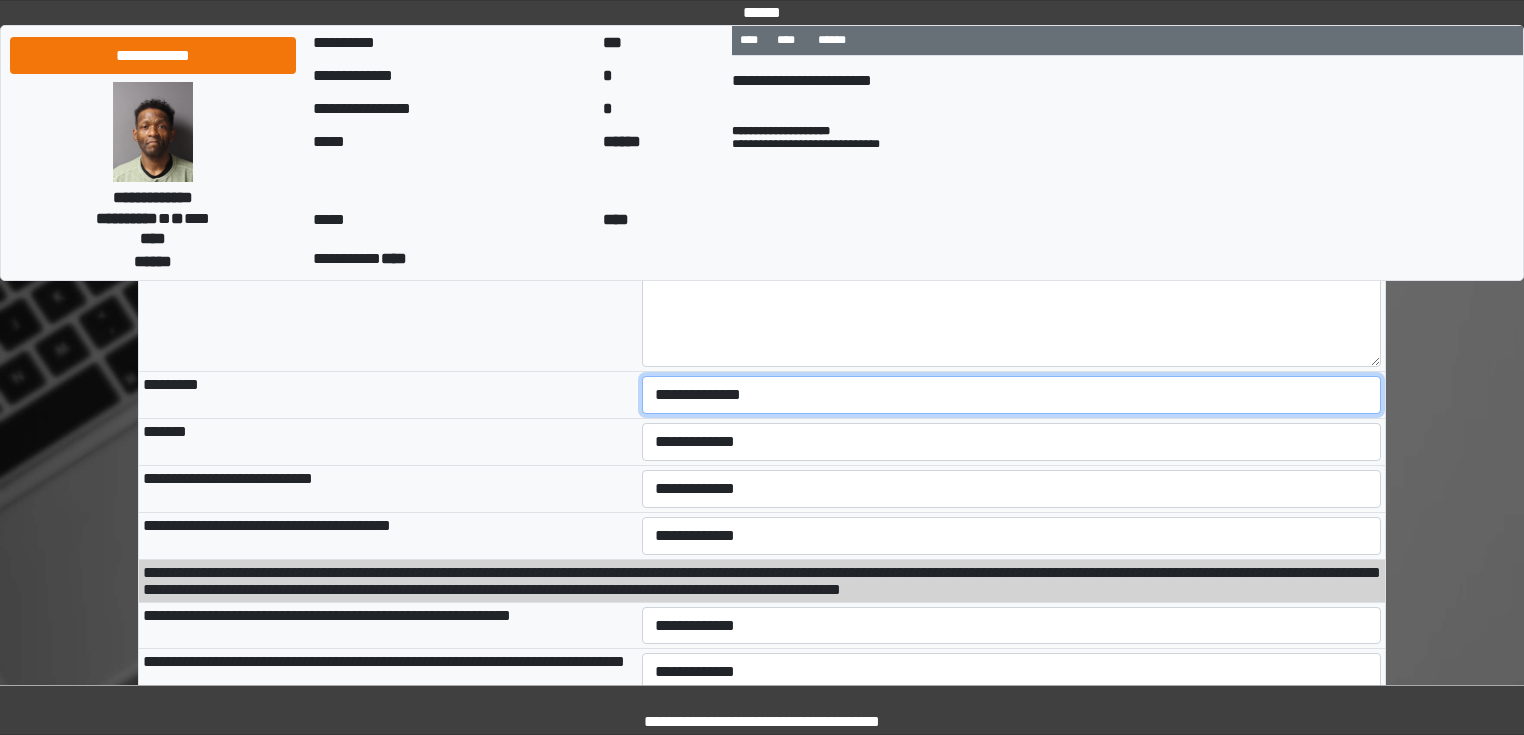 click on "**********" at bounding box center (1012, 395) 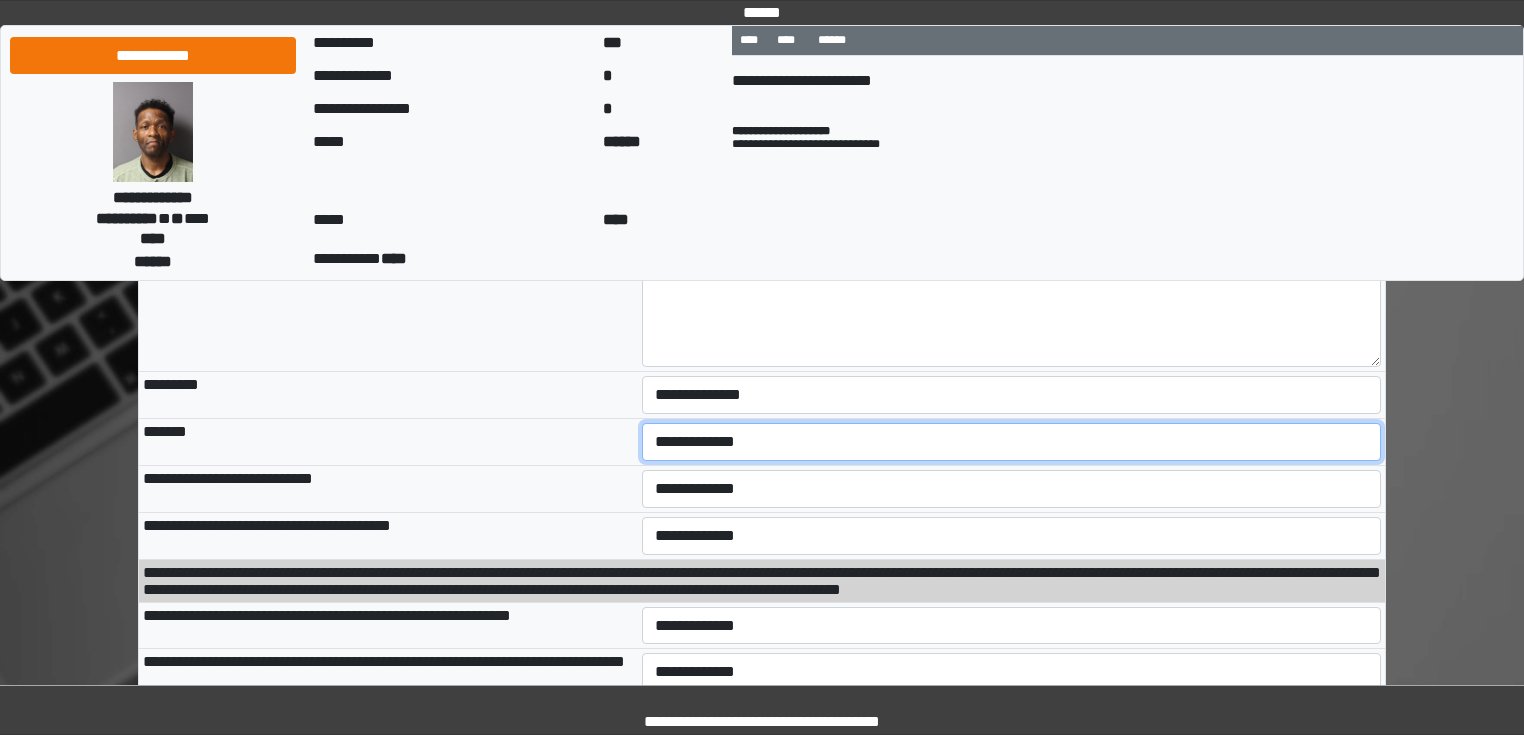 click on "**********" at bounding box center [1012, 442] 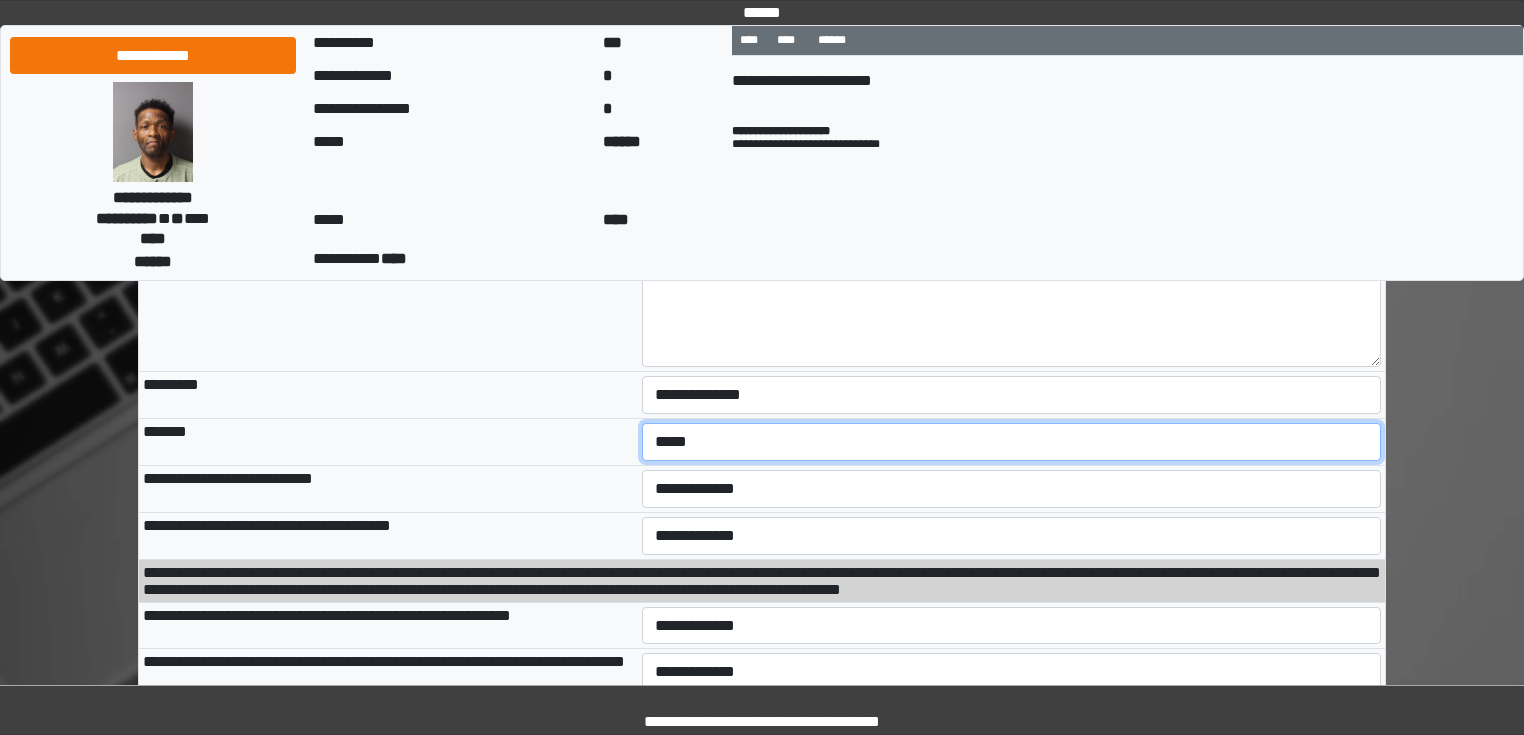 click on "**********" at bounding box center (1012, 442) 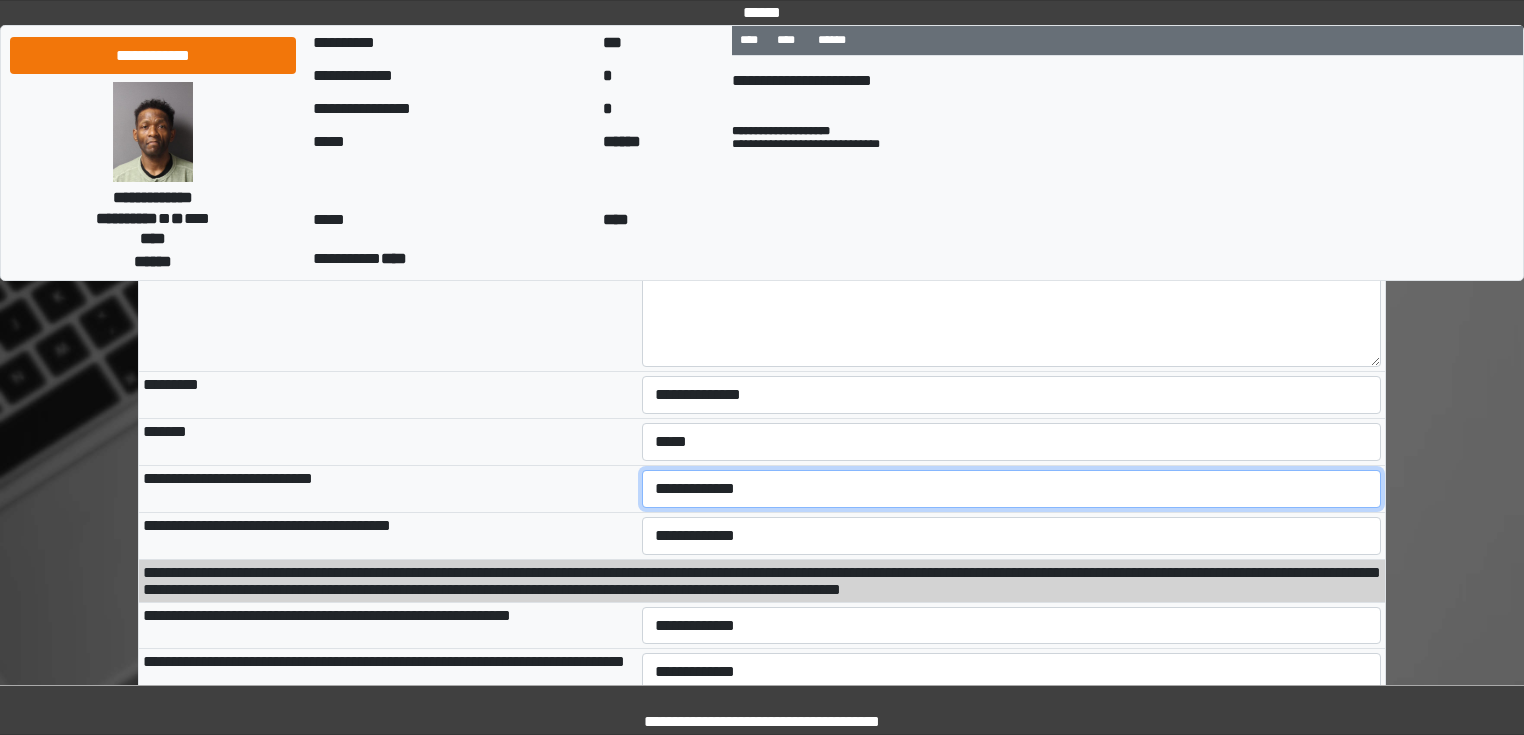 click on "**********" at bounding box center [1012, 489] 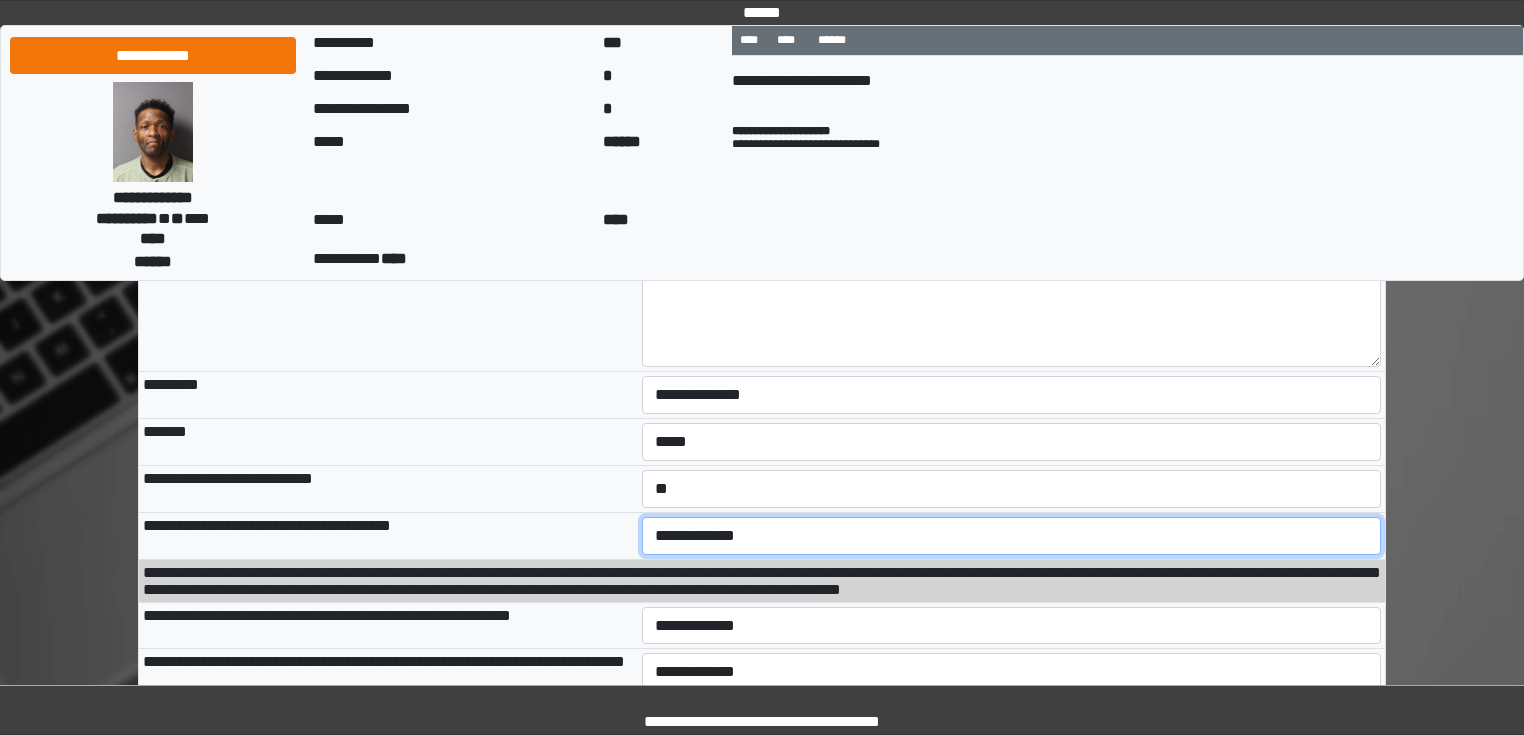 click on "**********" at bounding box center (1012, 536) 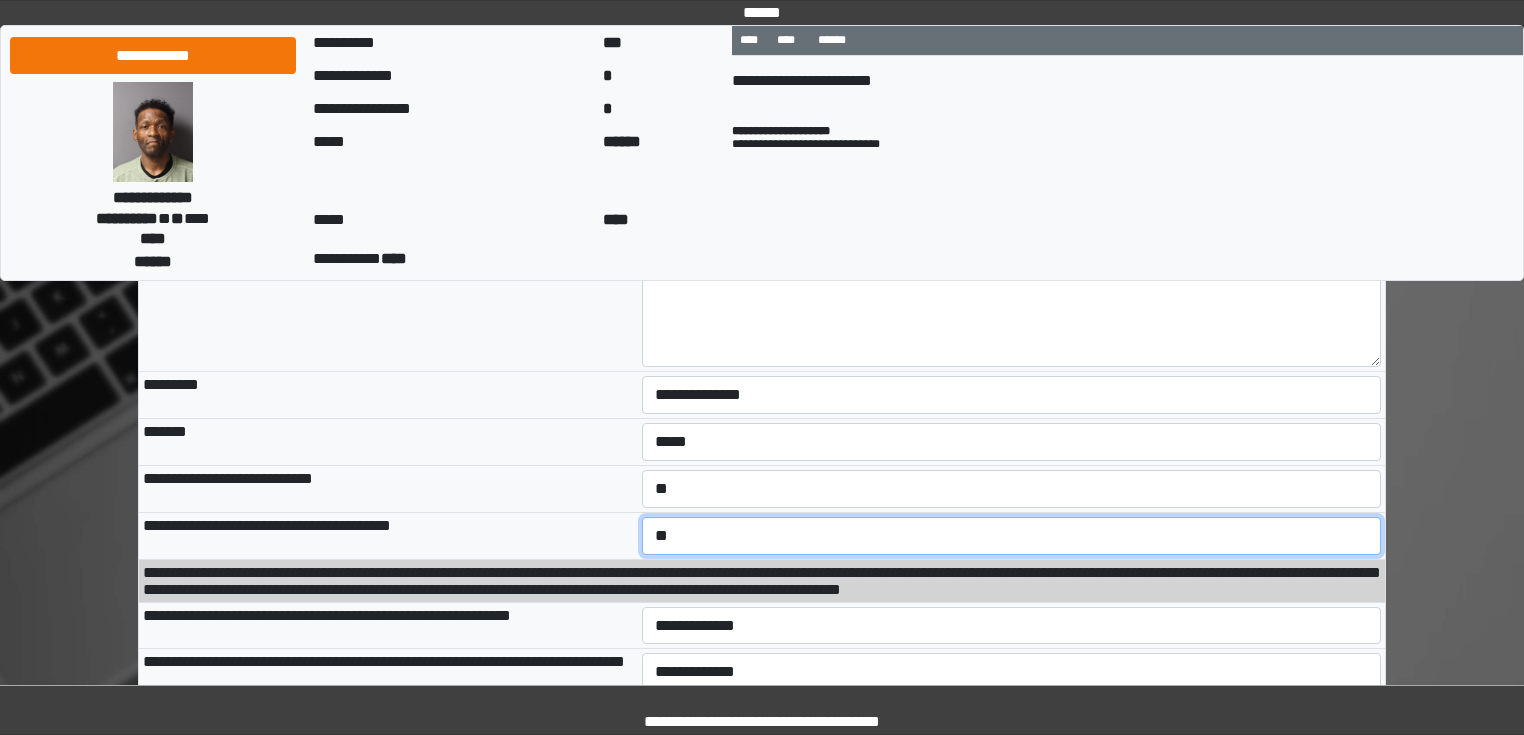 click on "**********" at bounding box center [1012, 536] 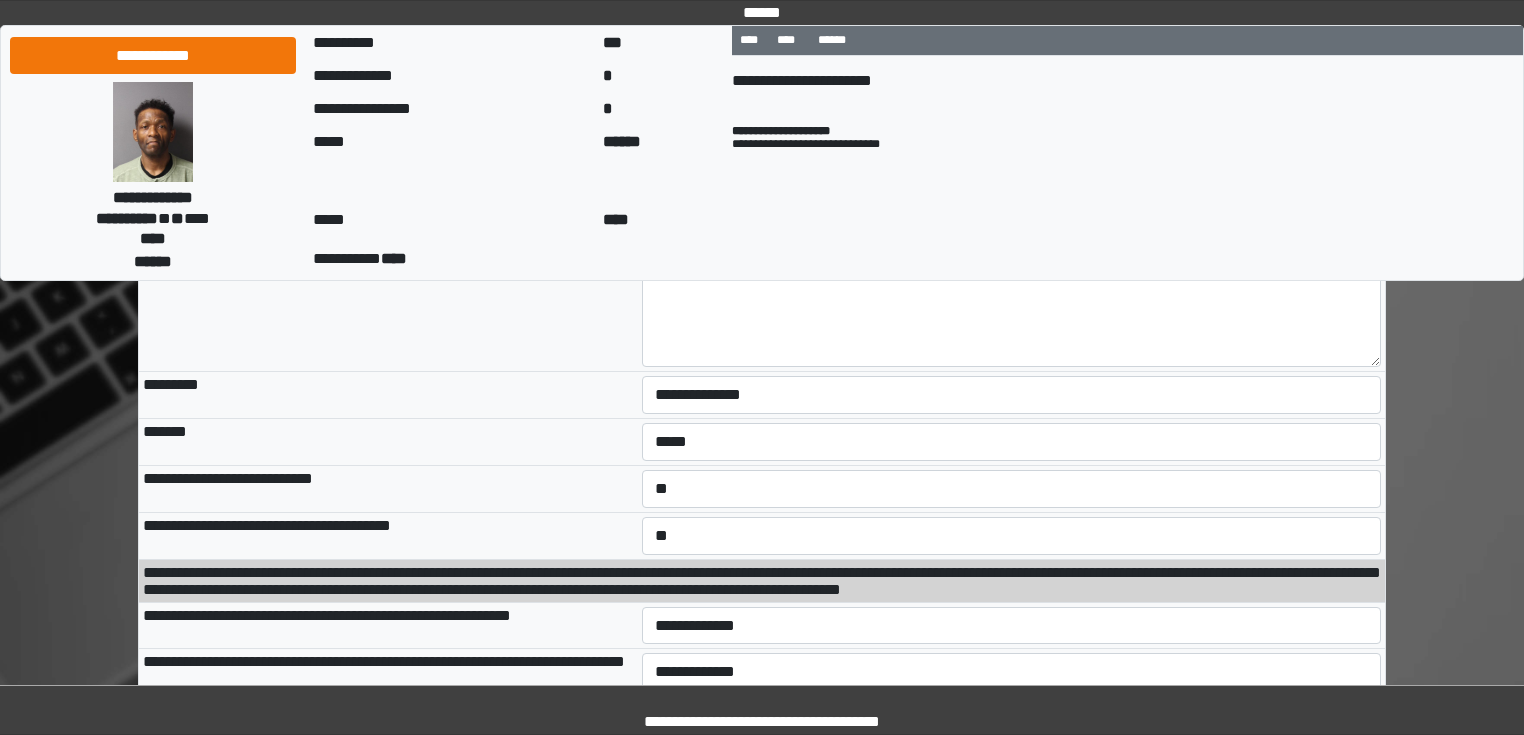 click on "**********" at bounding box center (388, 489) 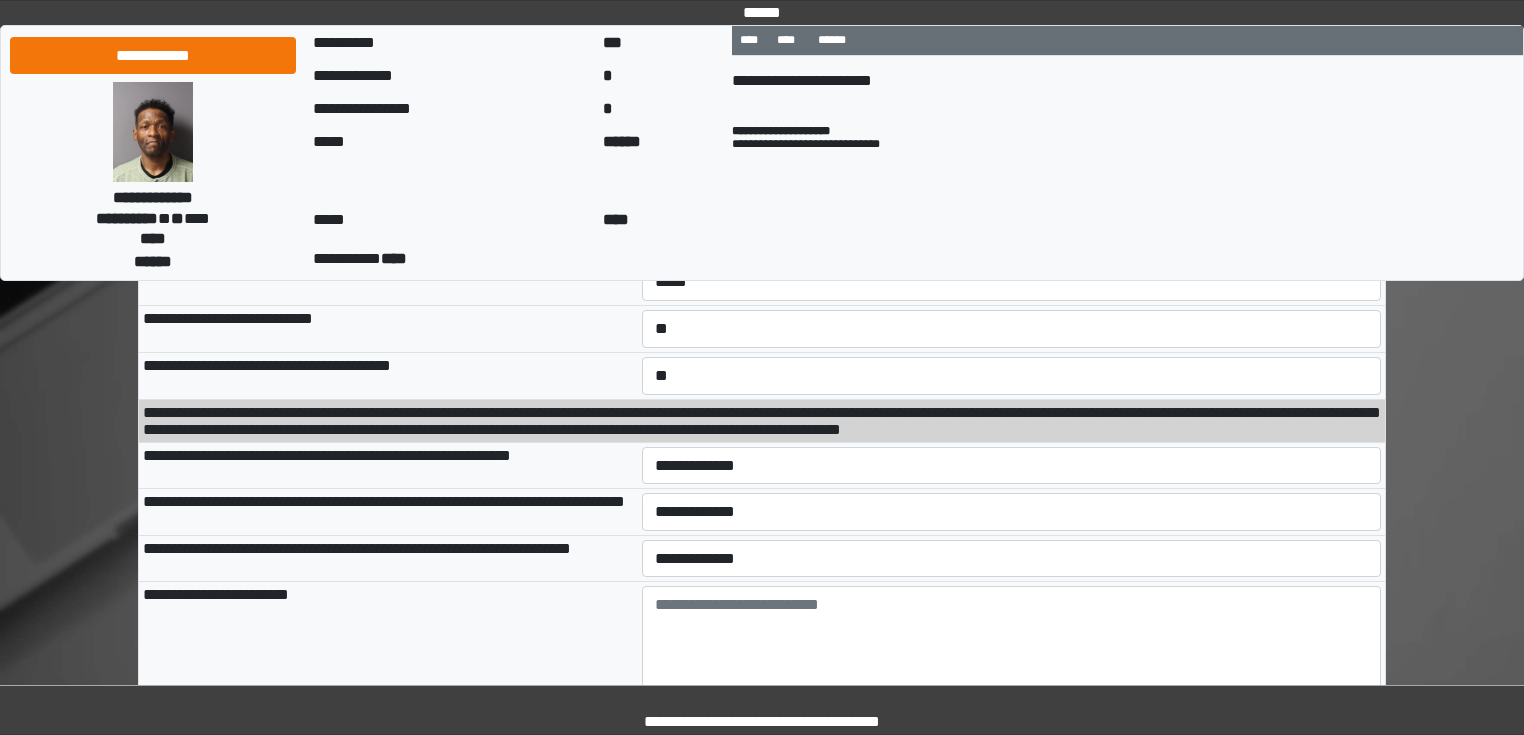 scroll, scrollTop: 2160, scrollLeft: 0, axis: vertical 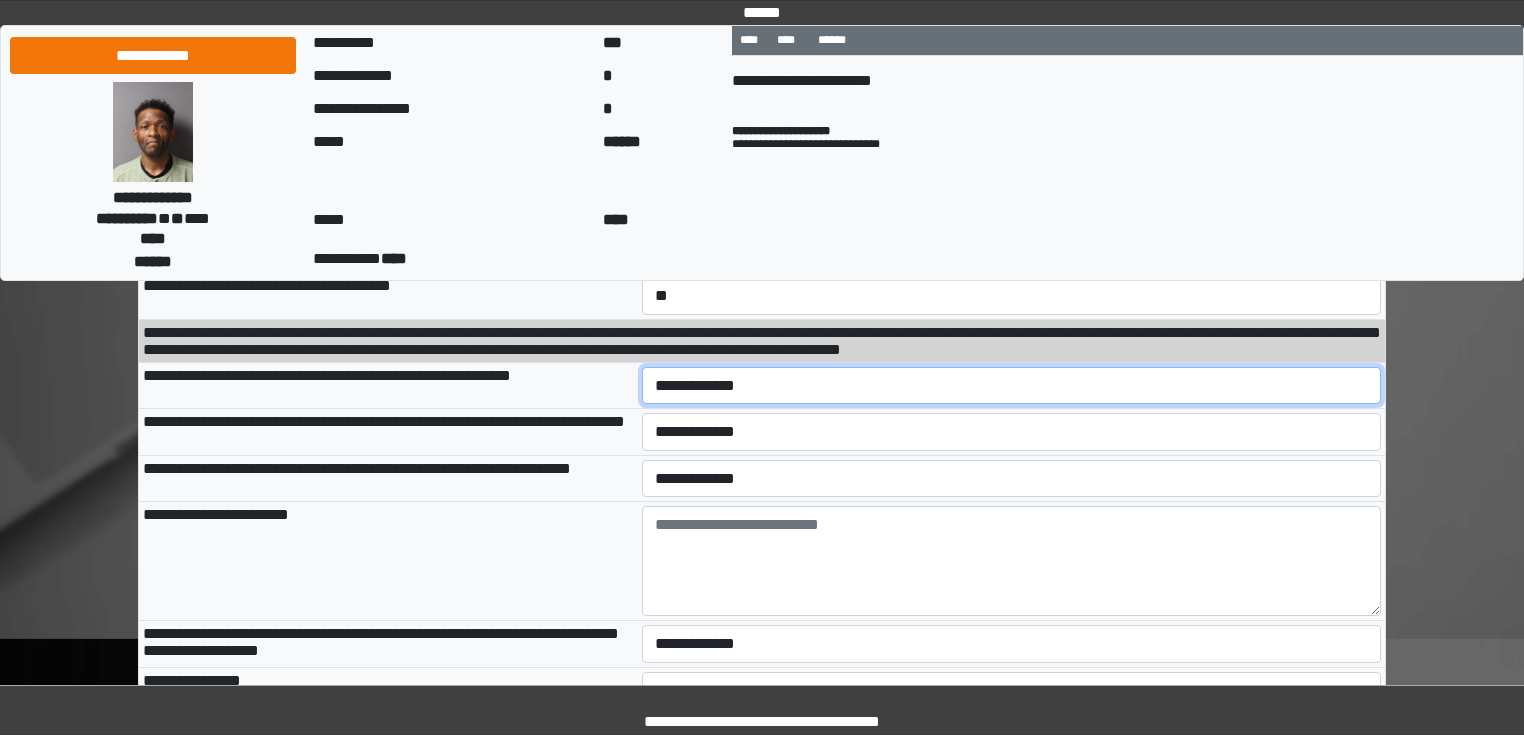 click on "**********" at bounding box center [1012, 386] 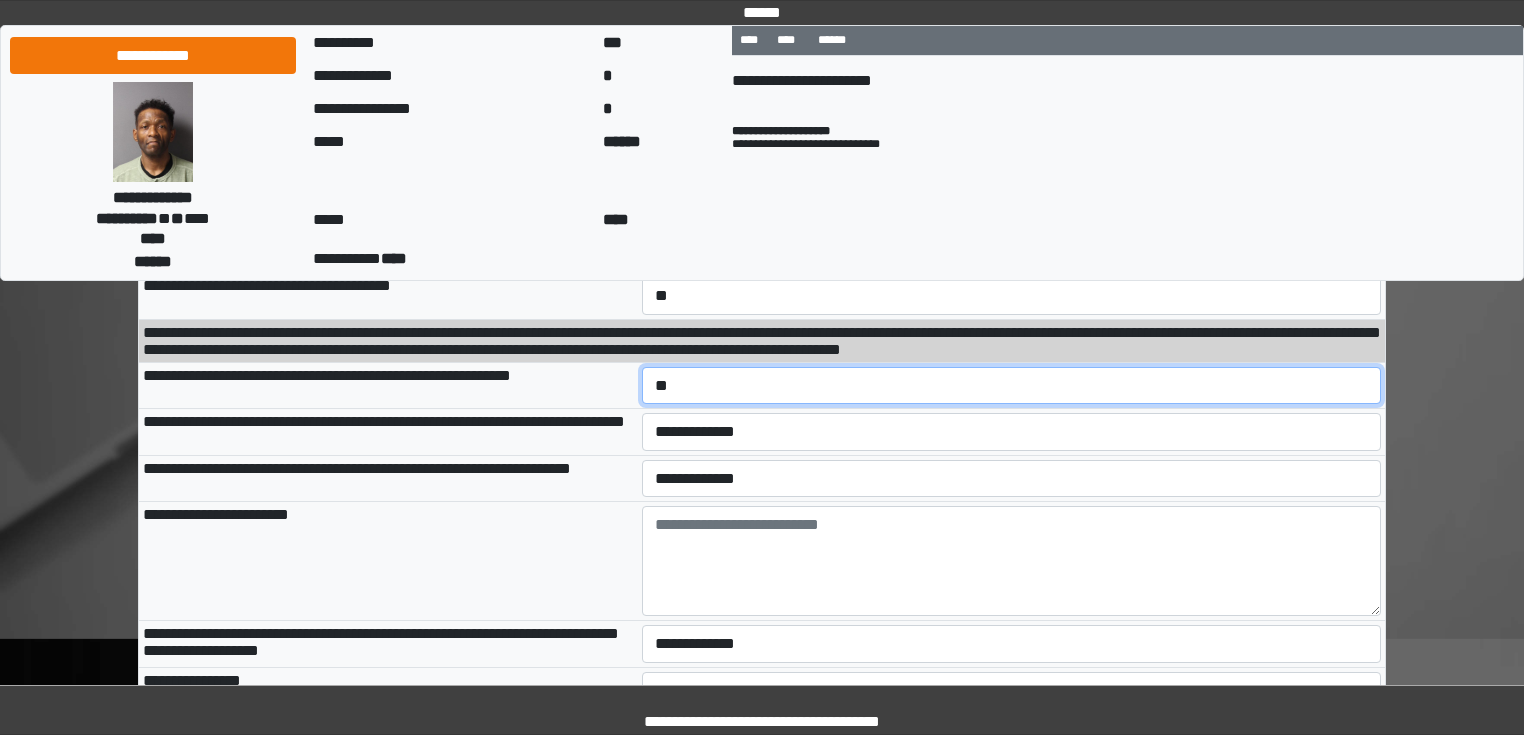 click on "**********" at bounding box center [1012, 386] 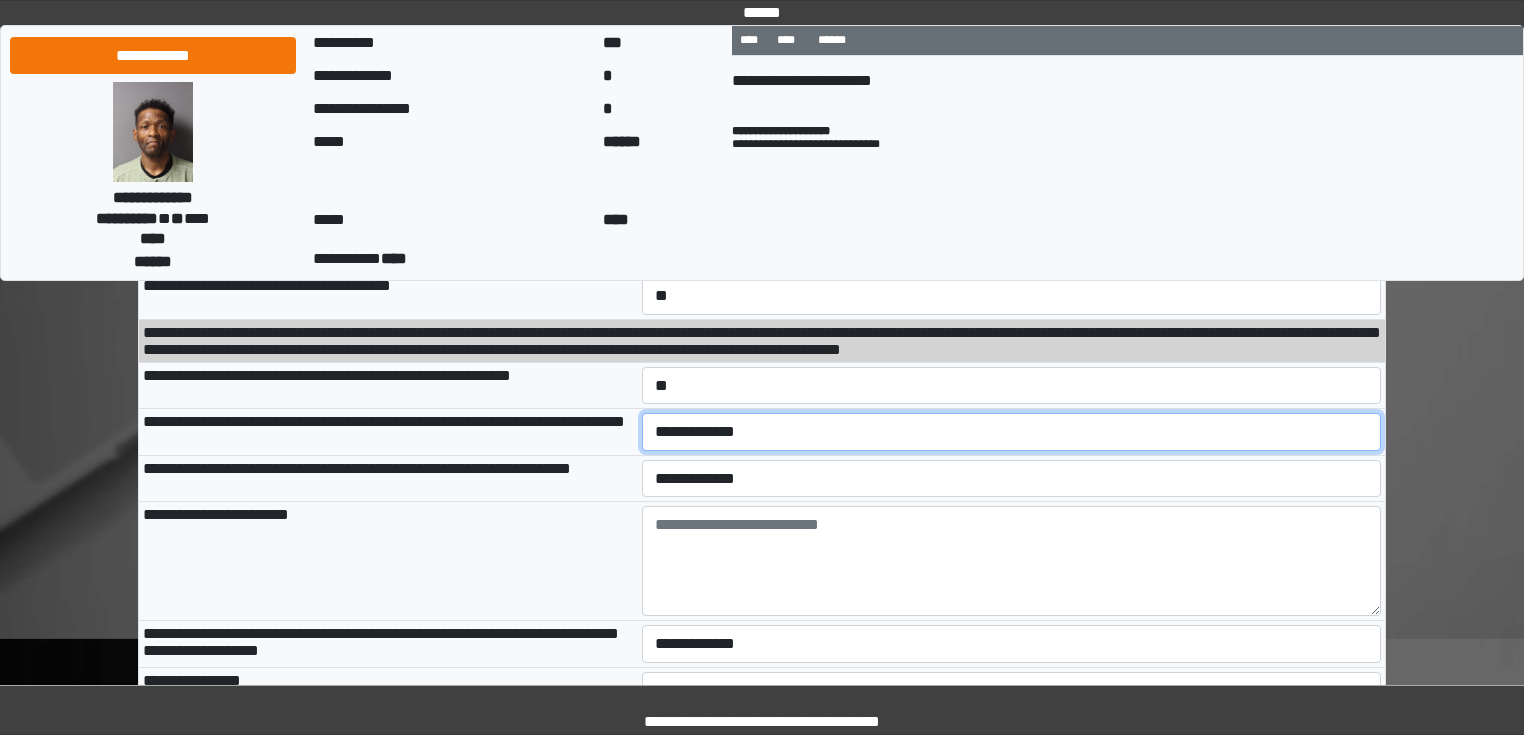 drag, startPoint x: 677, startPoint y: 507, endPoint x: 677, endPoint y: 525, distance: 18 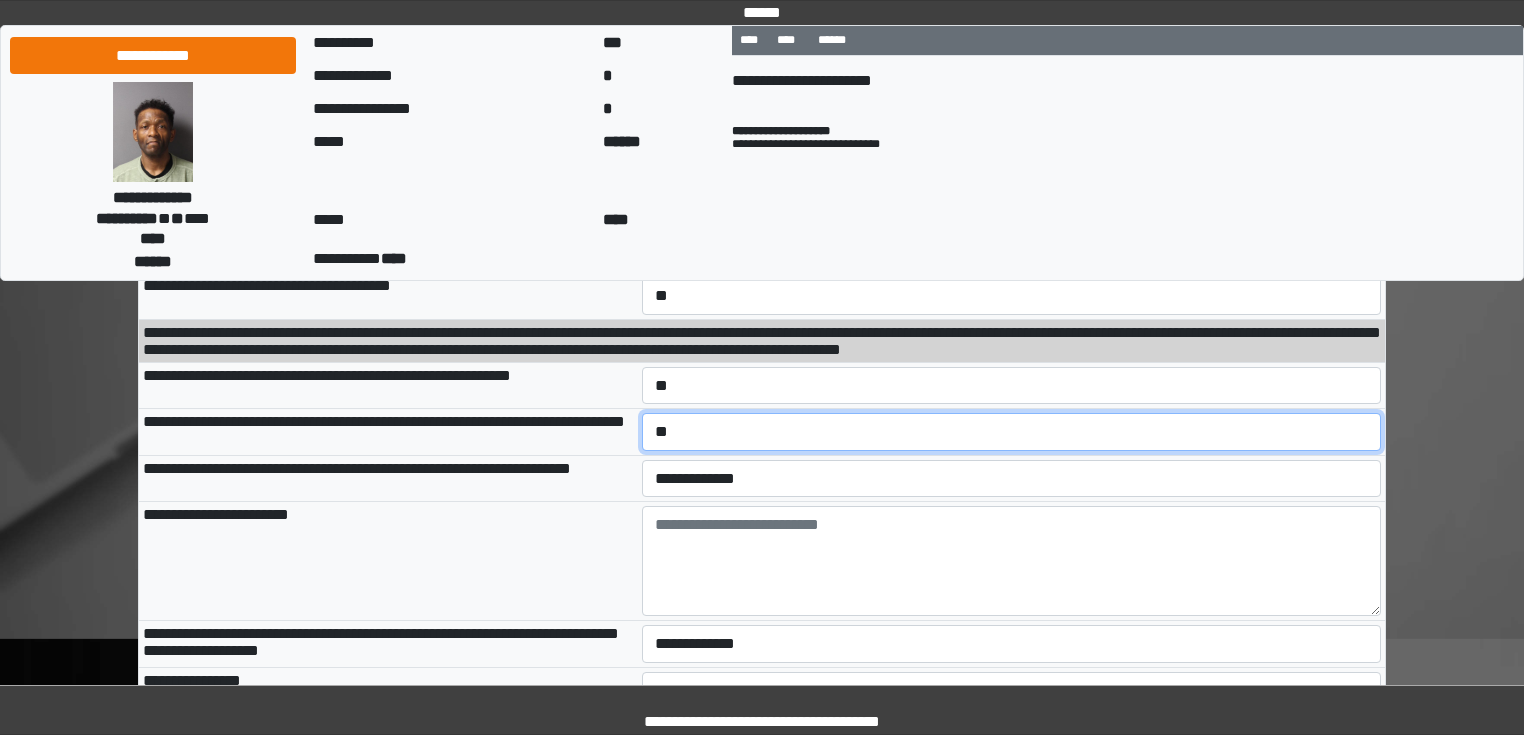 click on "**********" at bounding box center [1012, 432] 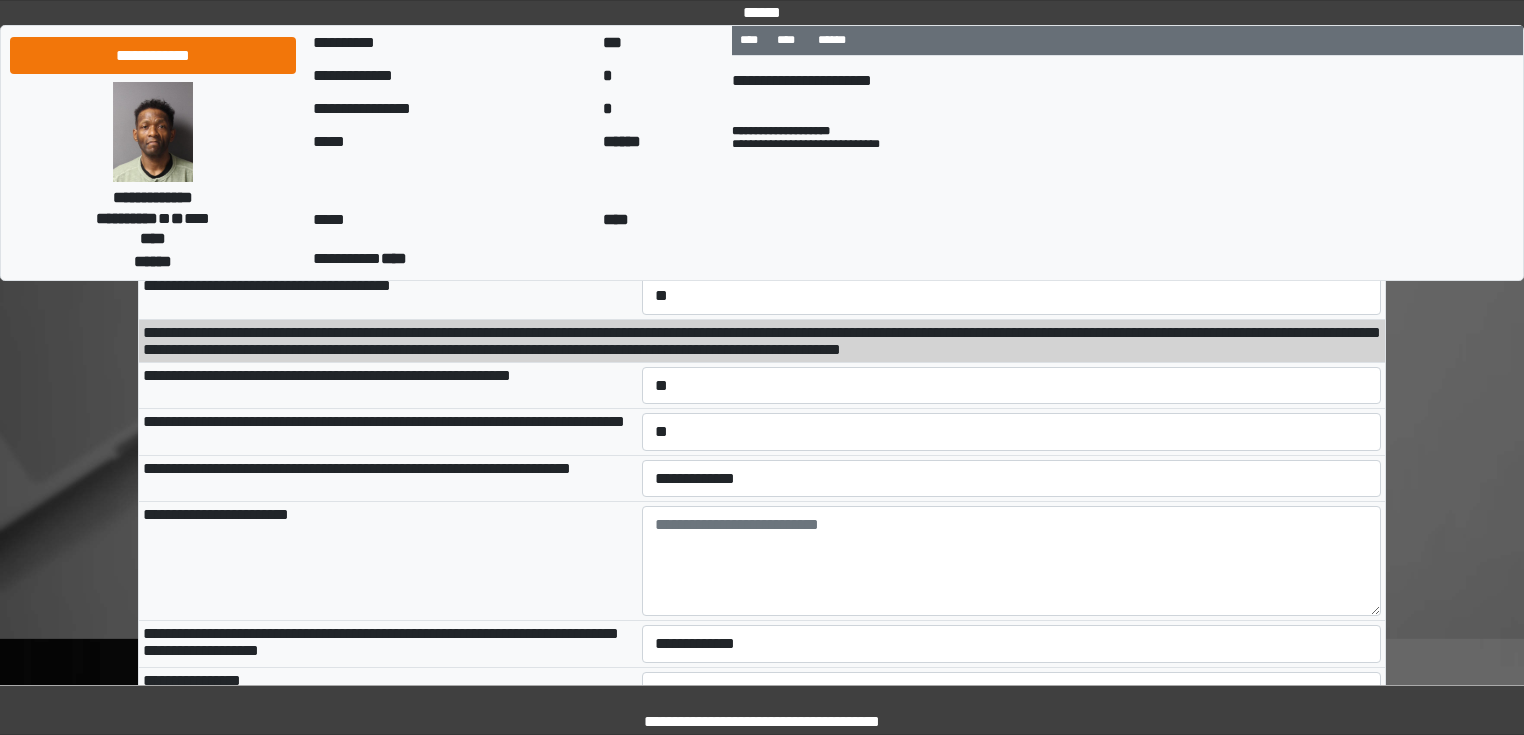 click on "**********" at bounding box center [388, 478] 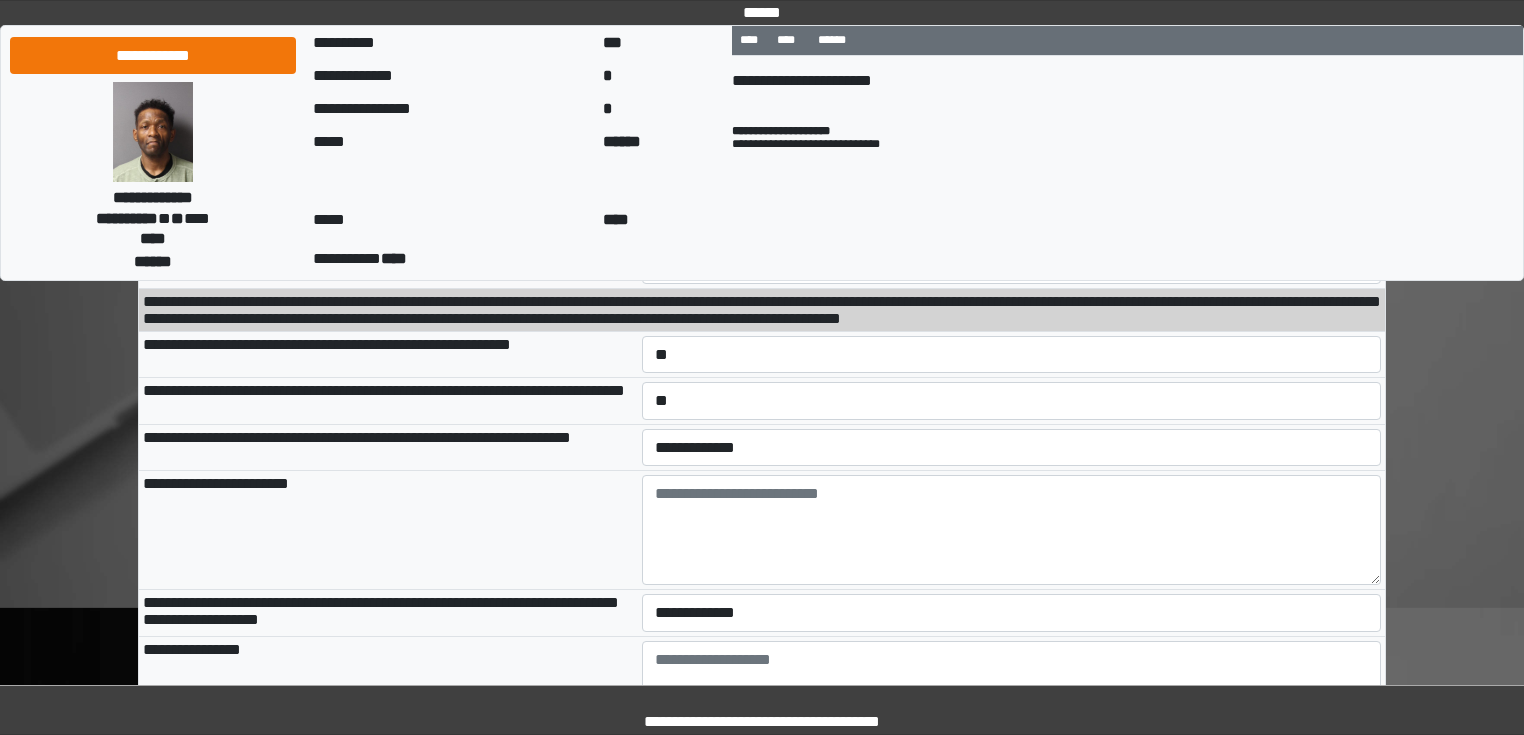 scroll, scrollTop: 2240, scrollLeft: 0, axis: vertical 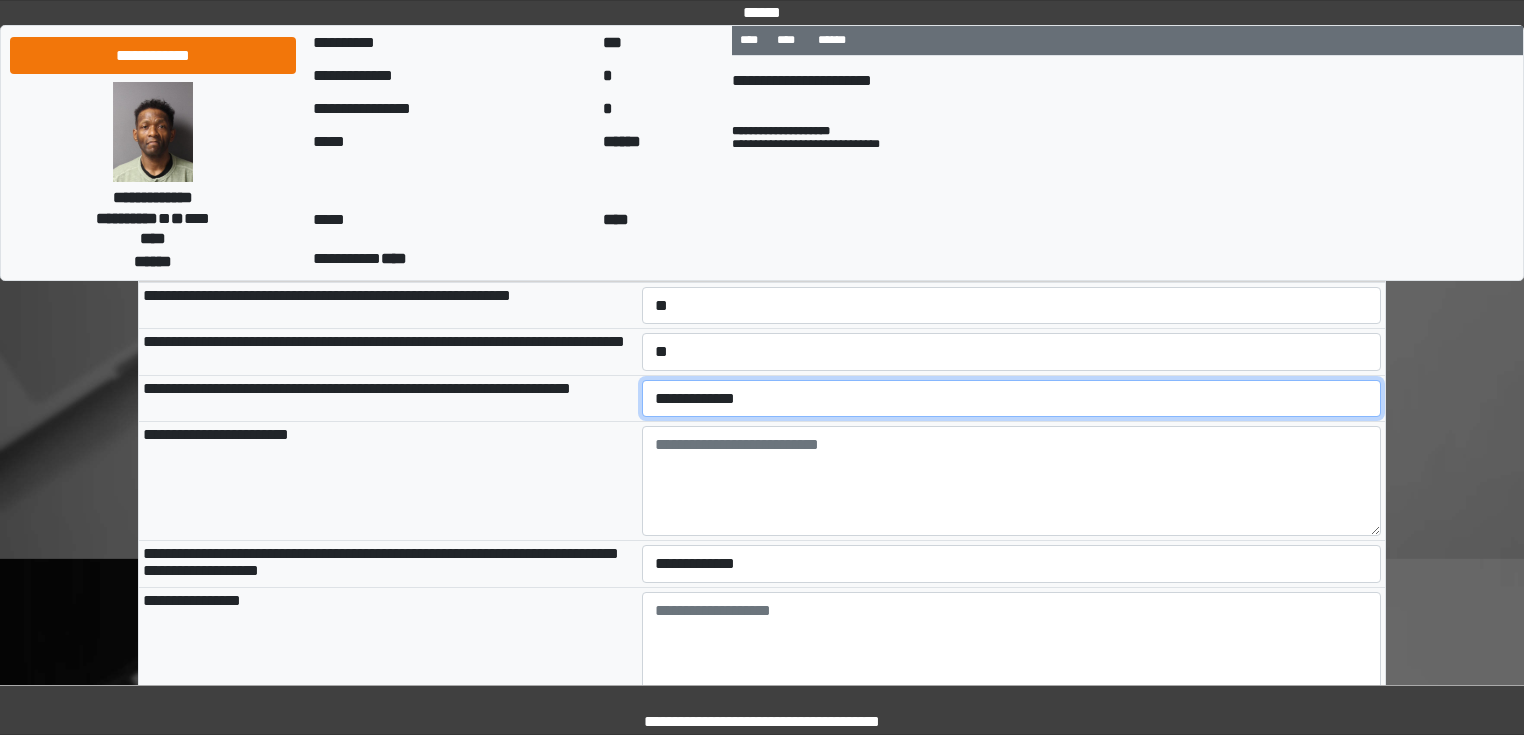 click on "**********" at bounding box center [1012, 399] 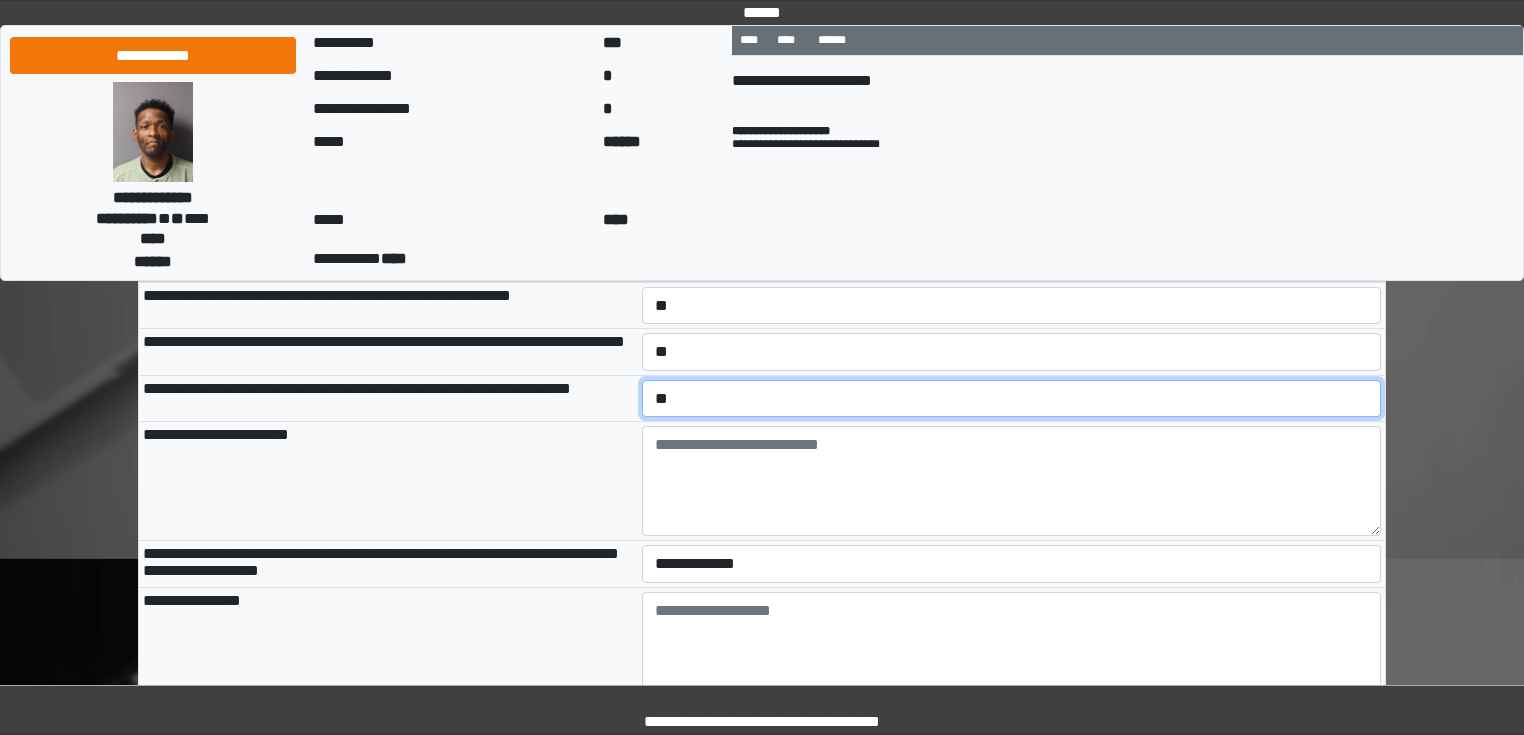 click on "**********" at bounding box center (1012, 399) 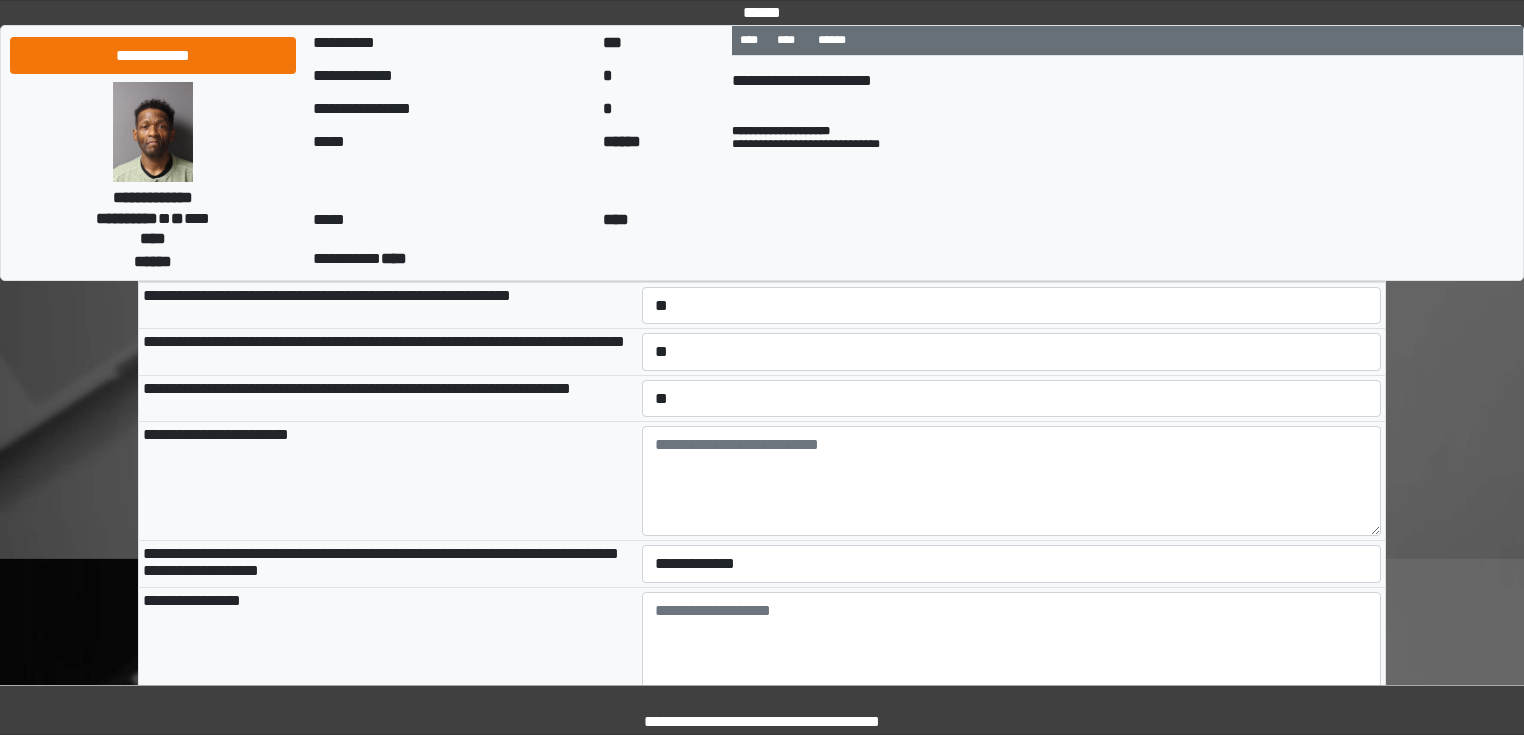 click on "**********" at bounding box center (388, 481) 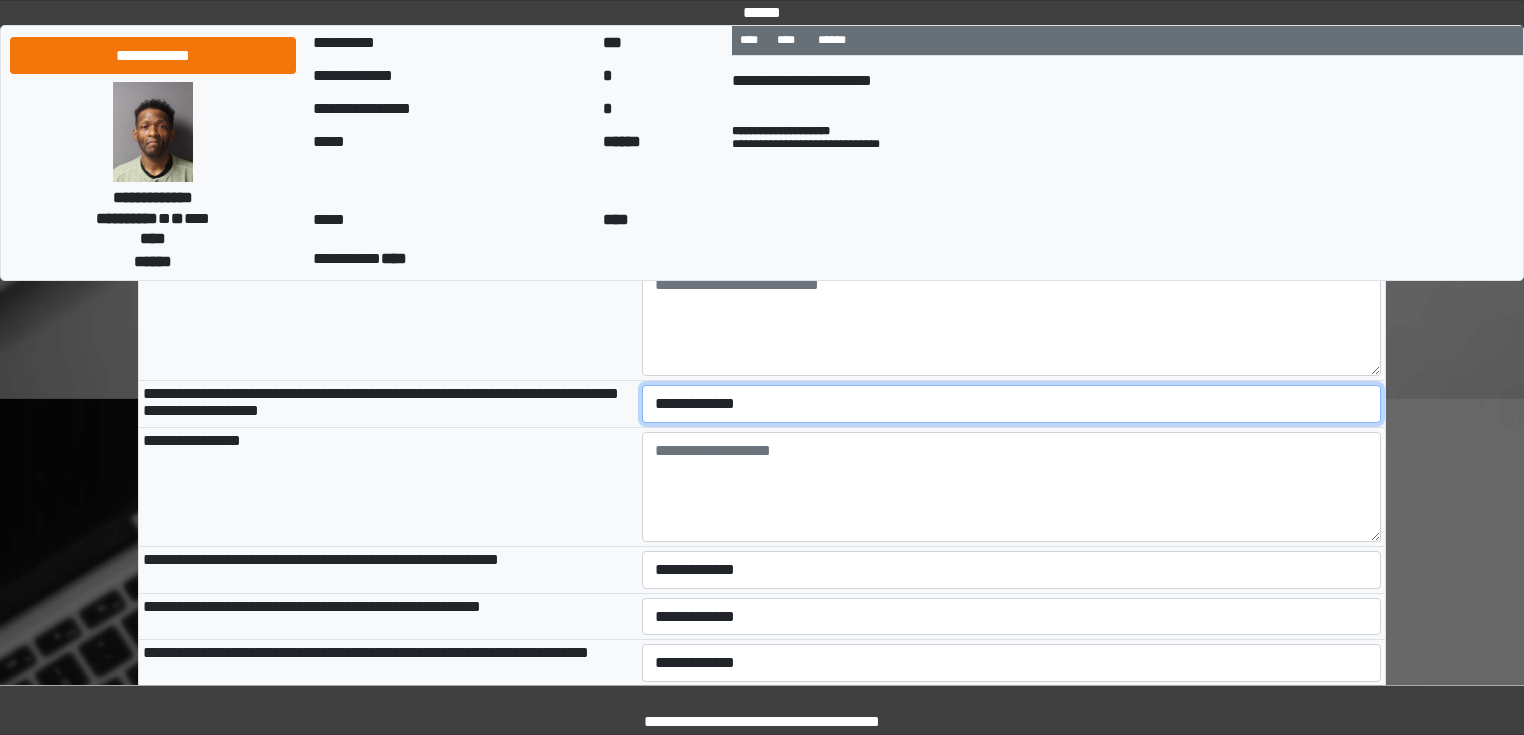 click on "**********" at bounding box center [1012, 404] 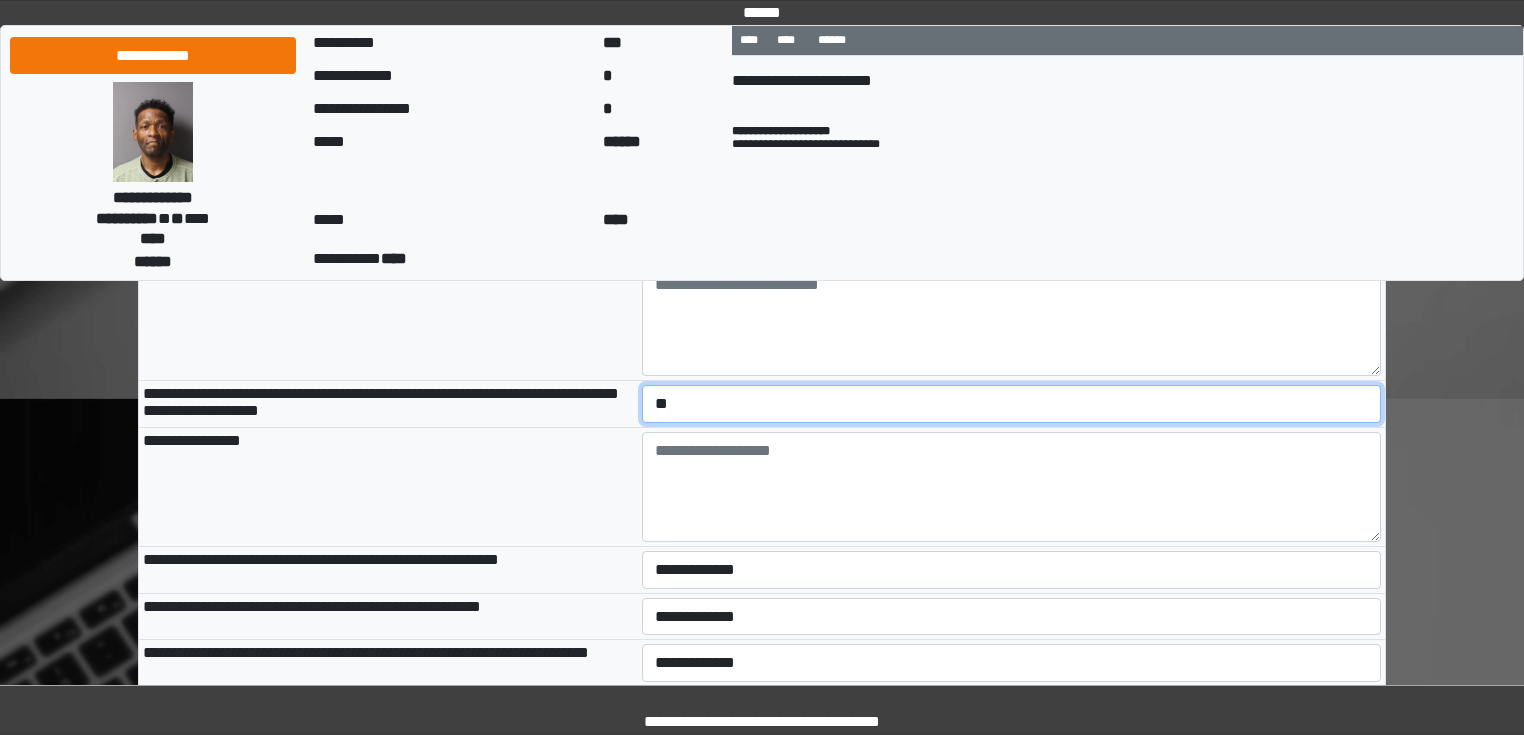click on "**********" at bounding box center (1012, 404) 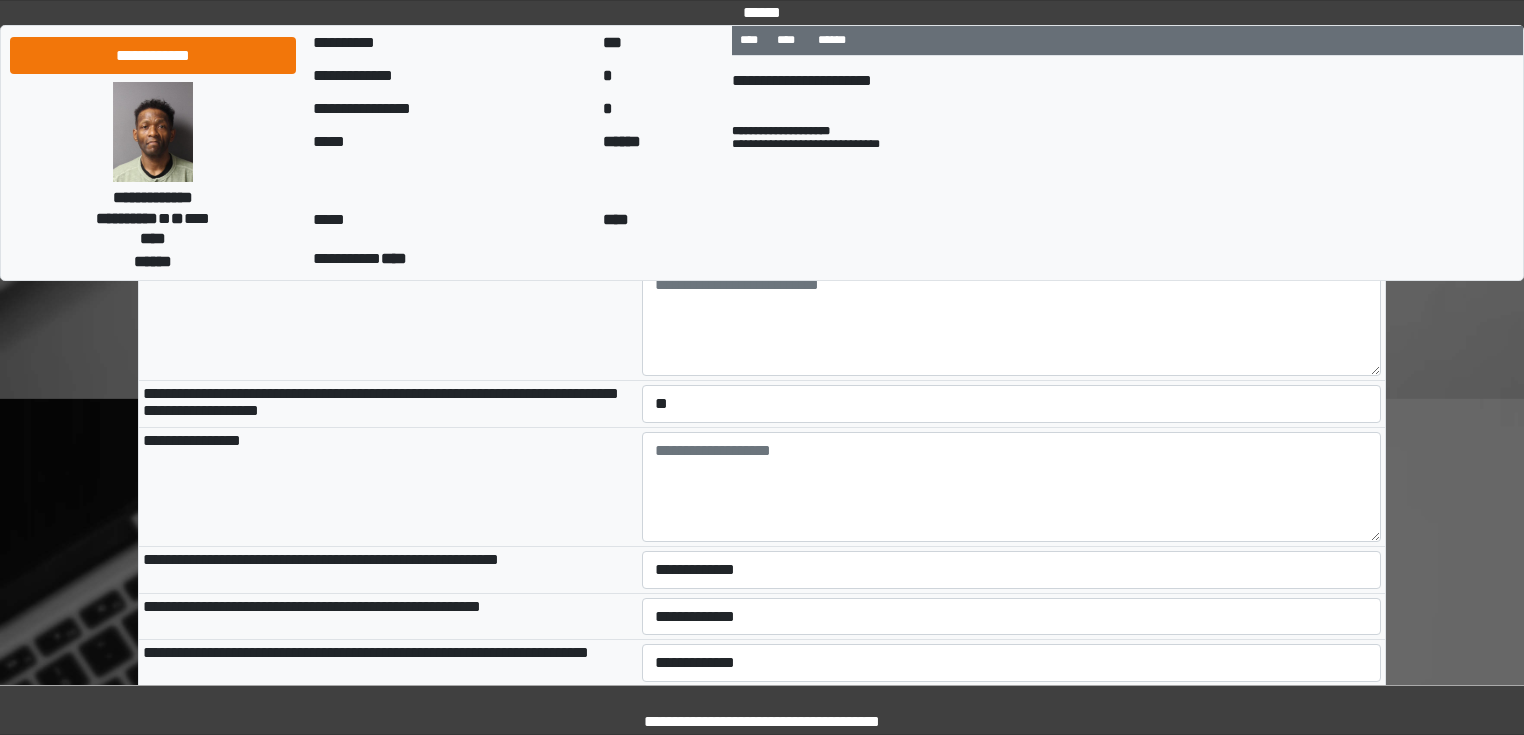 click on "**********" at bounding box center [388, 487] 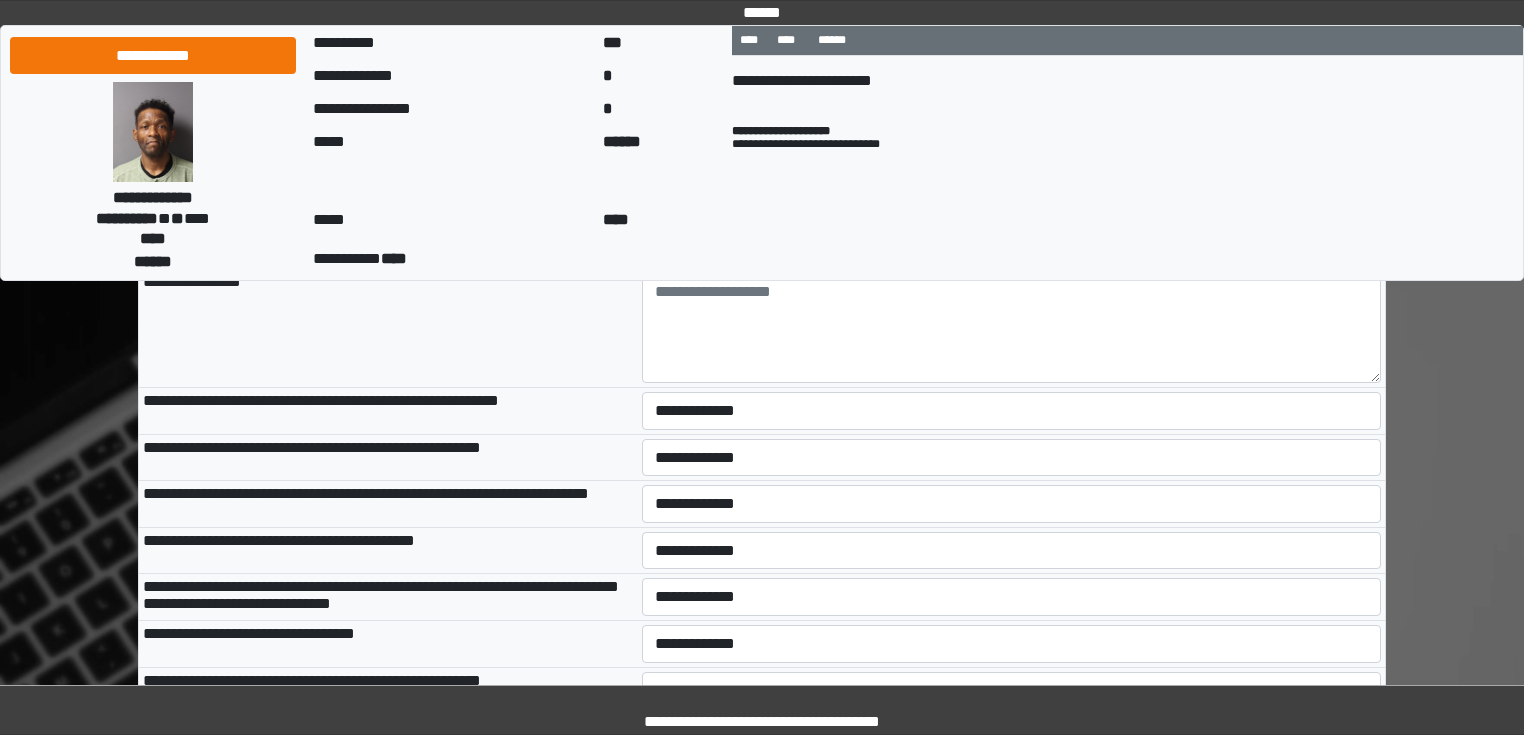 scroll, scrollTop: 2560, scrollLeft: 0, axis: vertical 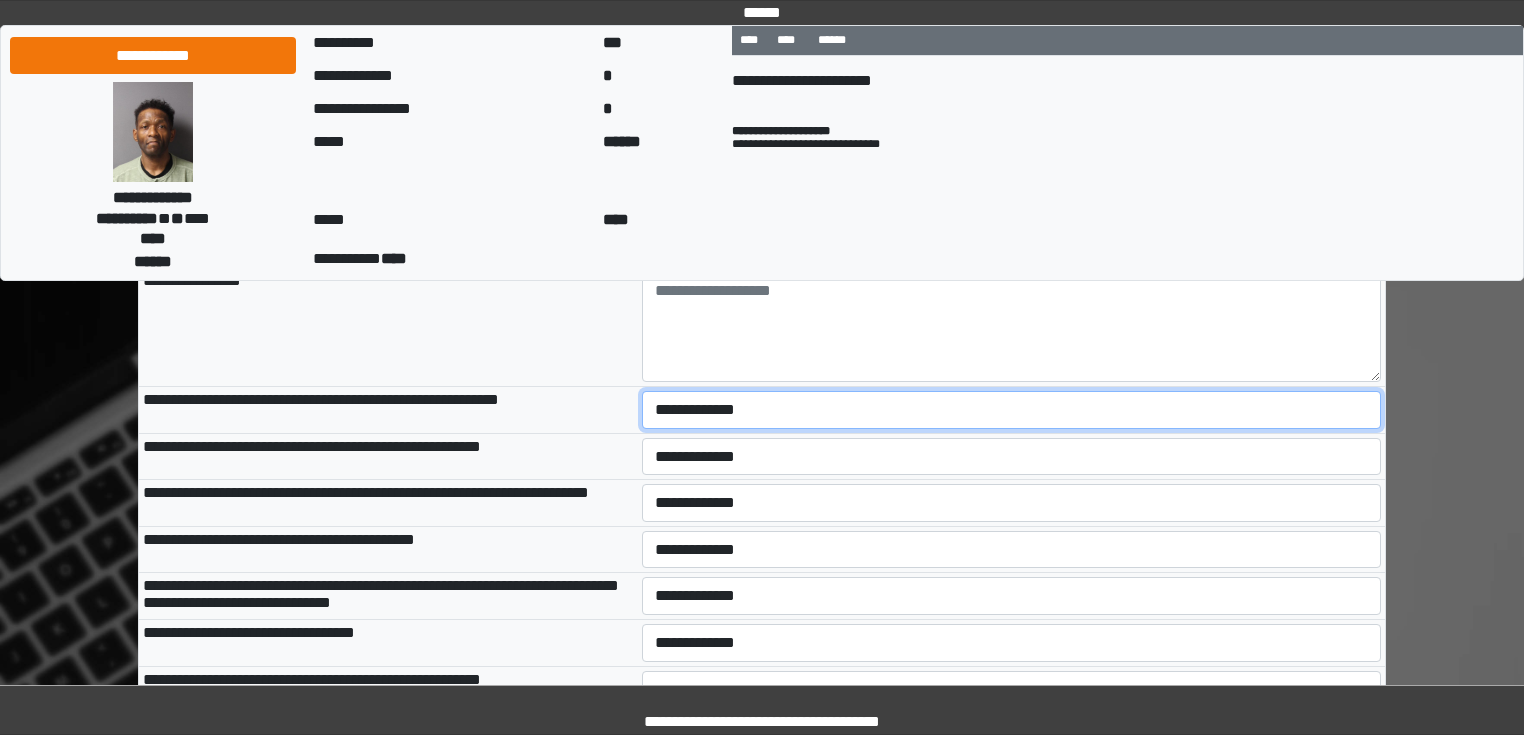 click on "**********" at bounding box center [1012, 410] 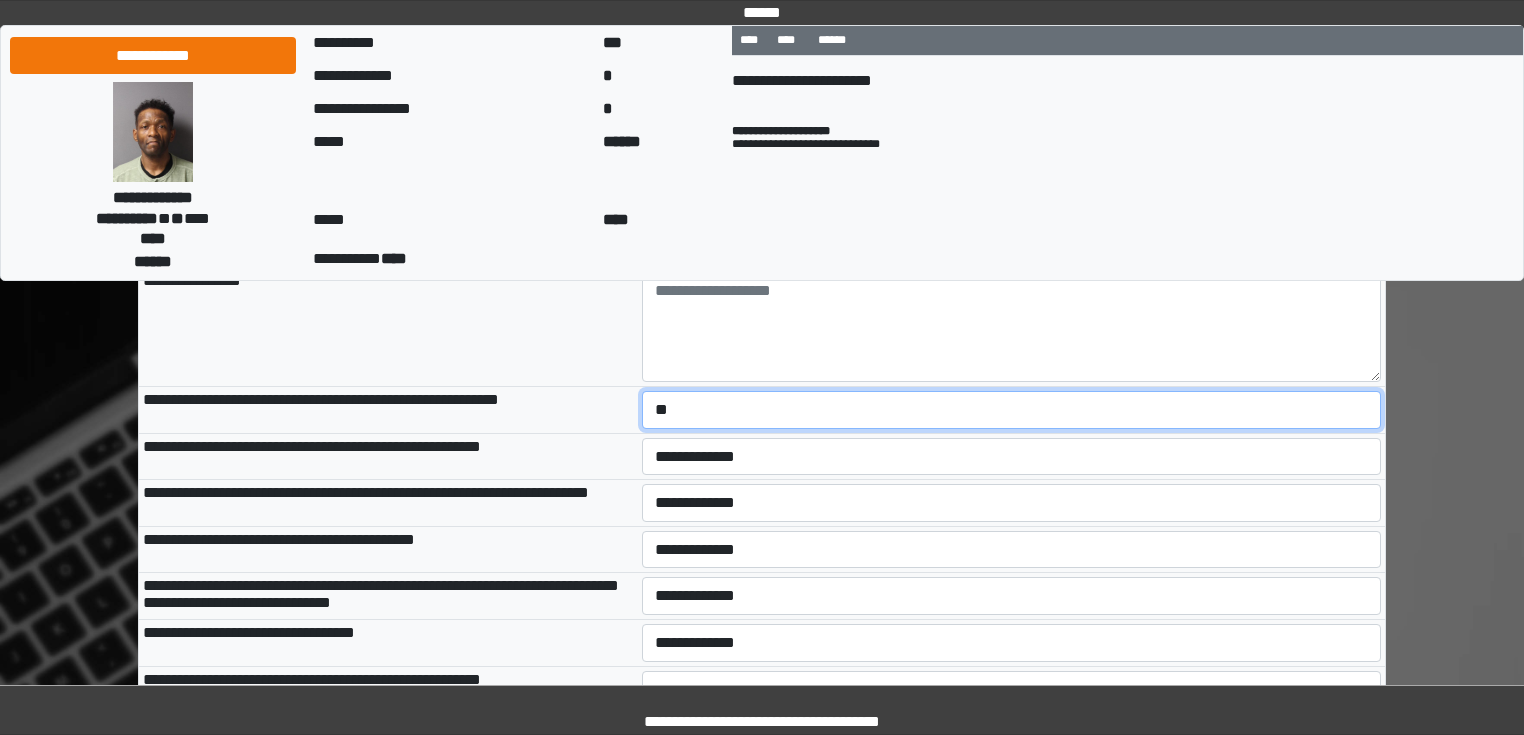 click on "**********" at bounding box center [1012, 410] 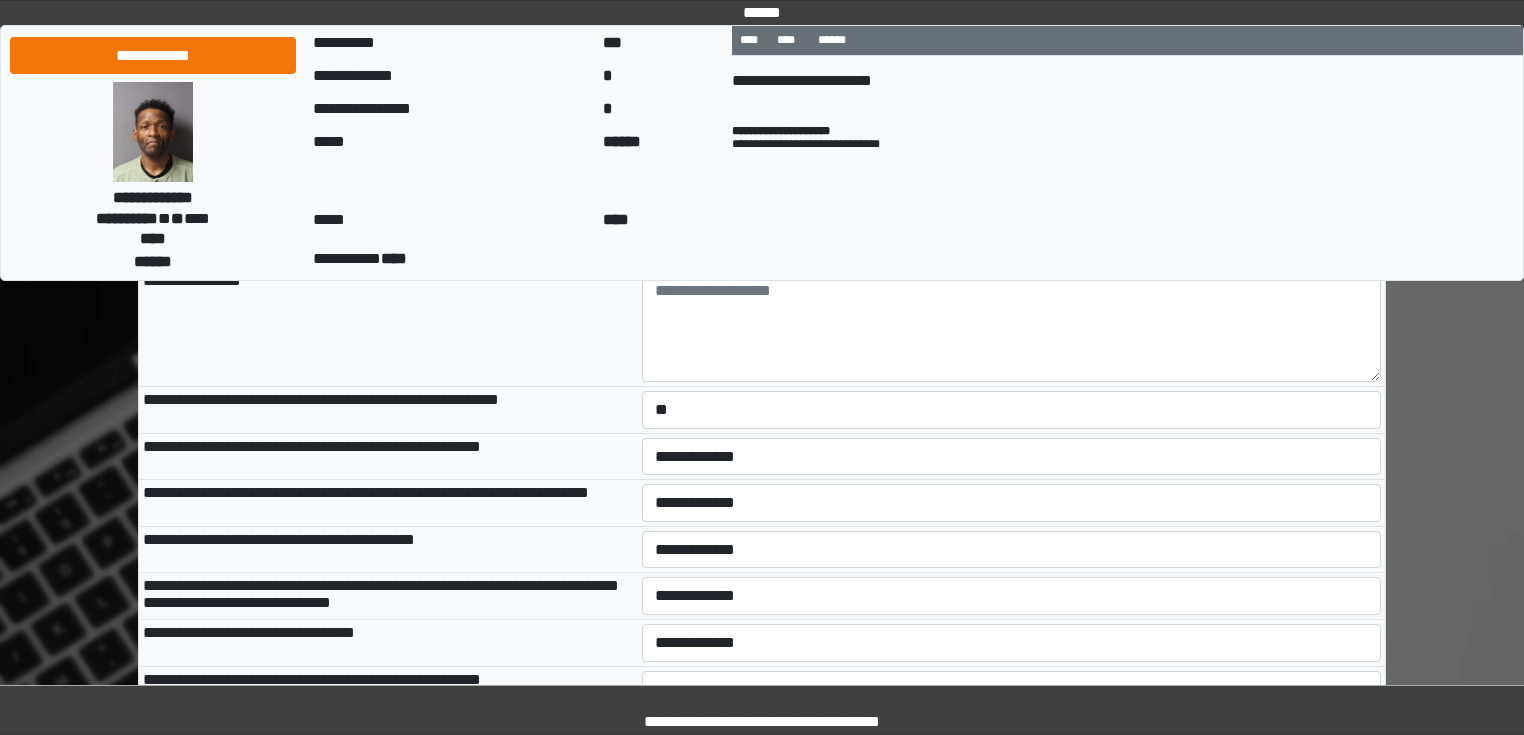 click on "**********" at bounding box center (388, 456) 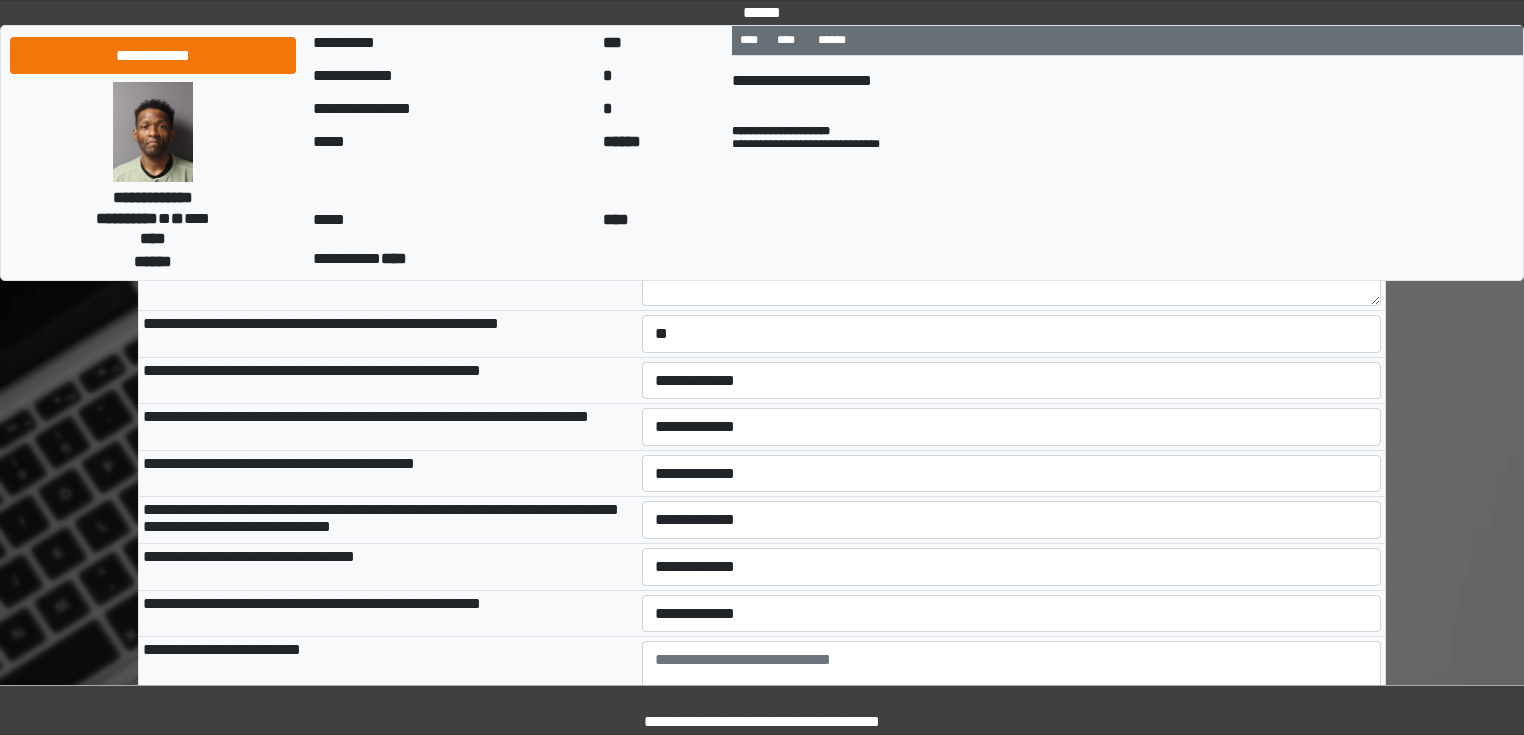 scroll, scrollTop: 2640, scrollLeft: 0, axis: vertical 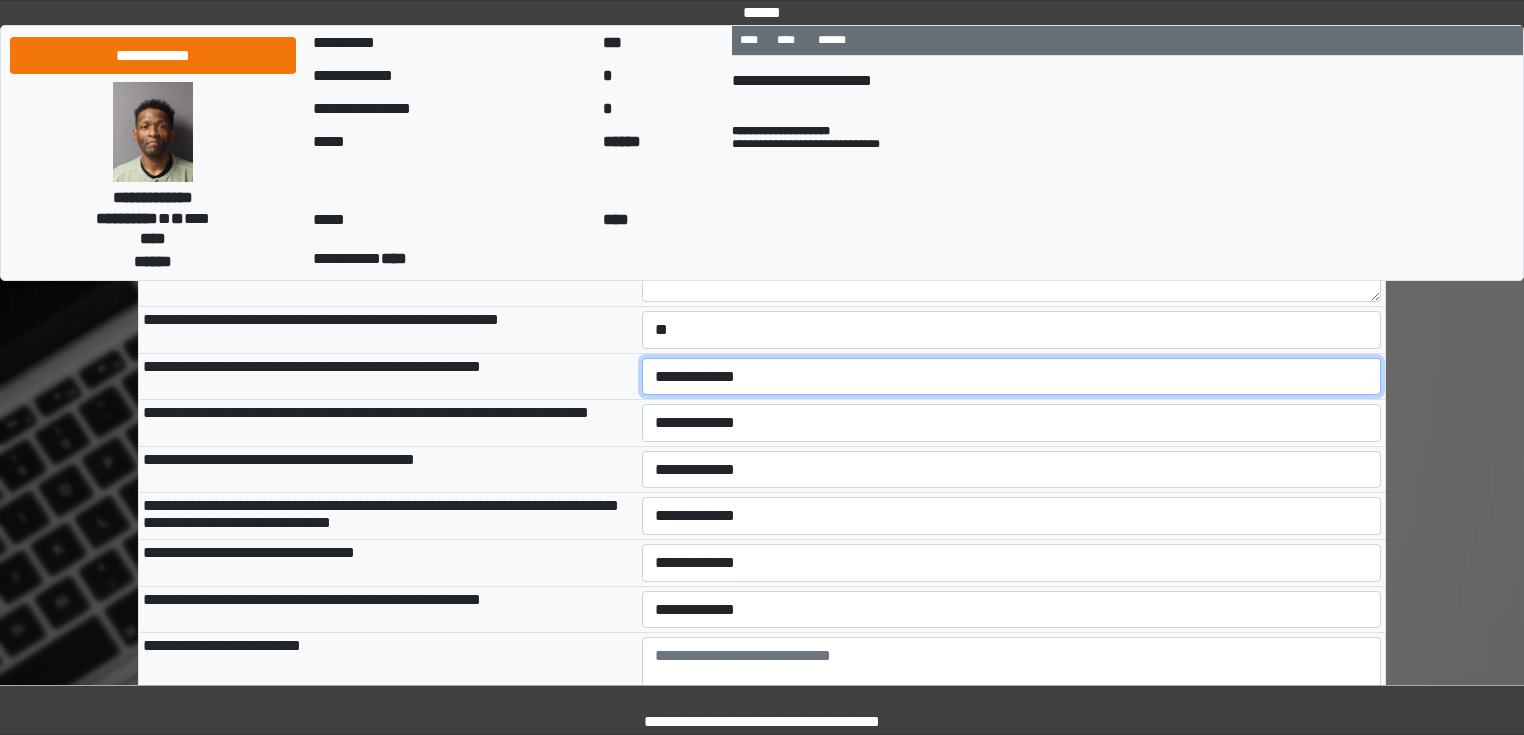 click on "**********" at bounding box center (1012, 377) 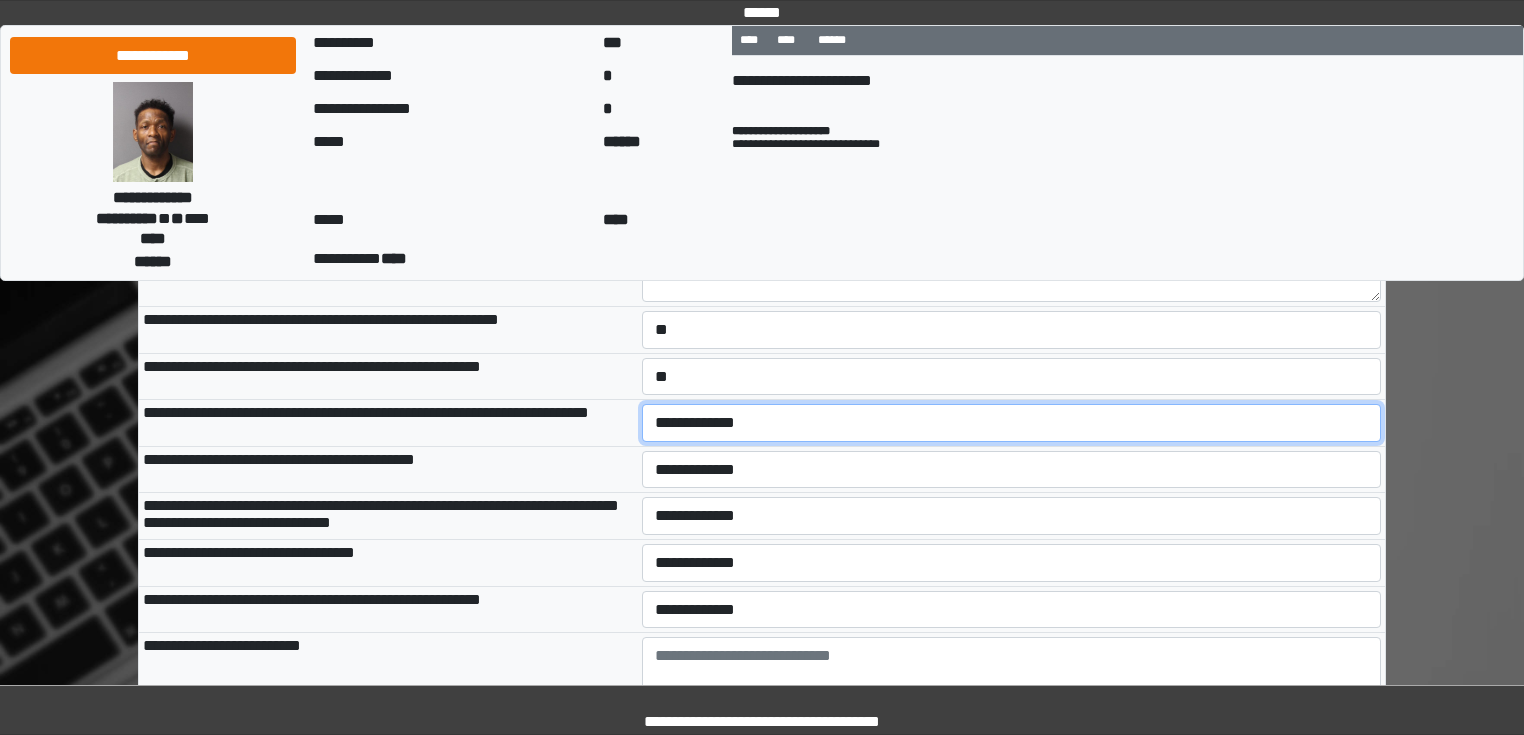 click on "**********" at bounding box center [1012, 423] 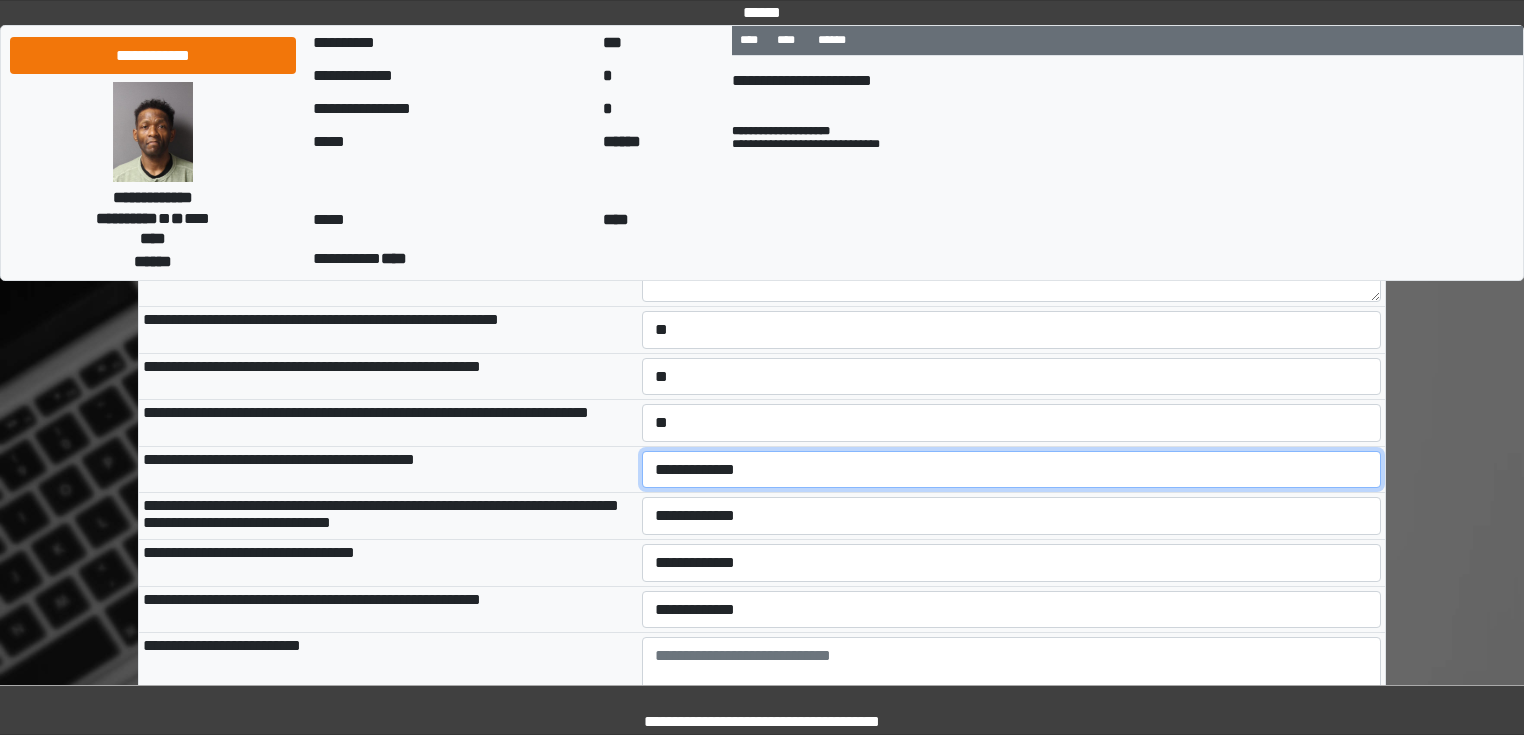 click on "**********" at bounding box center (1012, 470) 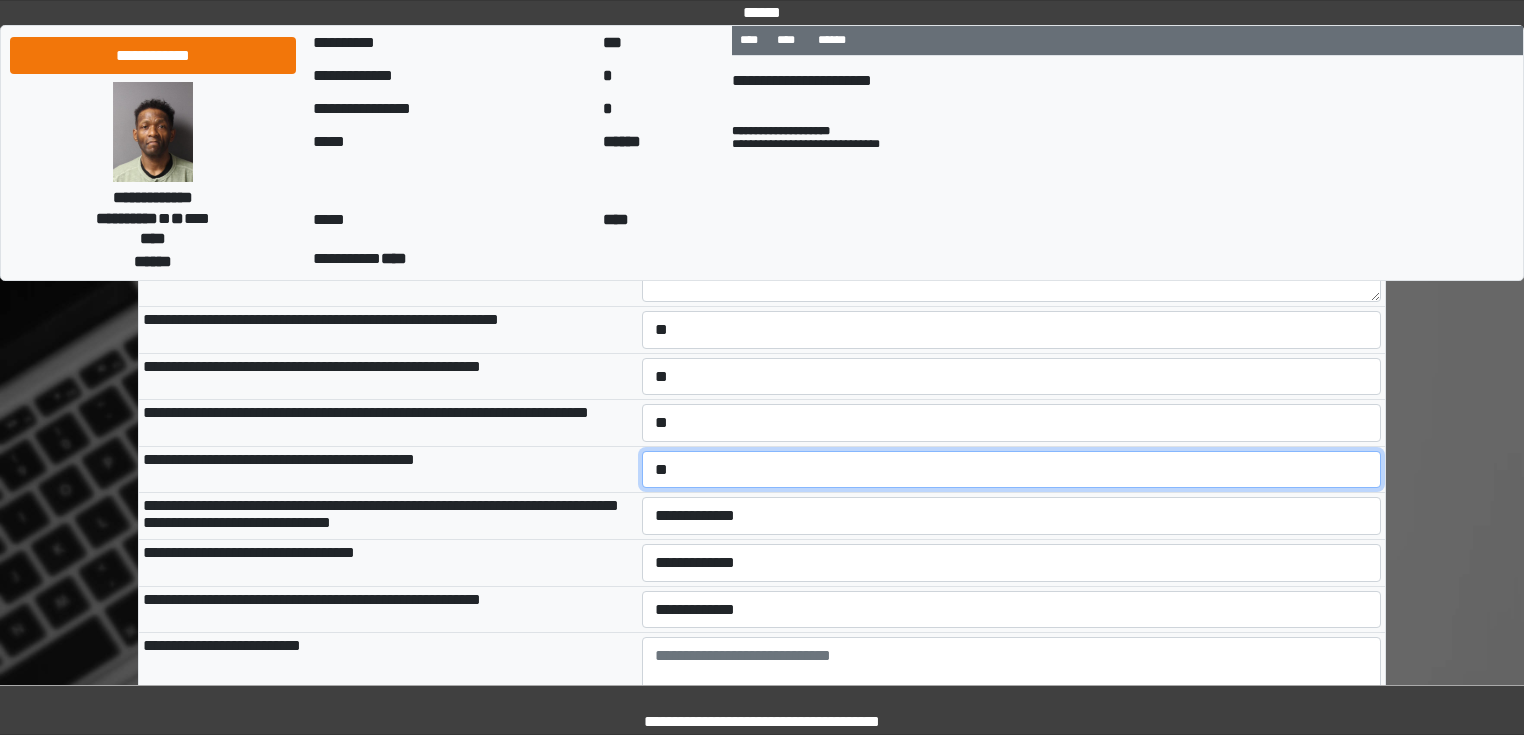 click on "**********" at bounding box center (1012, 470) 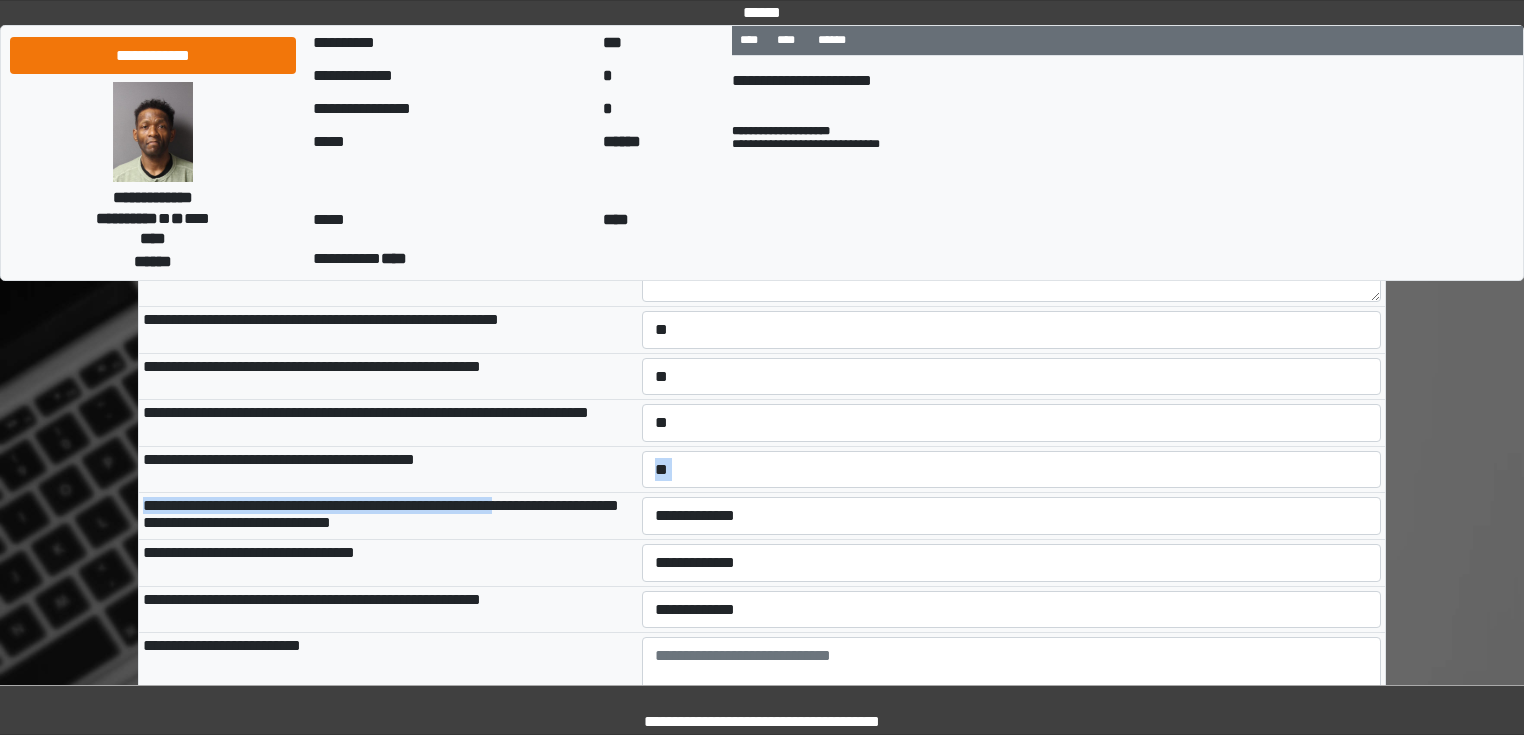 click on "**********" at bounding box center (762, -254) 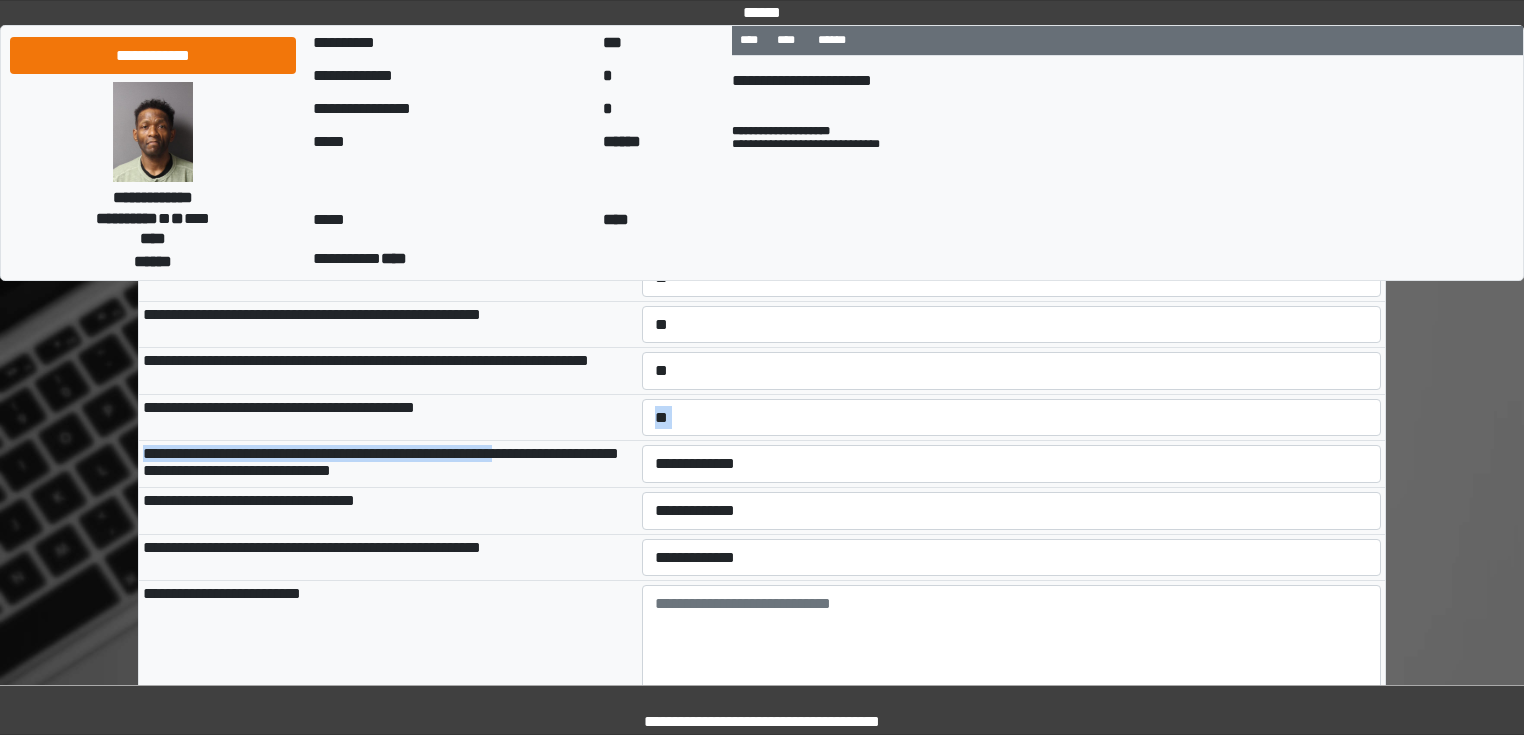 scroll, scrollTop: 2720, scrollLeft: 0, axis: vertical 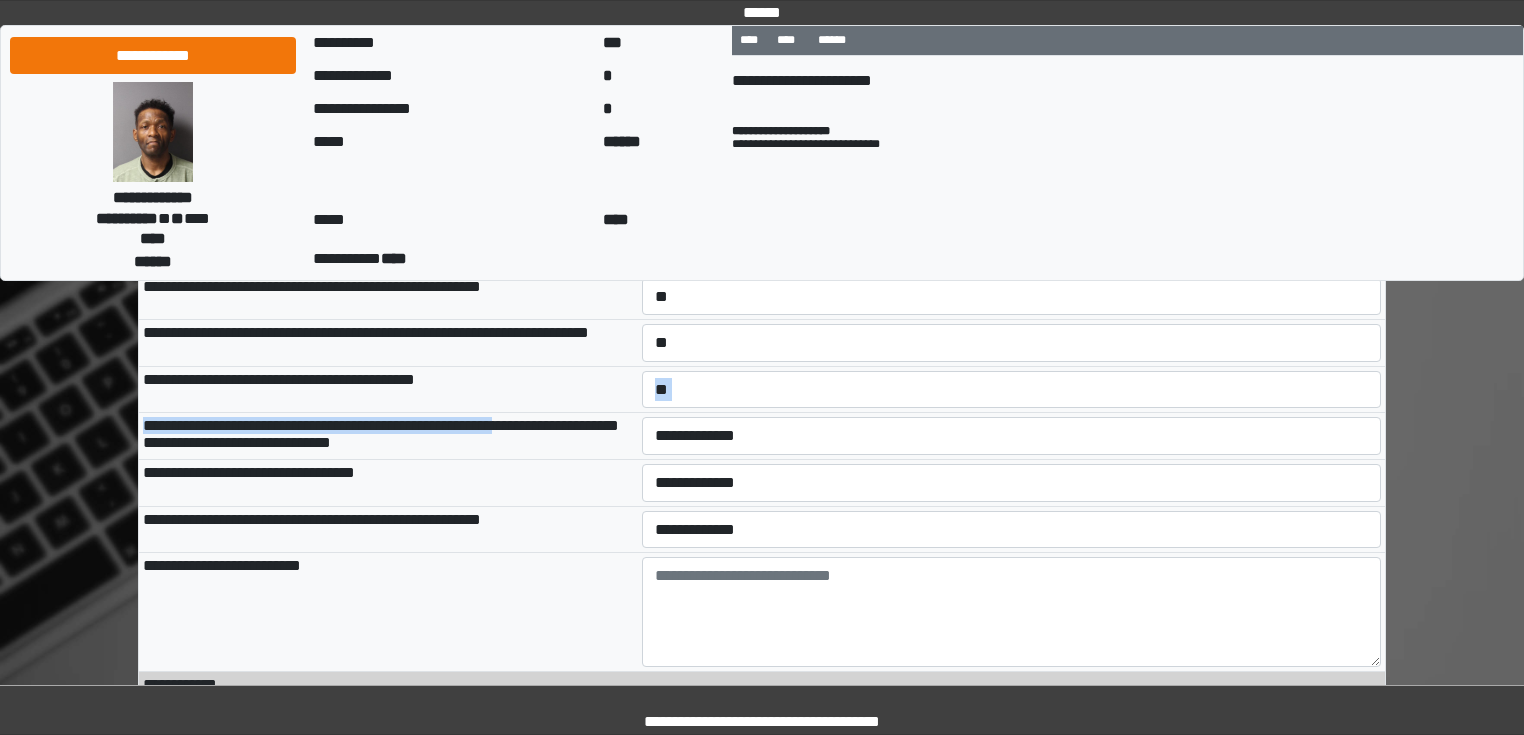 drag, startPoint x: 563, startPoint y: 532, endPoint x: 720, endPoint y: 524, distance: 157.20369 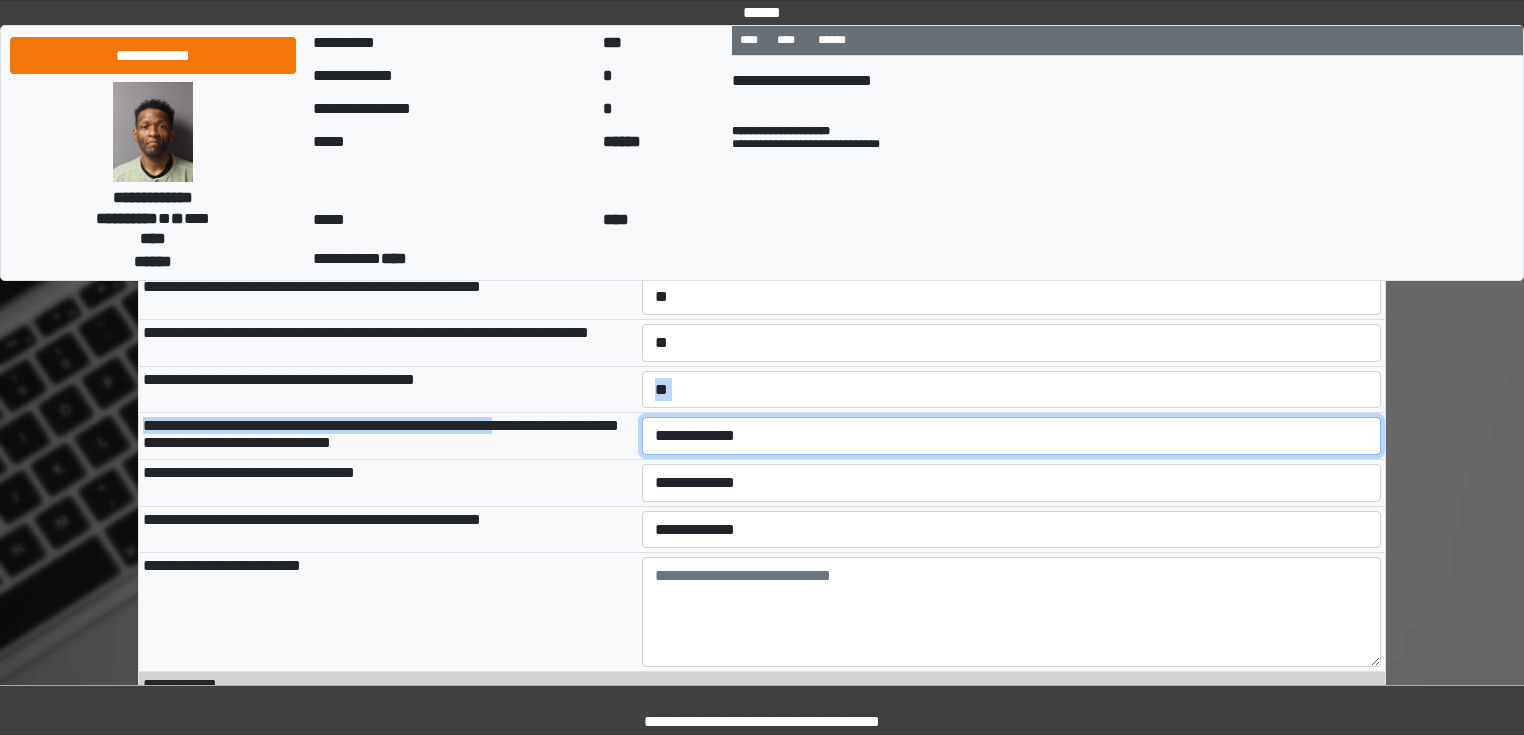 click on "**********" at bounding box center (1012, 436) 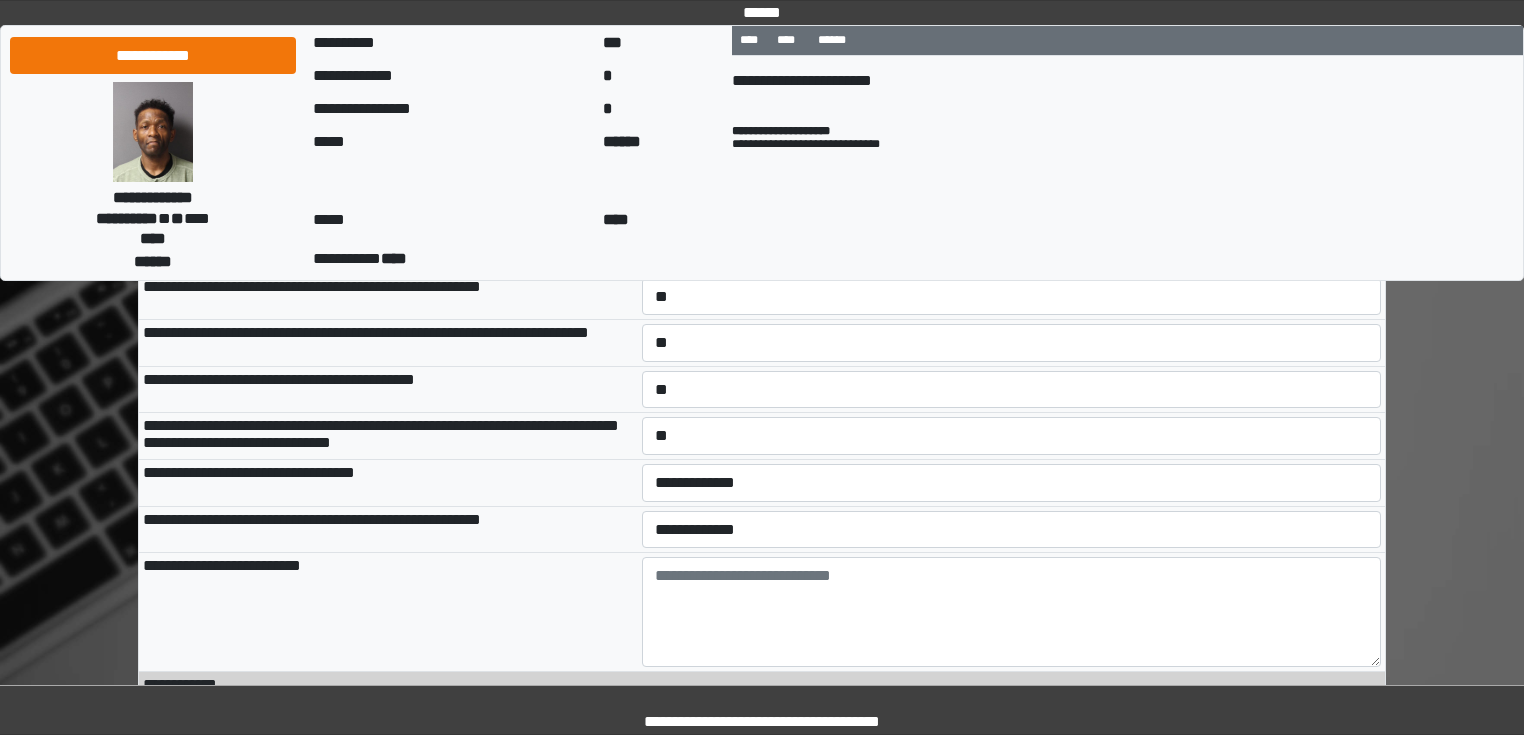 click on "**********" at bounding box center [388, 483] 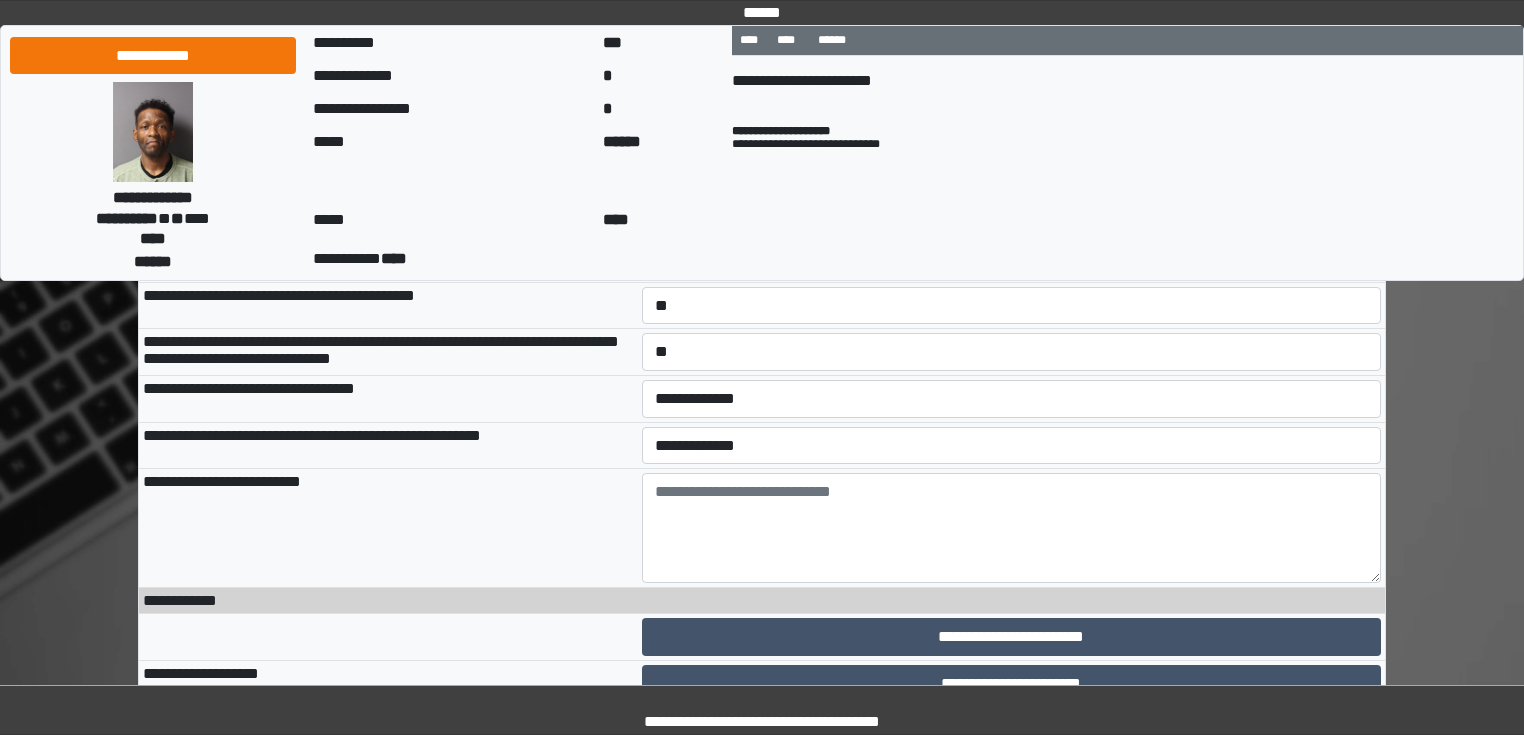 scroll, scrollTop: 2880, scrollLeft: 0, axis: vertical 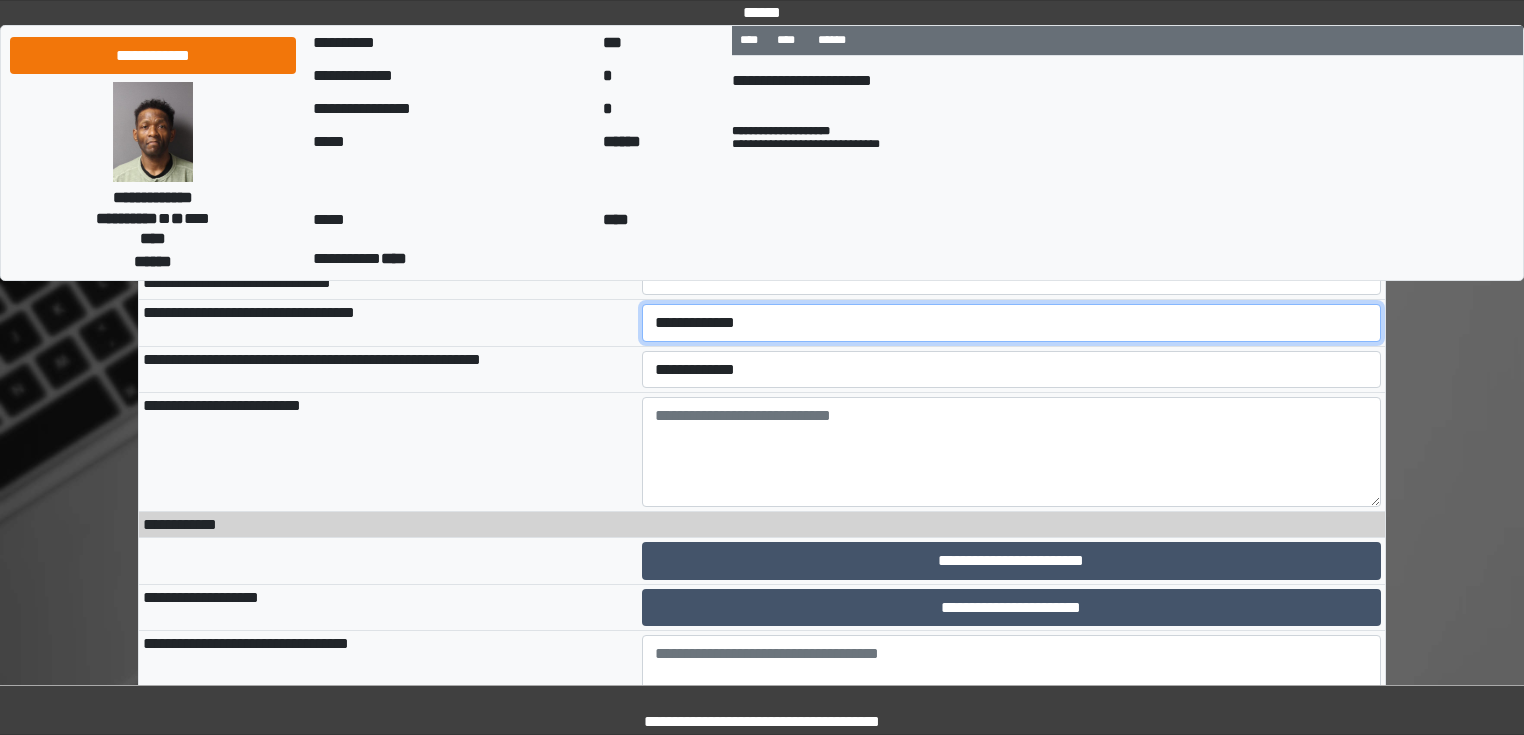 click on "**********" at bounding box center (1012, 323) 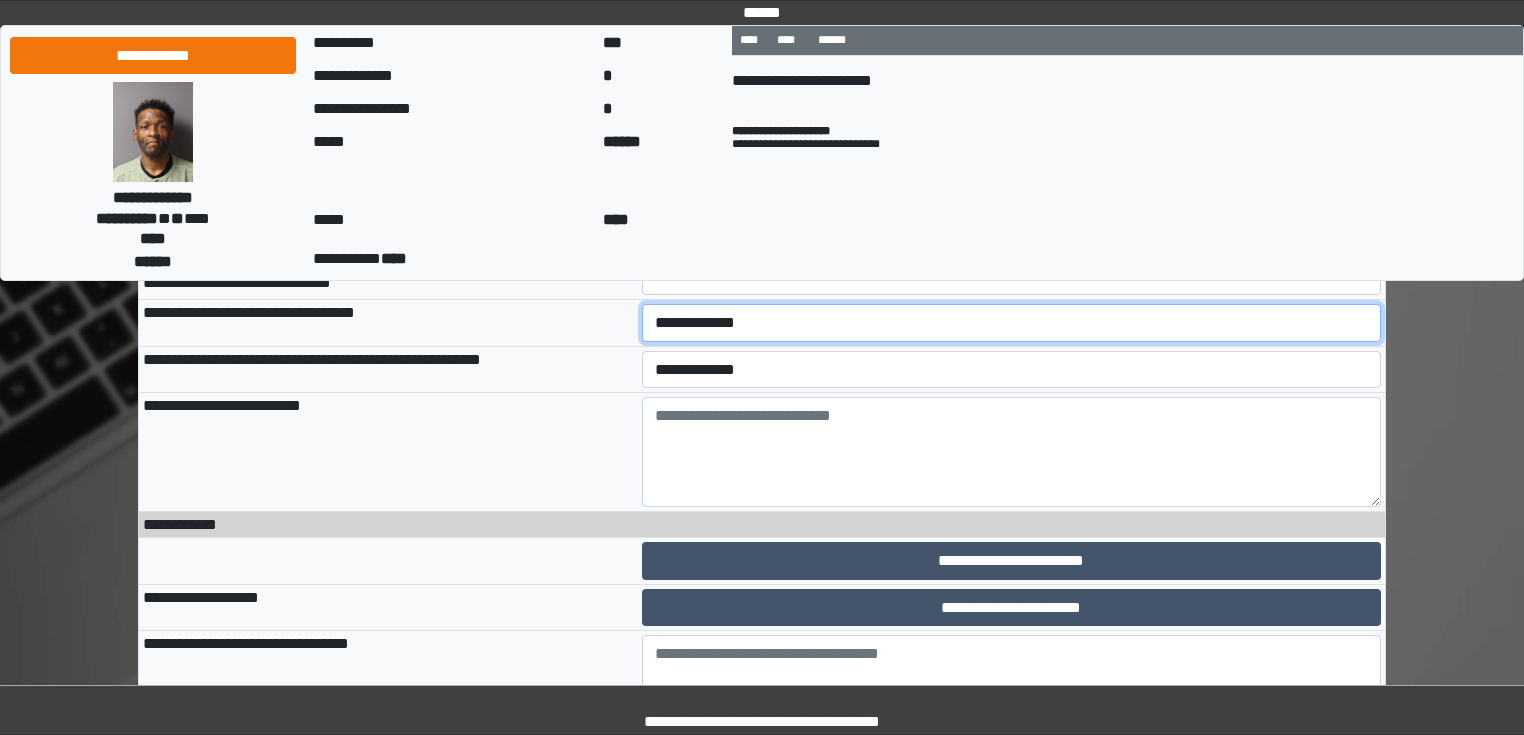 select on "*" 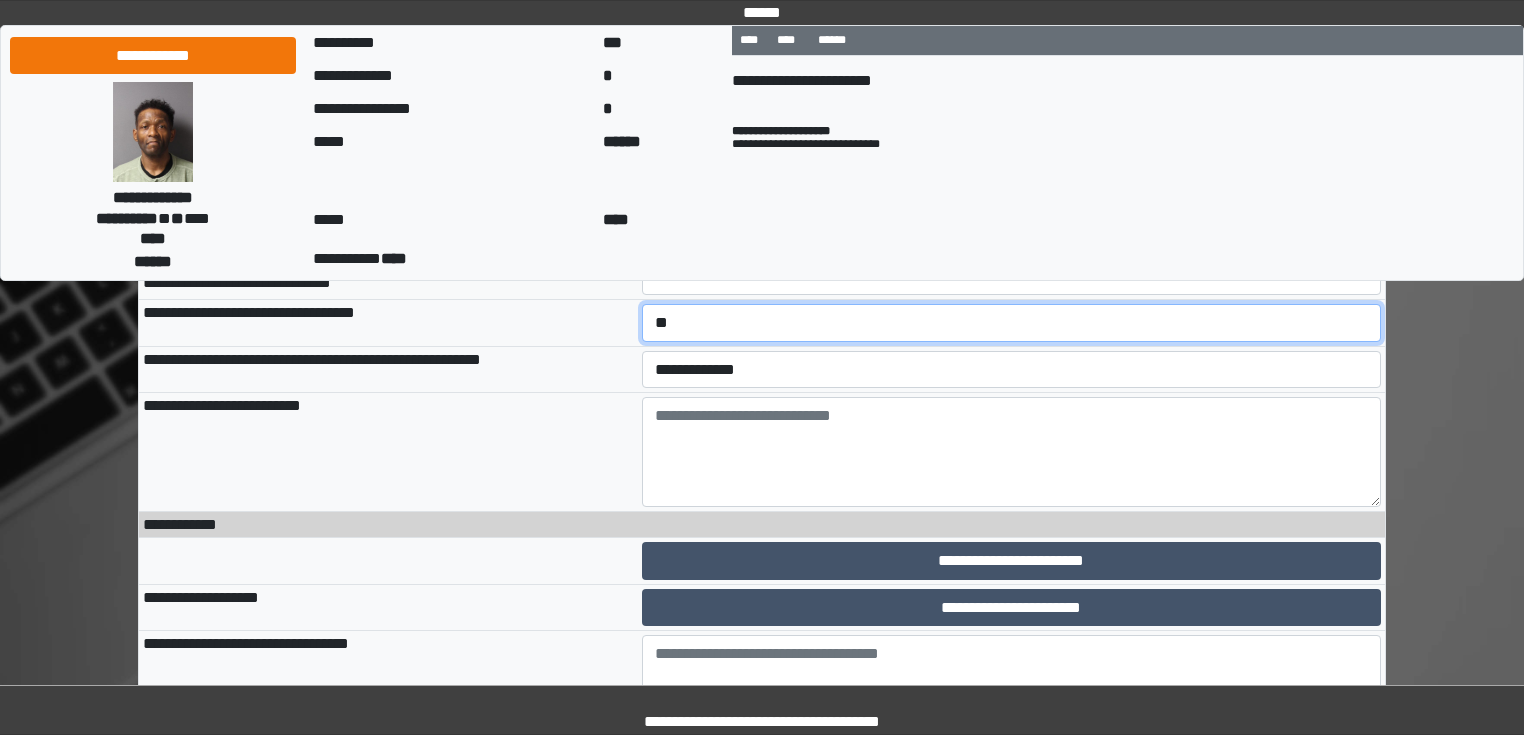 click on "**********" at bounding box center (1012, 323) 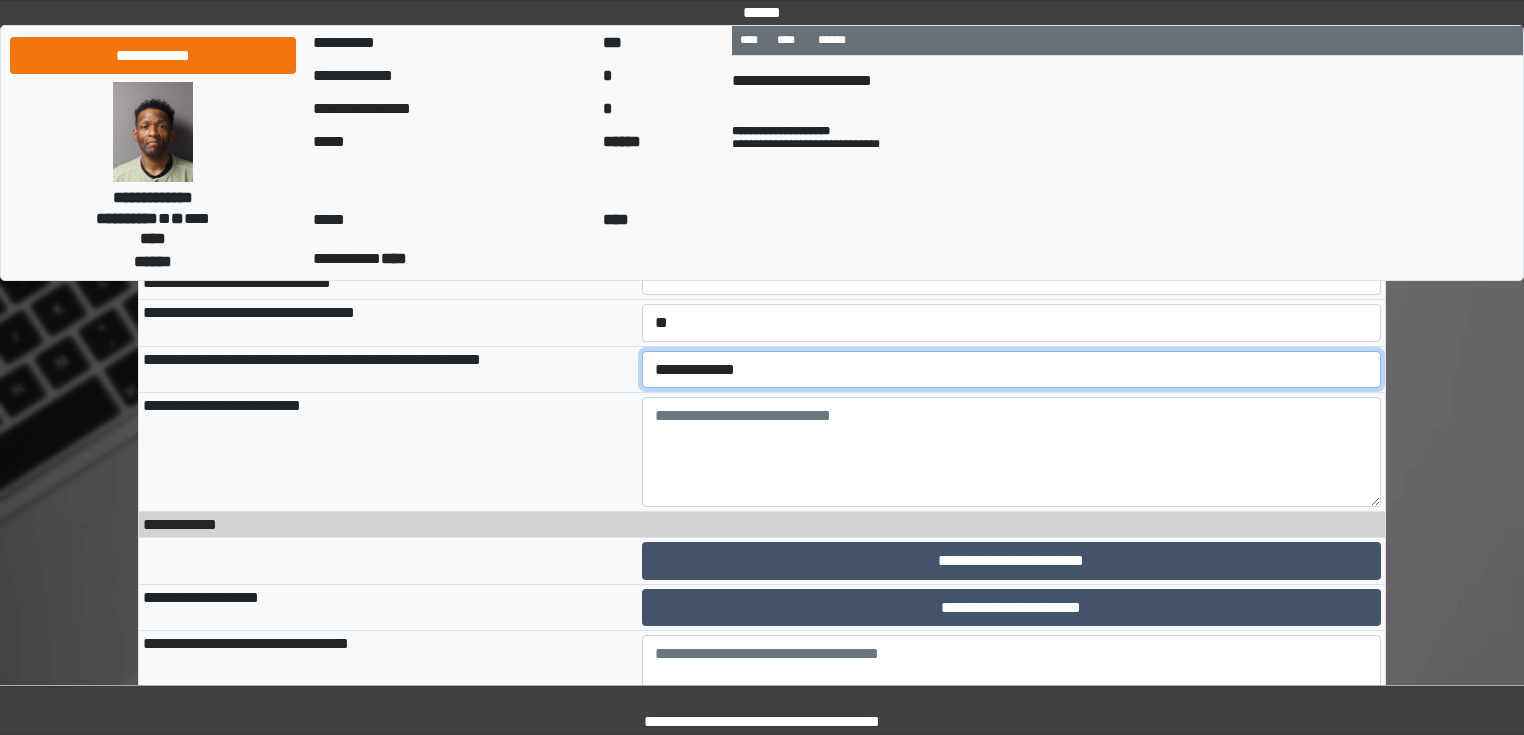 click on "**********" at bounding box center (1012, 370) 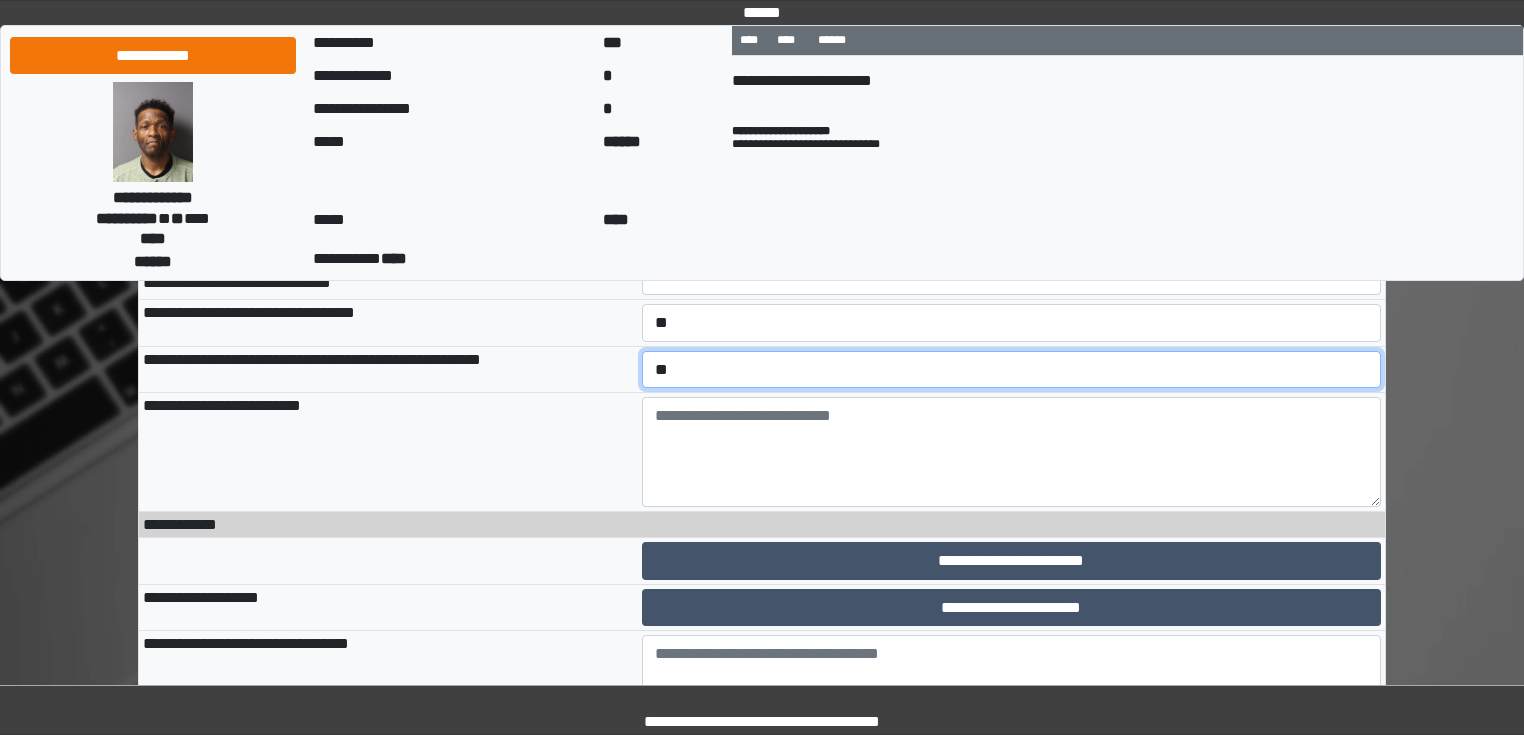 click on "**********" at bounding box center (1012, 370) 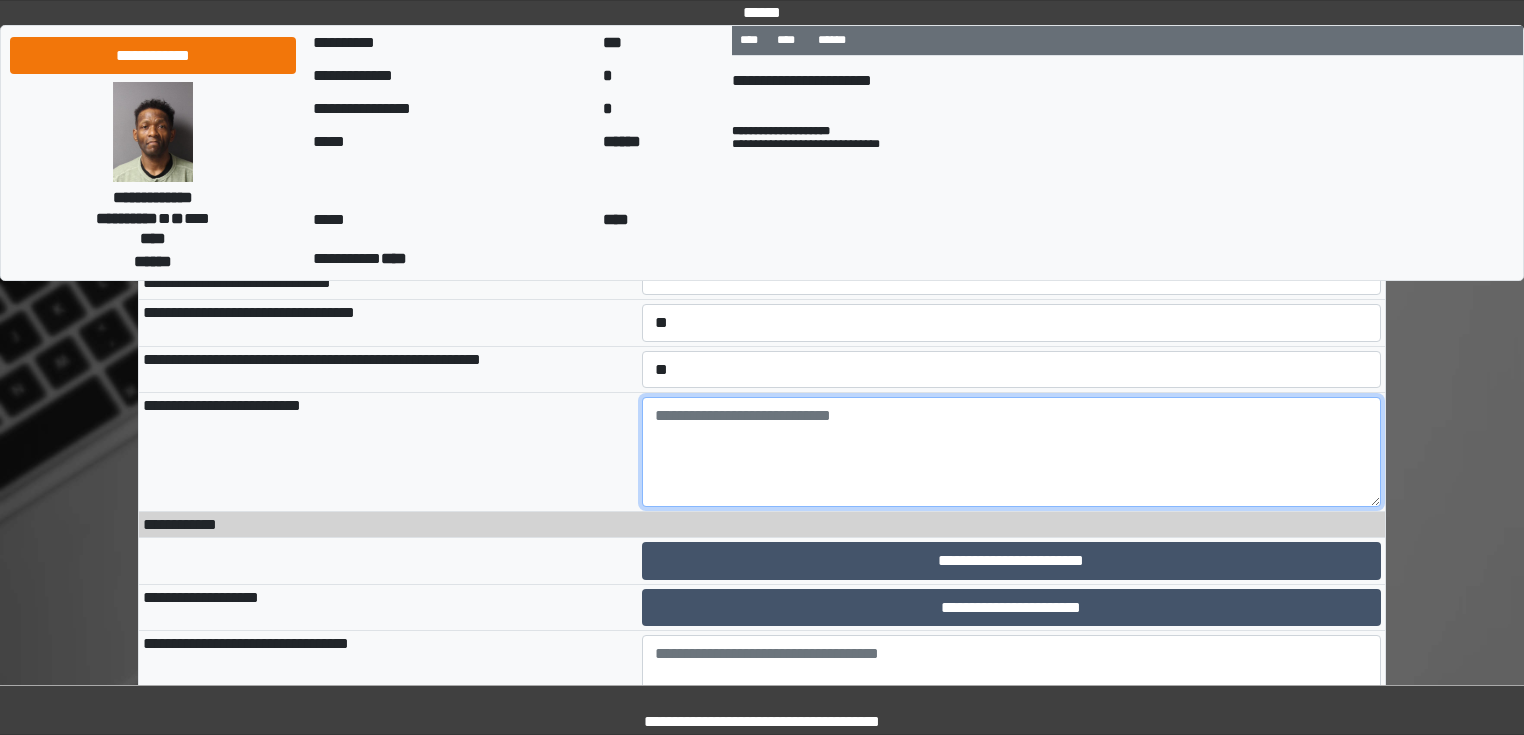 click at bounding box center [1012, 452] 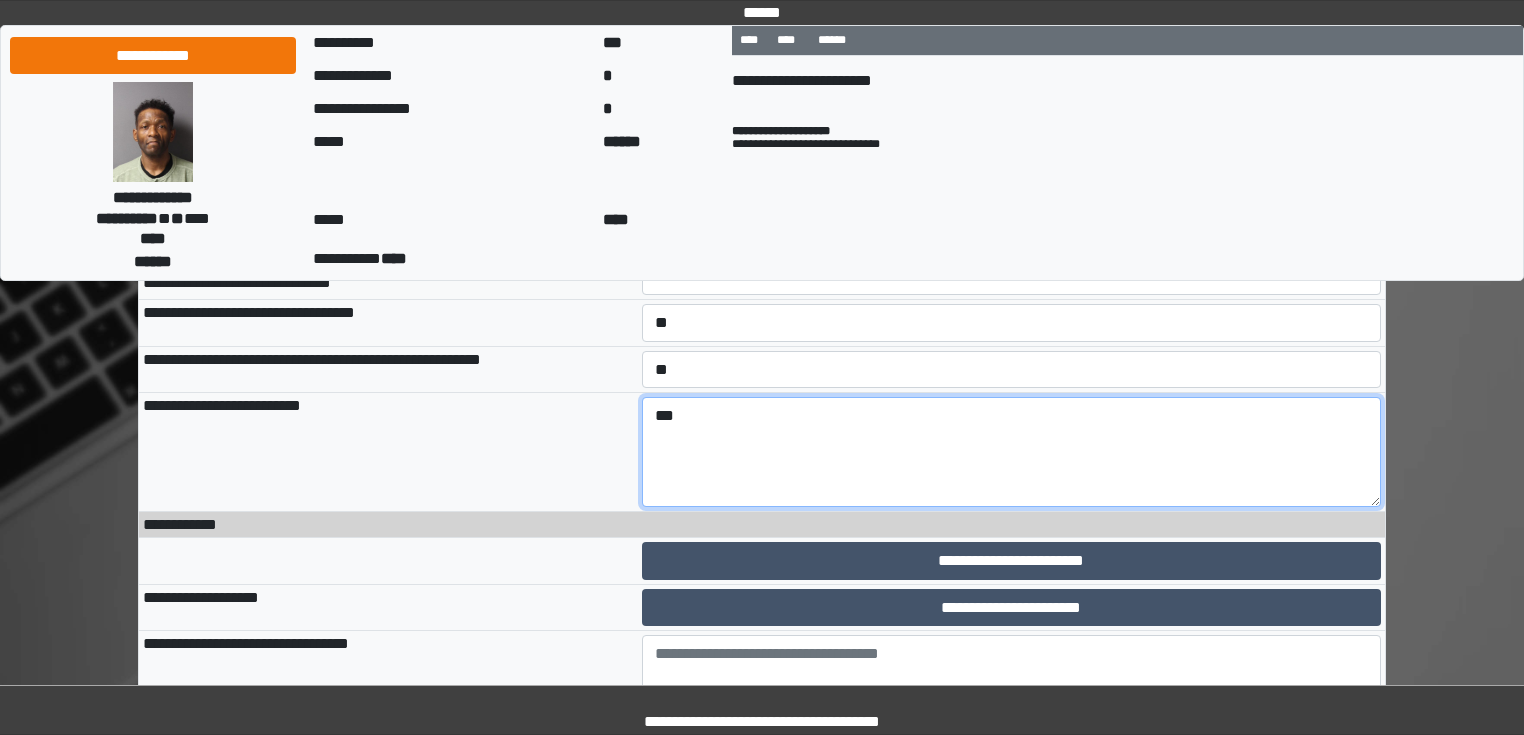 type on "***" 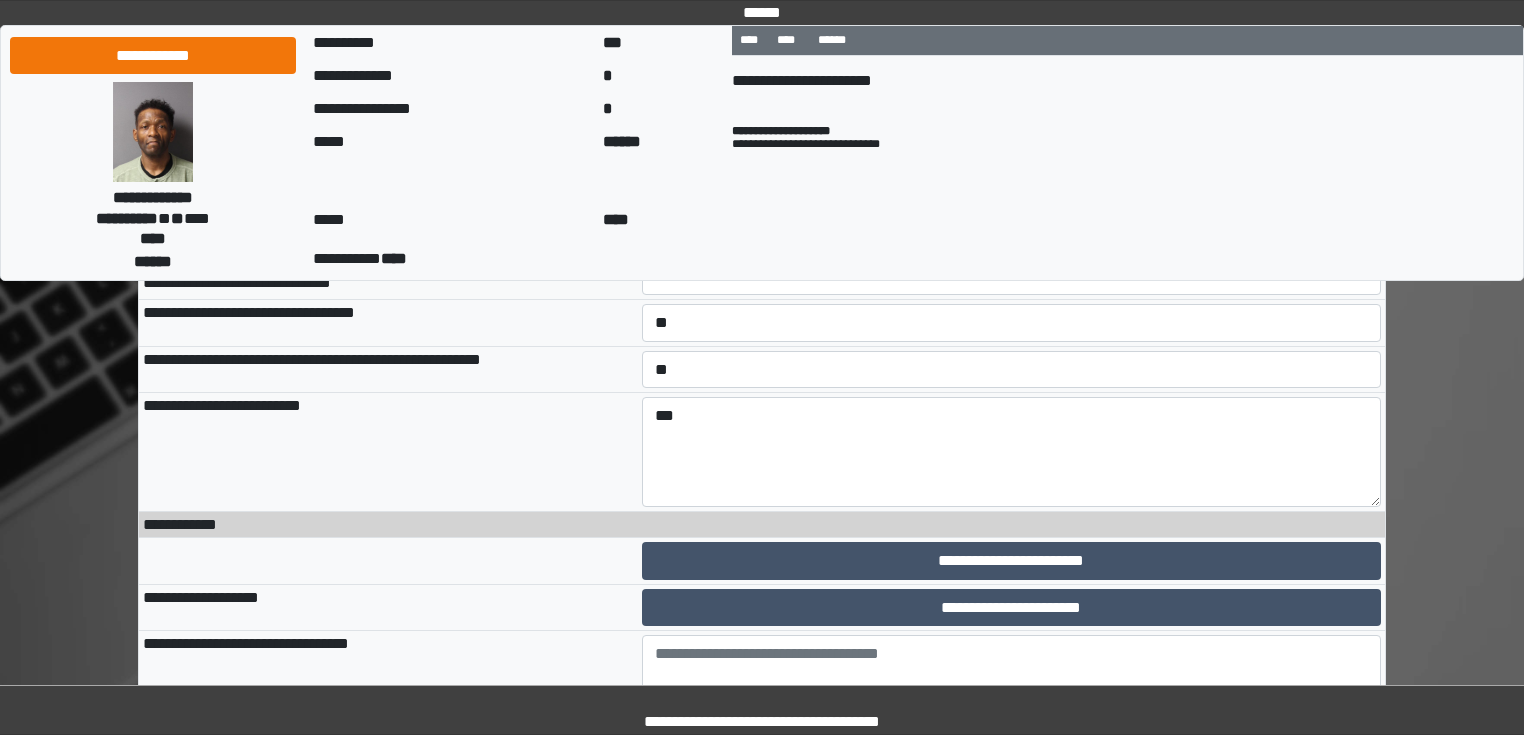 click on "**********" at bounding box center (388, 229) 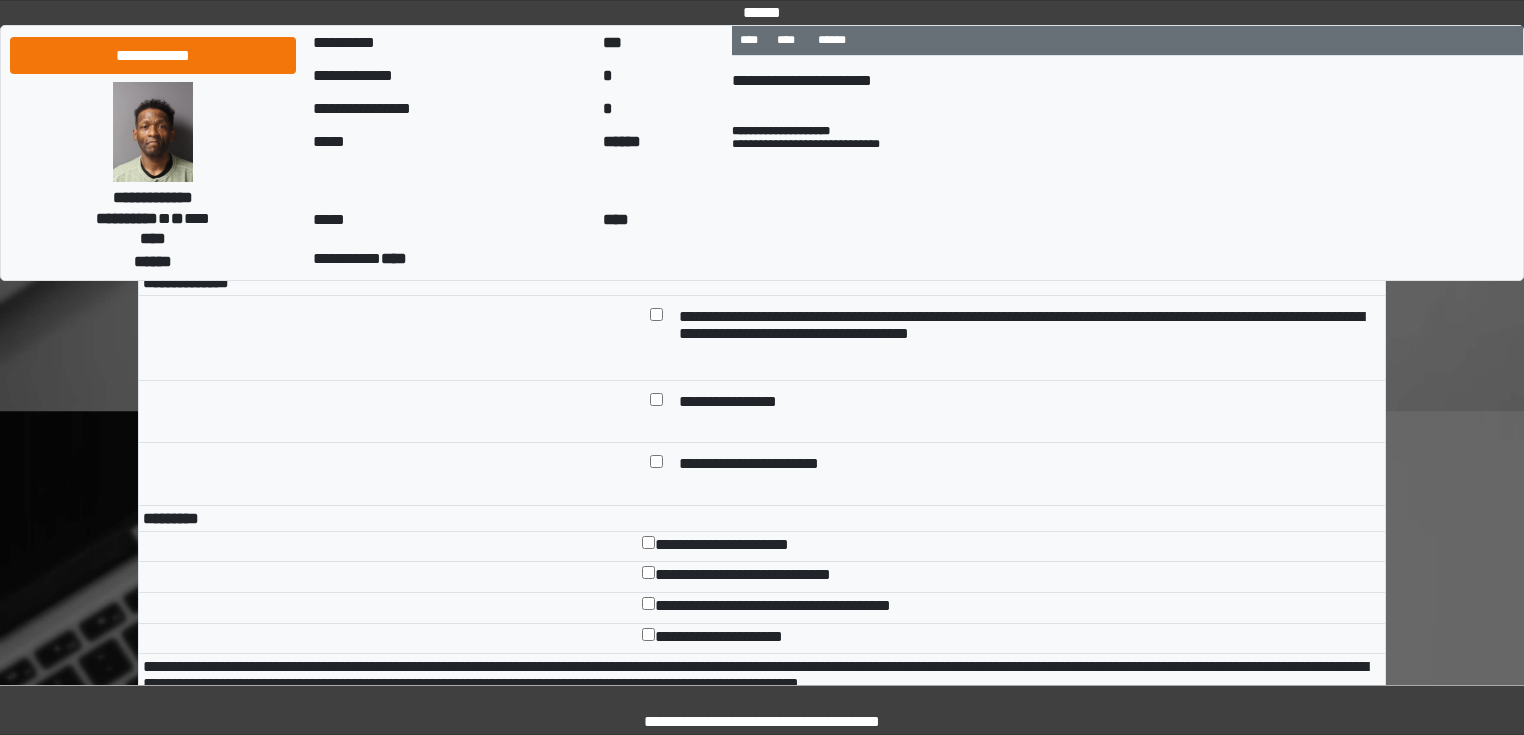 scroll, scrollTop: 3440, scrollLeft: 0, axis: vertical 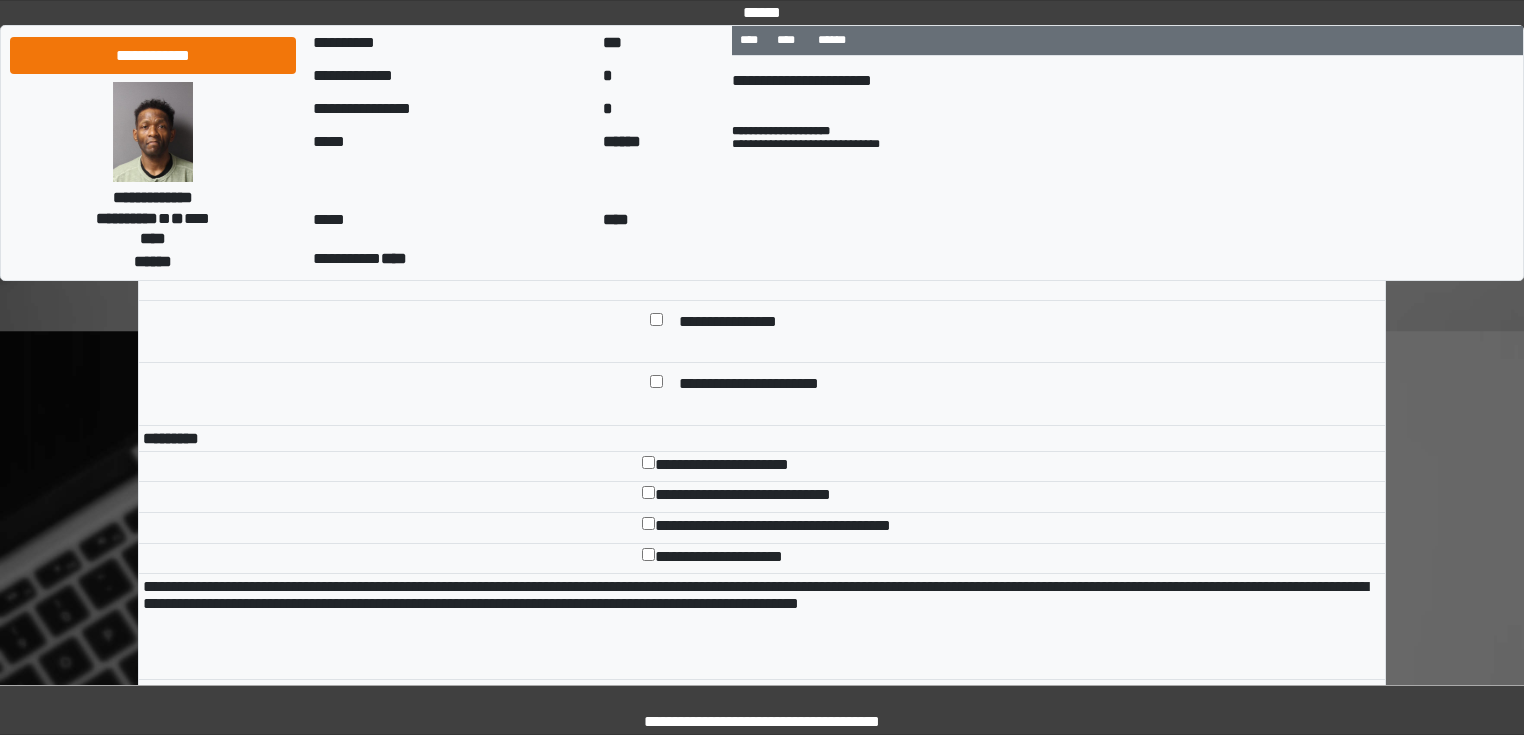 click at bounding box center (656, 324) 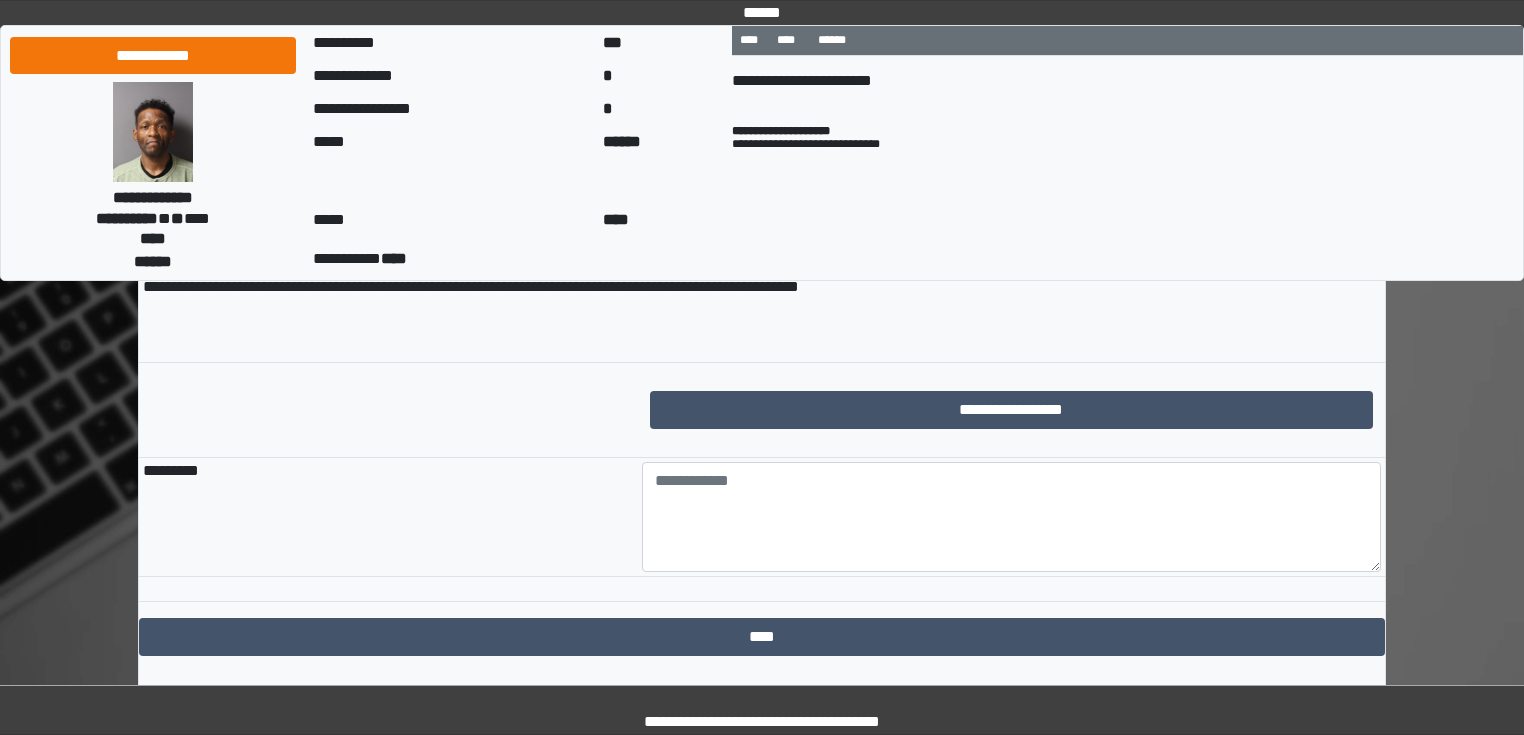 scroll, scrollTop: 3756, scrollLeft: 0, axis: vertical 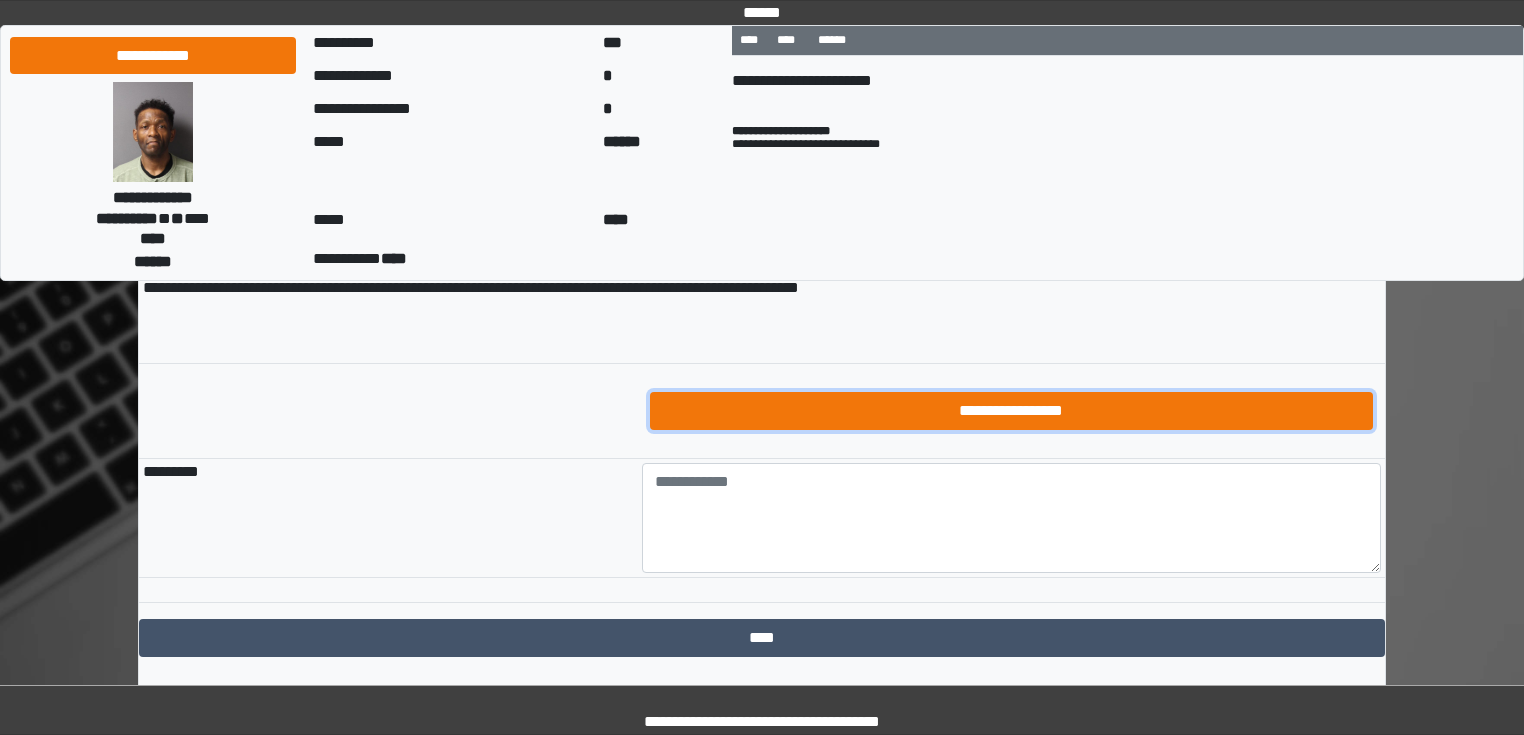 click on "**********" at bounding box center [1012, 411] 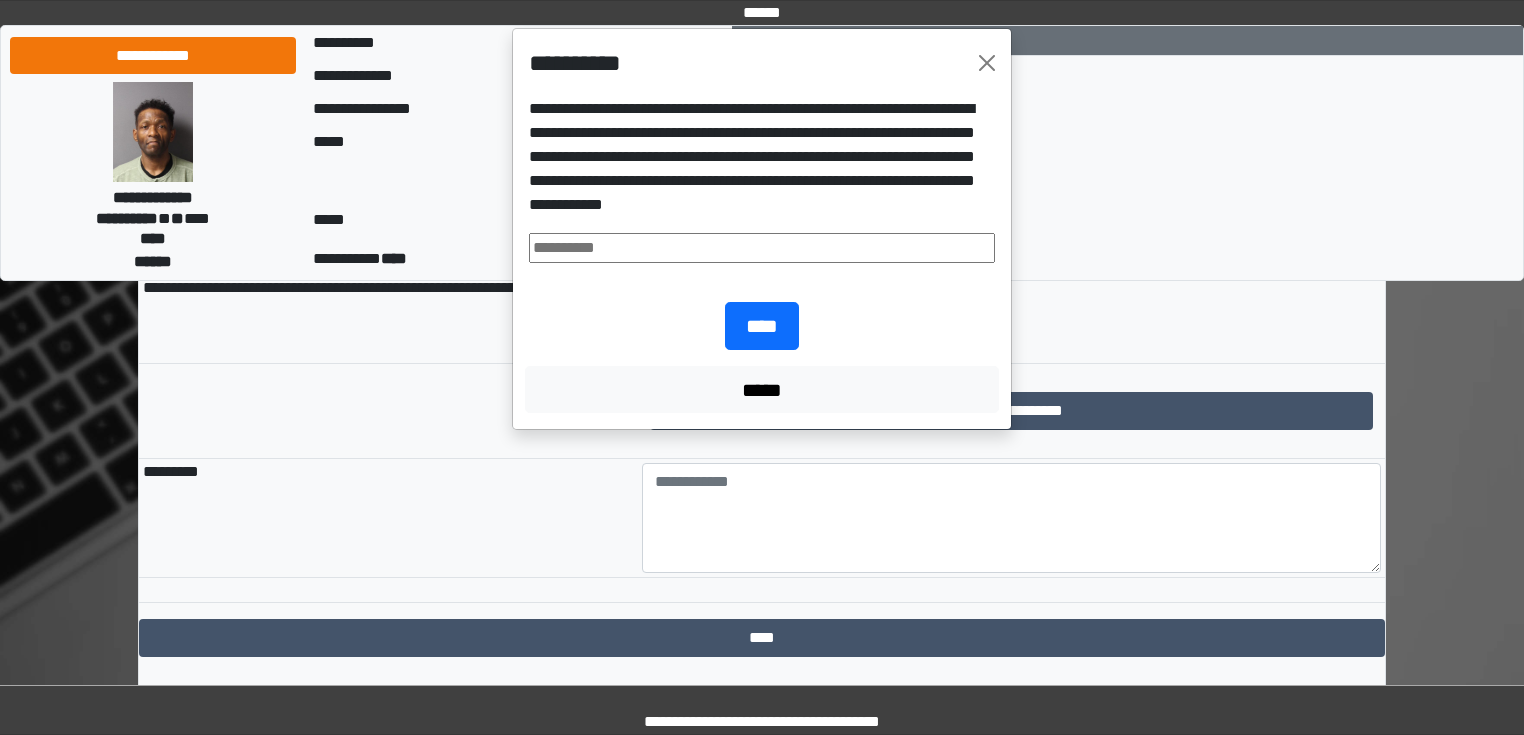 click at bounding box center [762, 248] 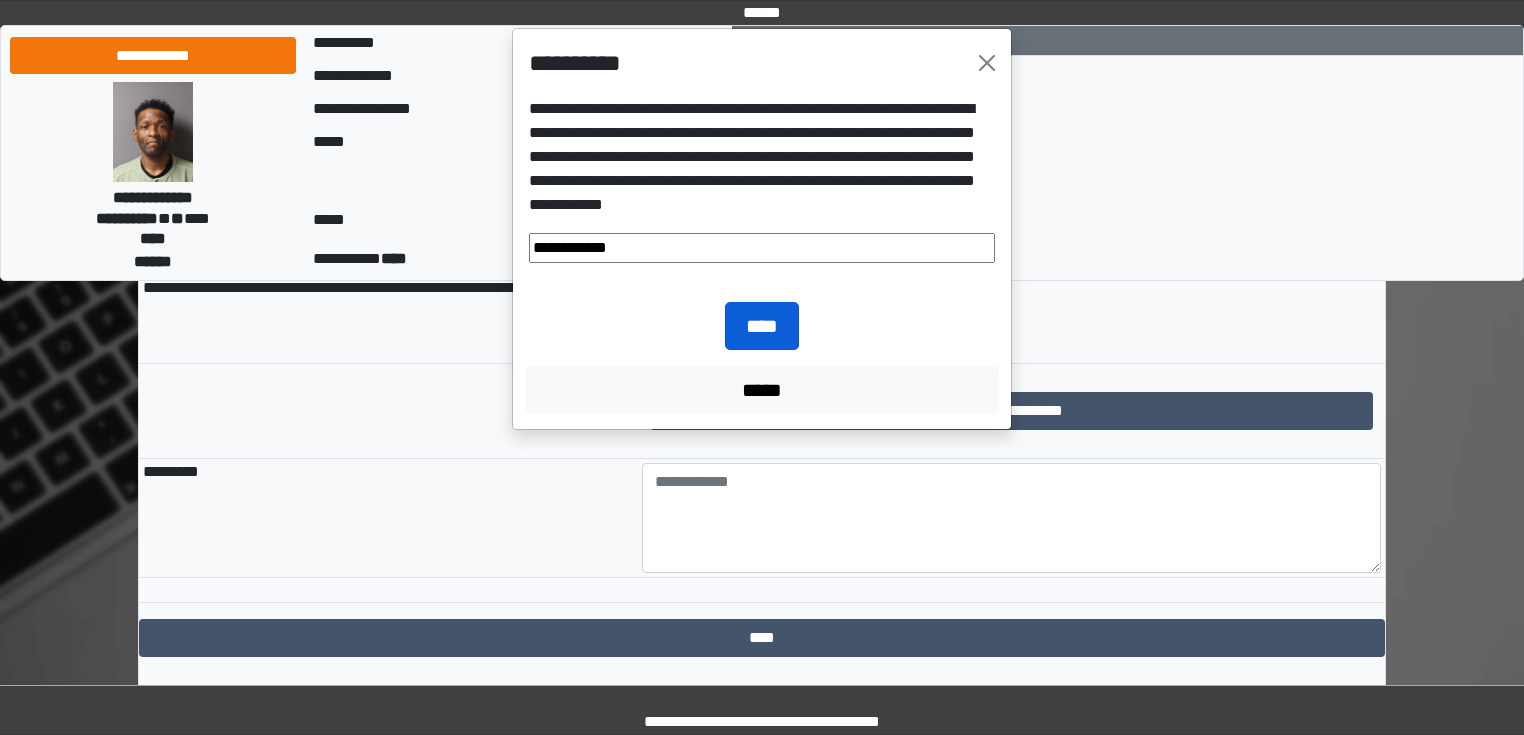 type on "**********" 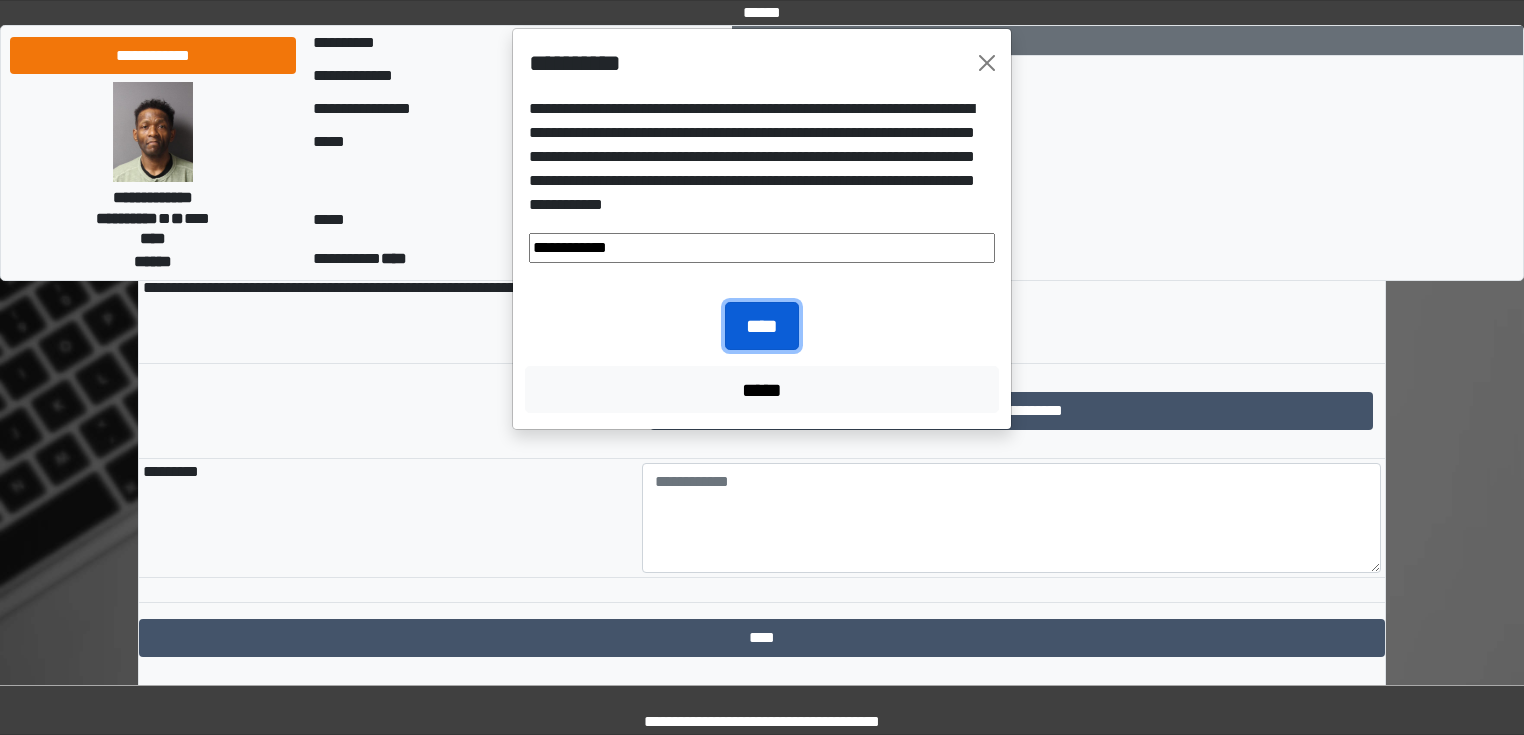 click on "****" at bounding box center (762, 326) 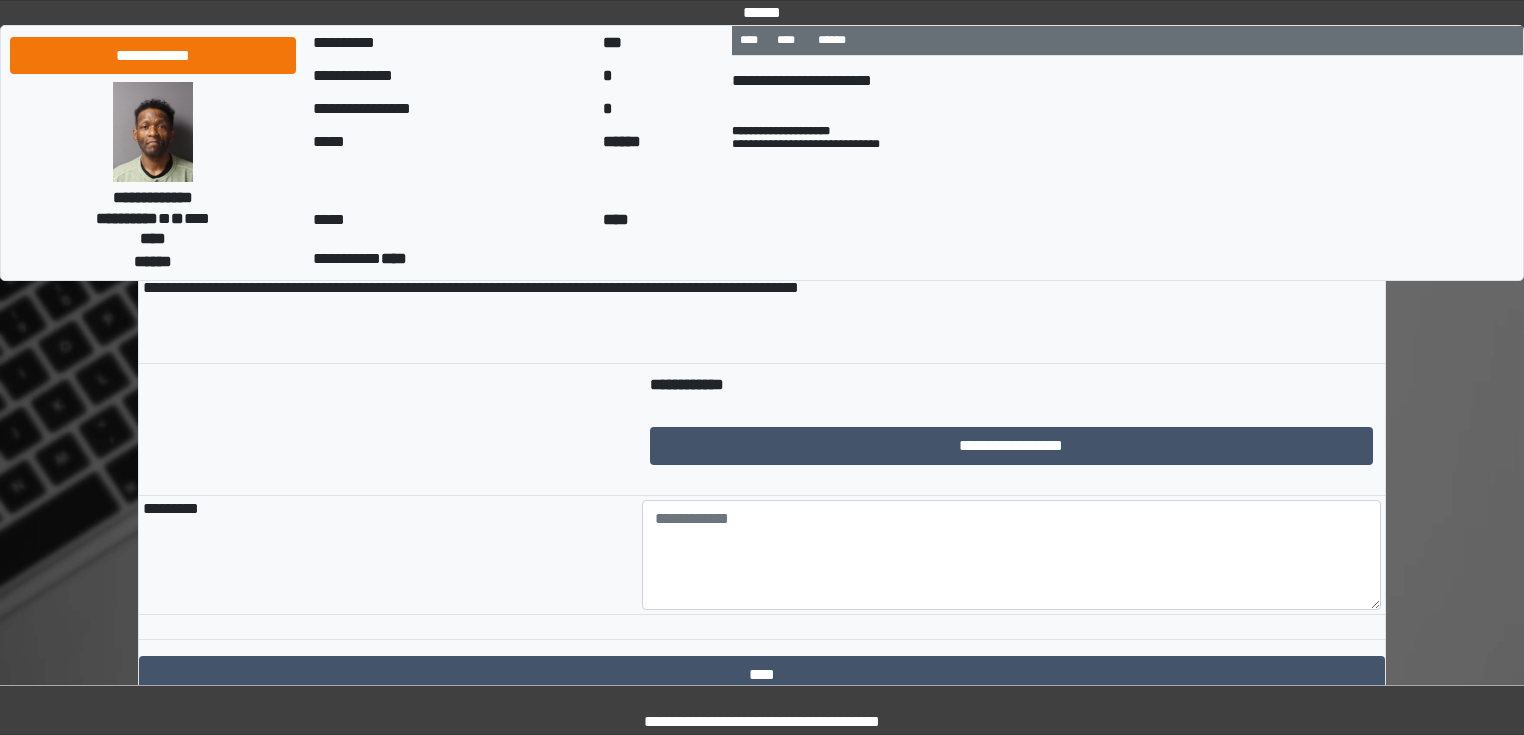 scroll, scrollTop: 3954, scrollLeft: 0, axis: vertical 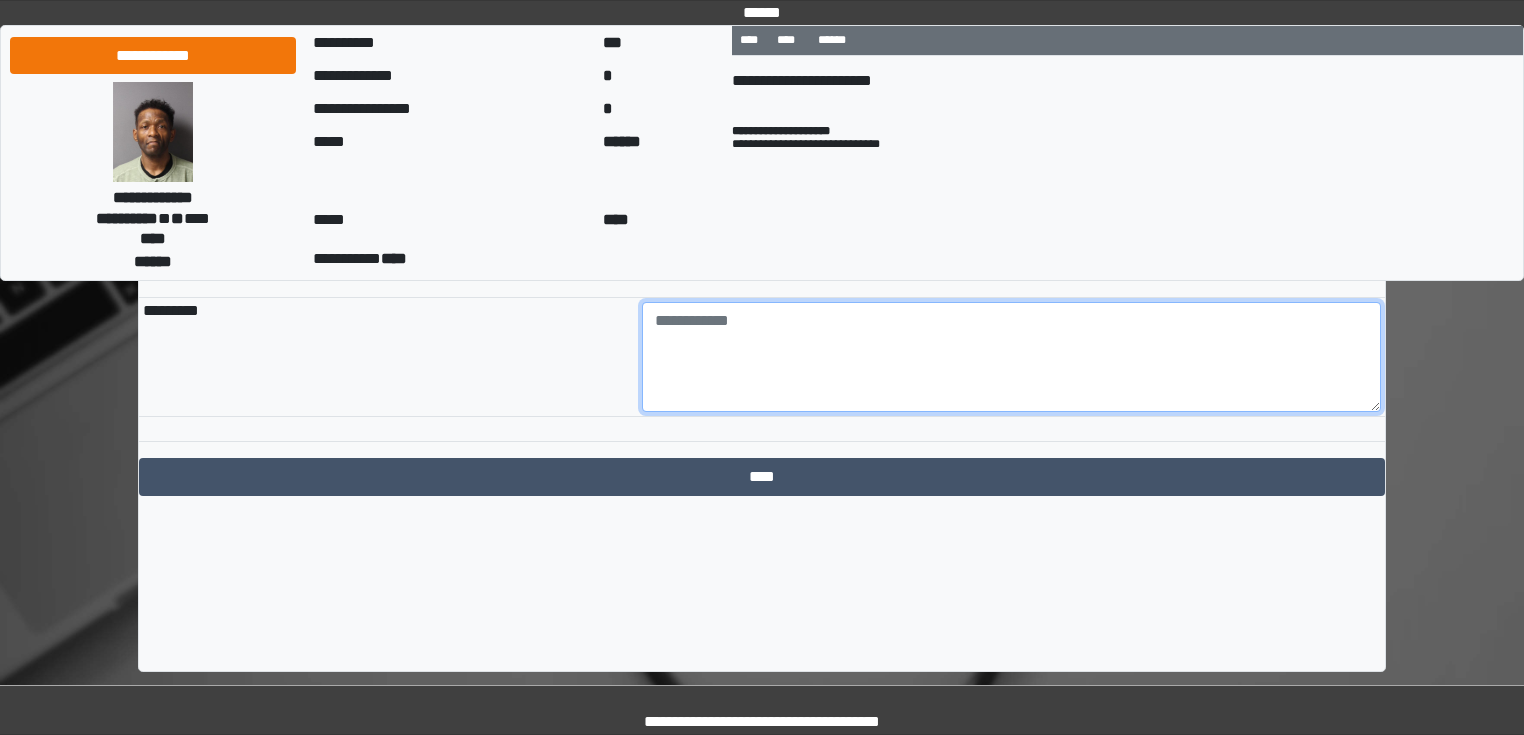 click at bounding box center (1012, 357) 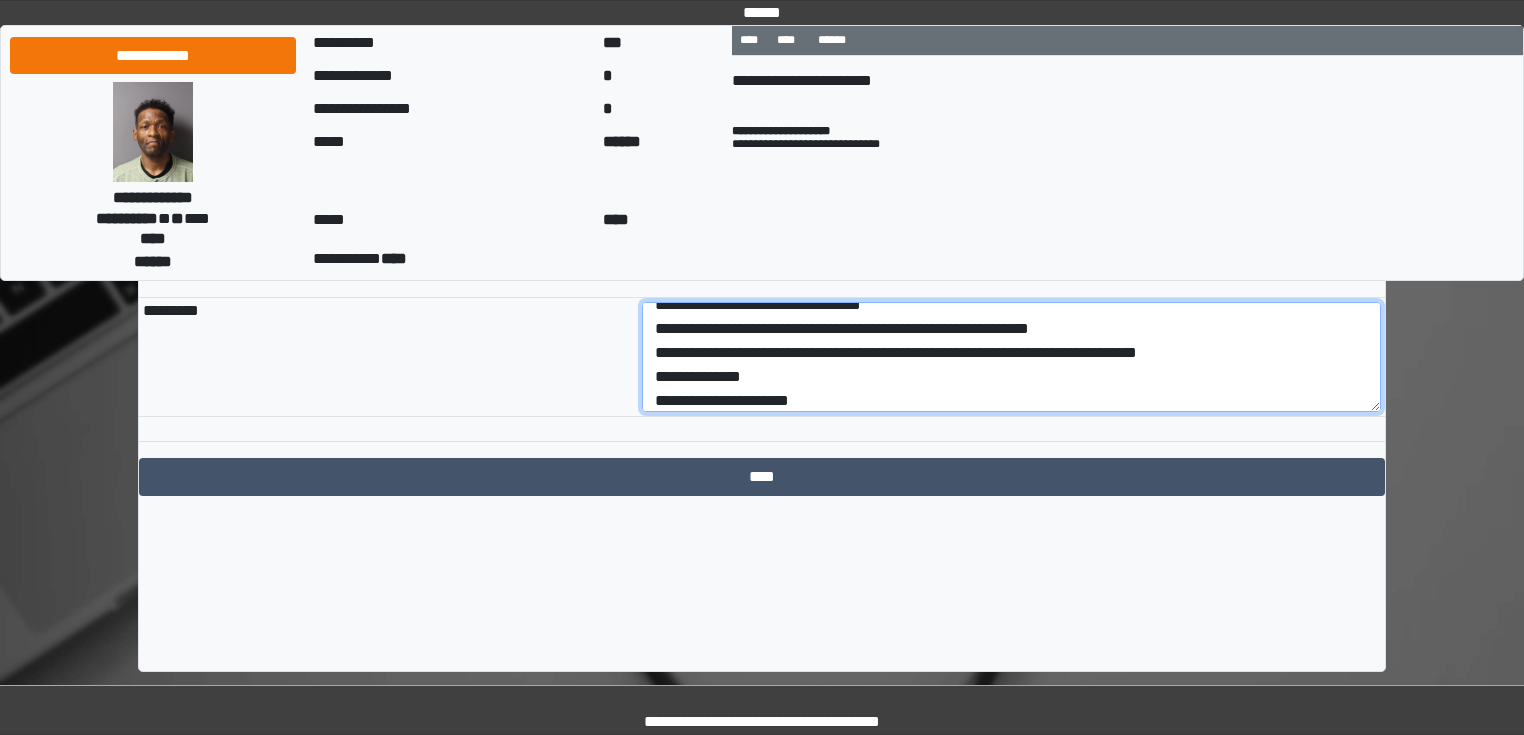 scroll, scrollTop: 240, scrollLeft: 0, axis: vertical 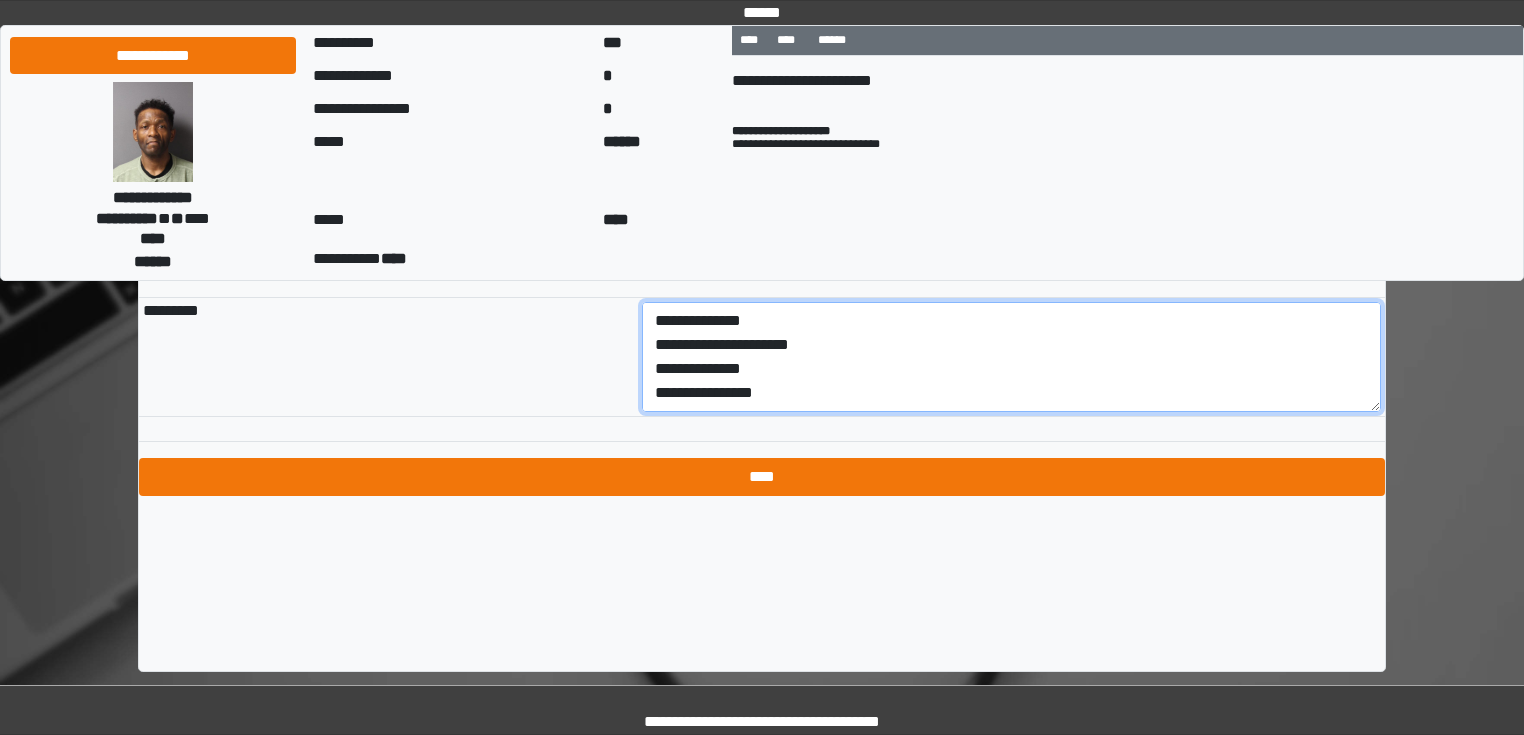 type on "**********" 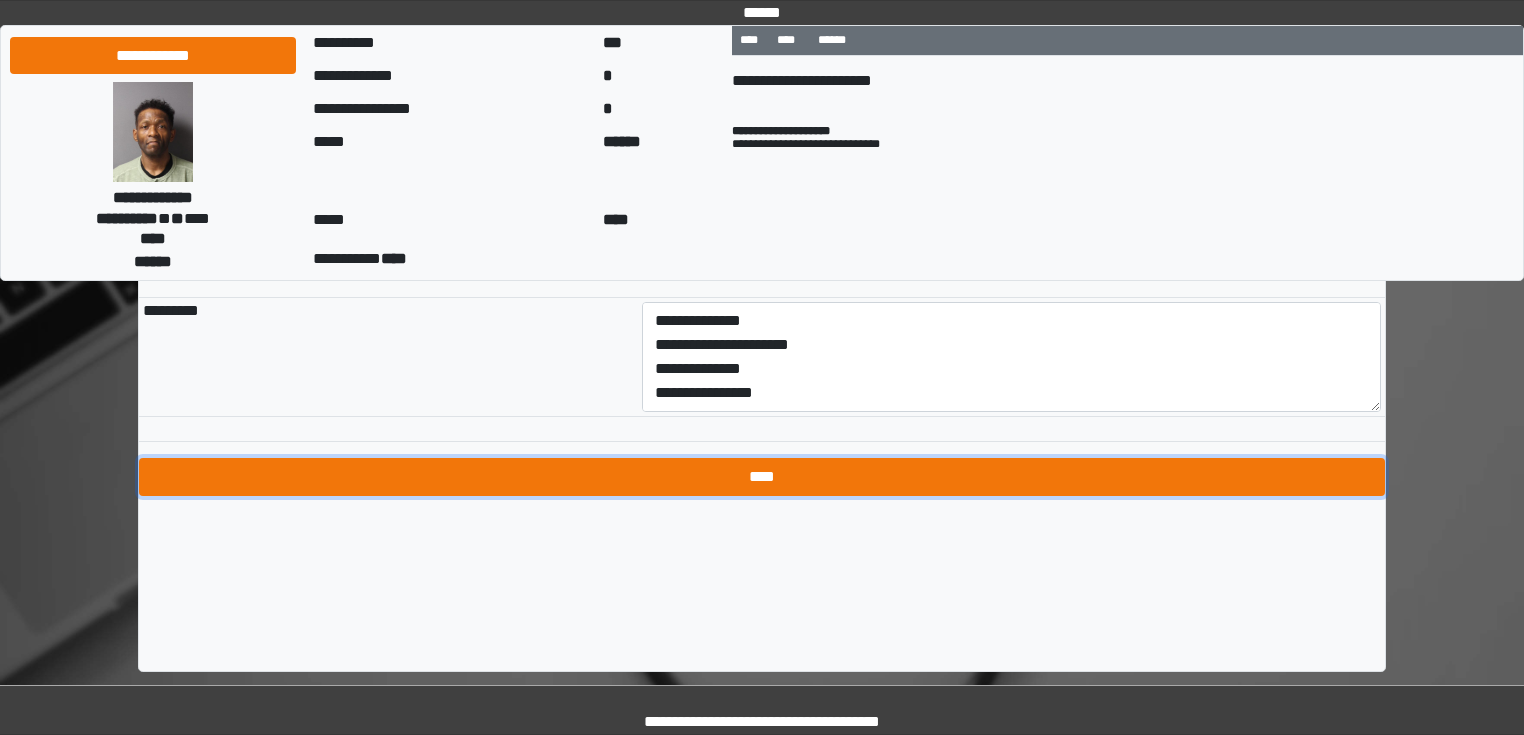 click on "****" at bounding box center (762, 477) 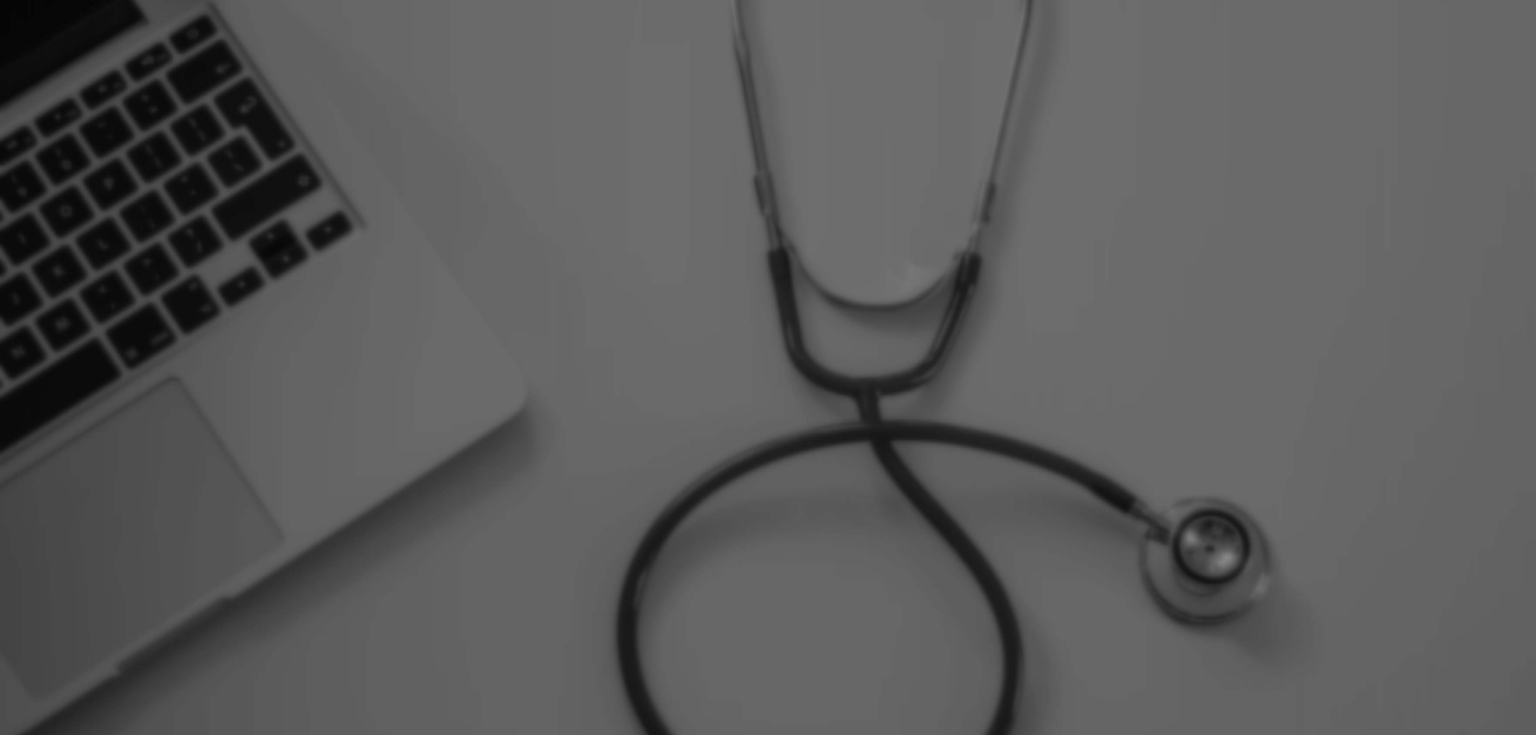 scroll, scrollTop: 0, scrollLeft: 0, axis: both 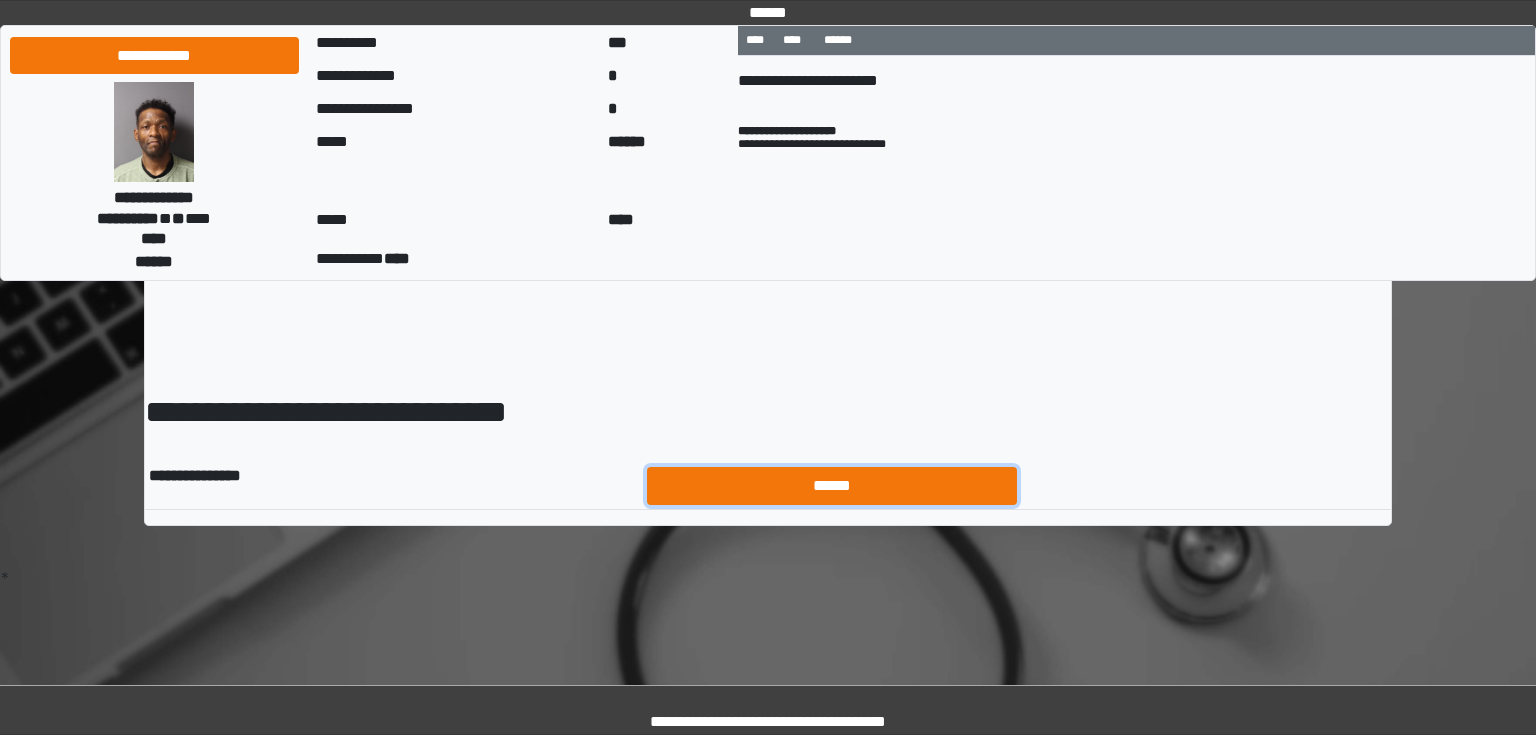 click on "******" at bounding box center [832, 486] 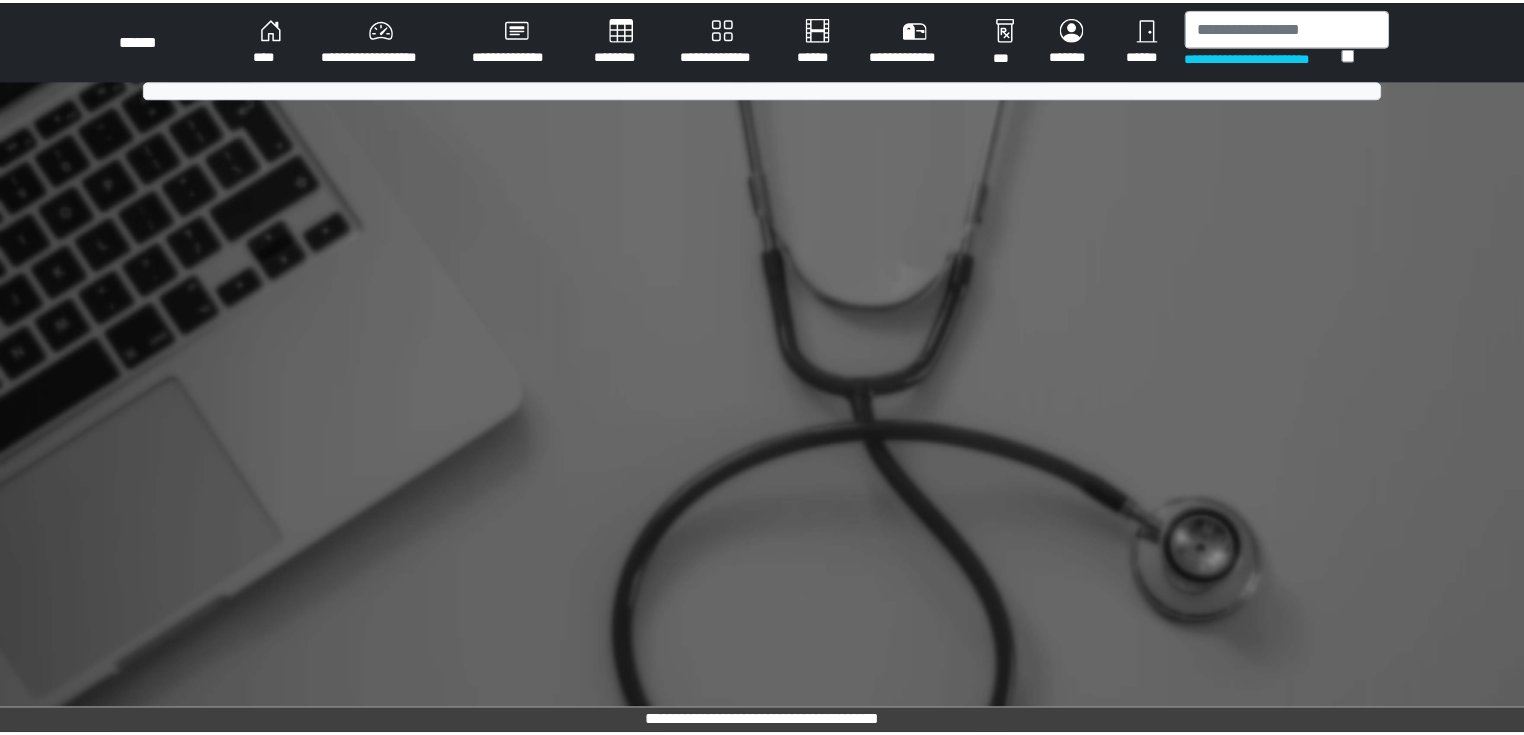scroll, scrollTop: 0, scrollLeft: 0, axis: both 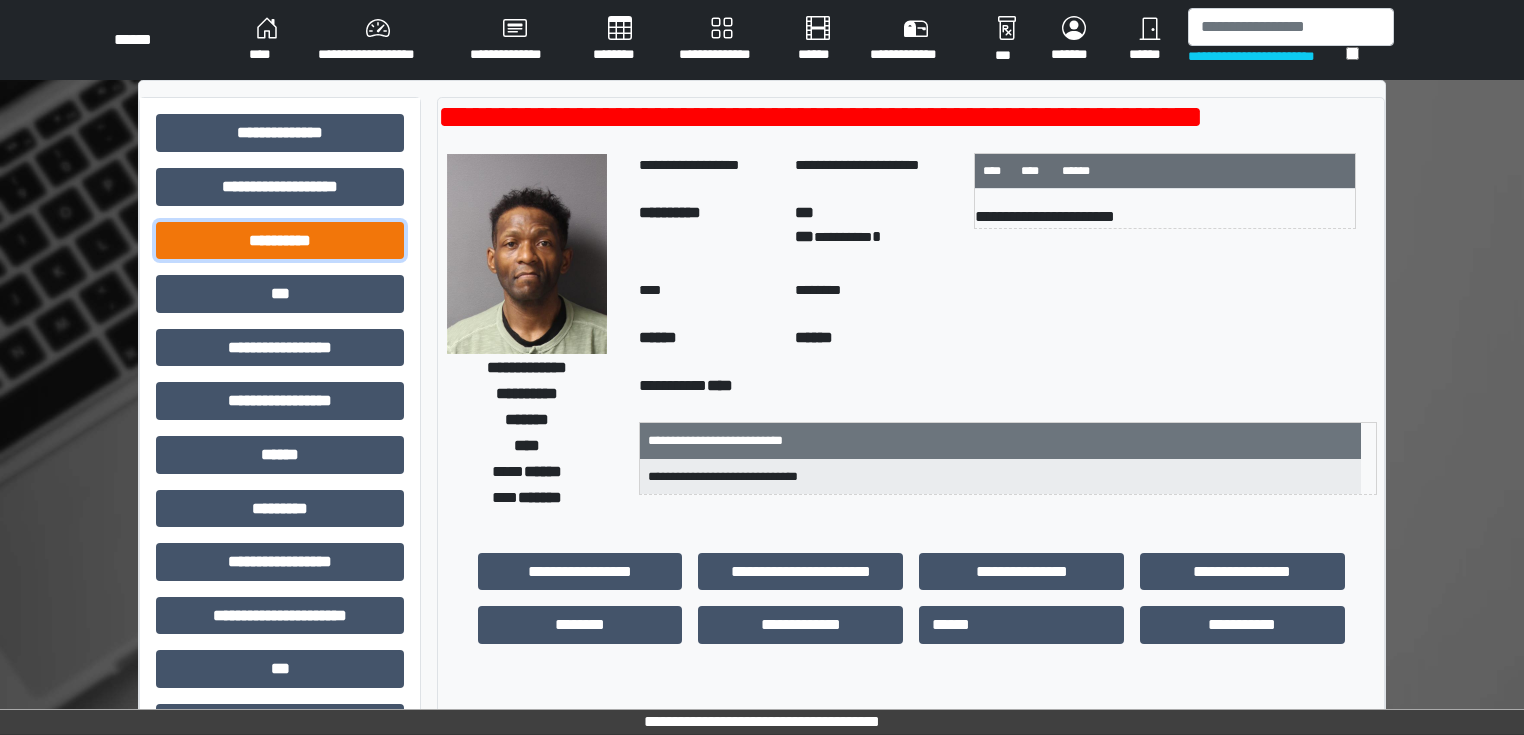 click on "**********" at bounding box center (280, 241) 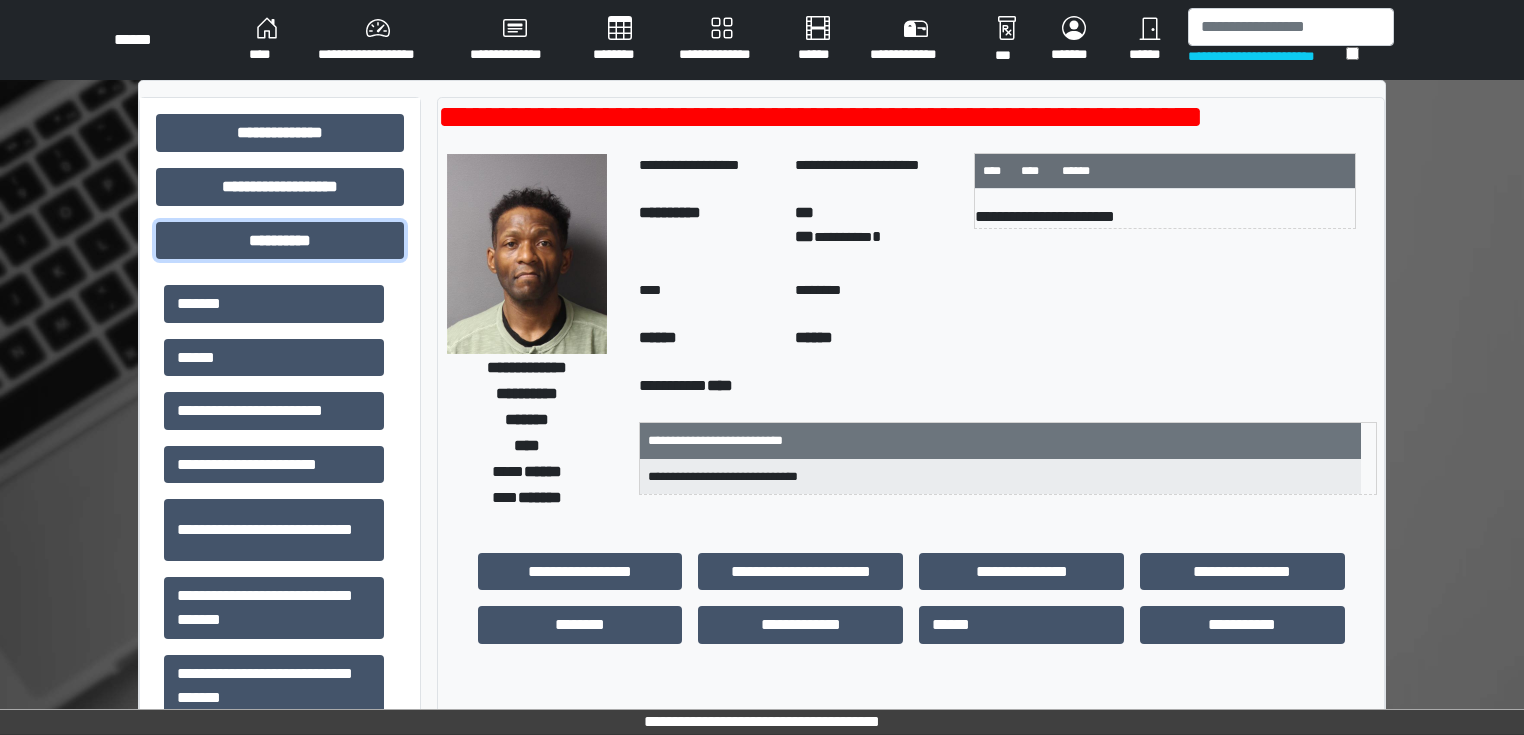 scroll, scrollTop: 160, scrollLeft: 0, axis: vertical 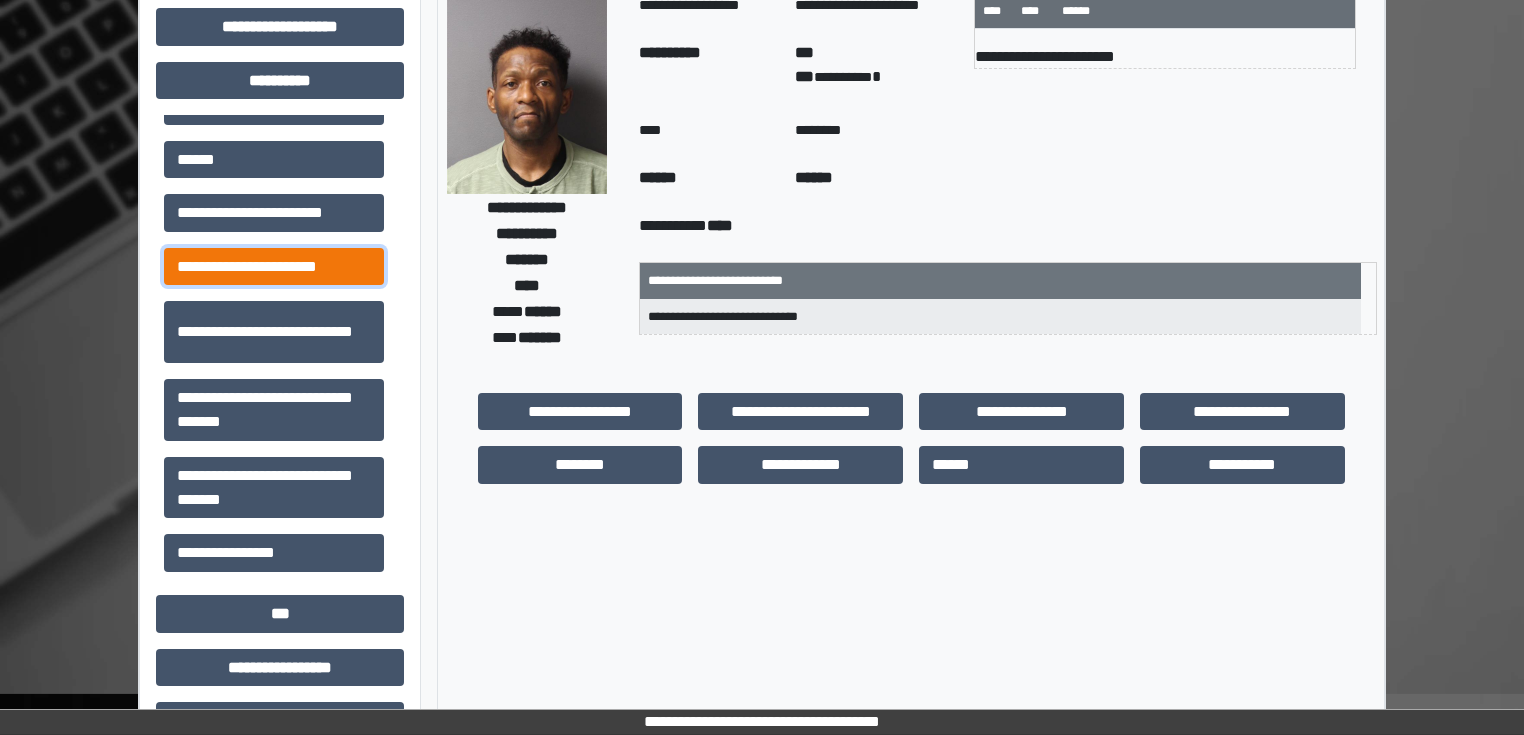 click on "**********" at bounding box center (274, 267) 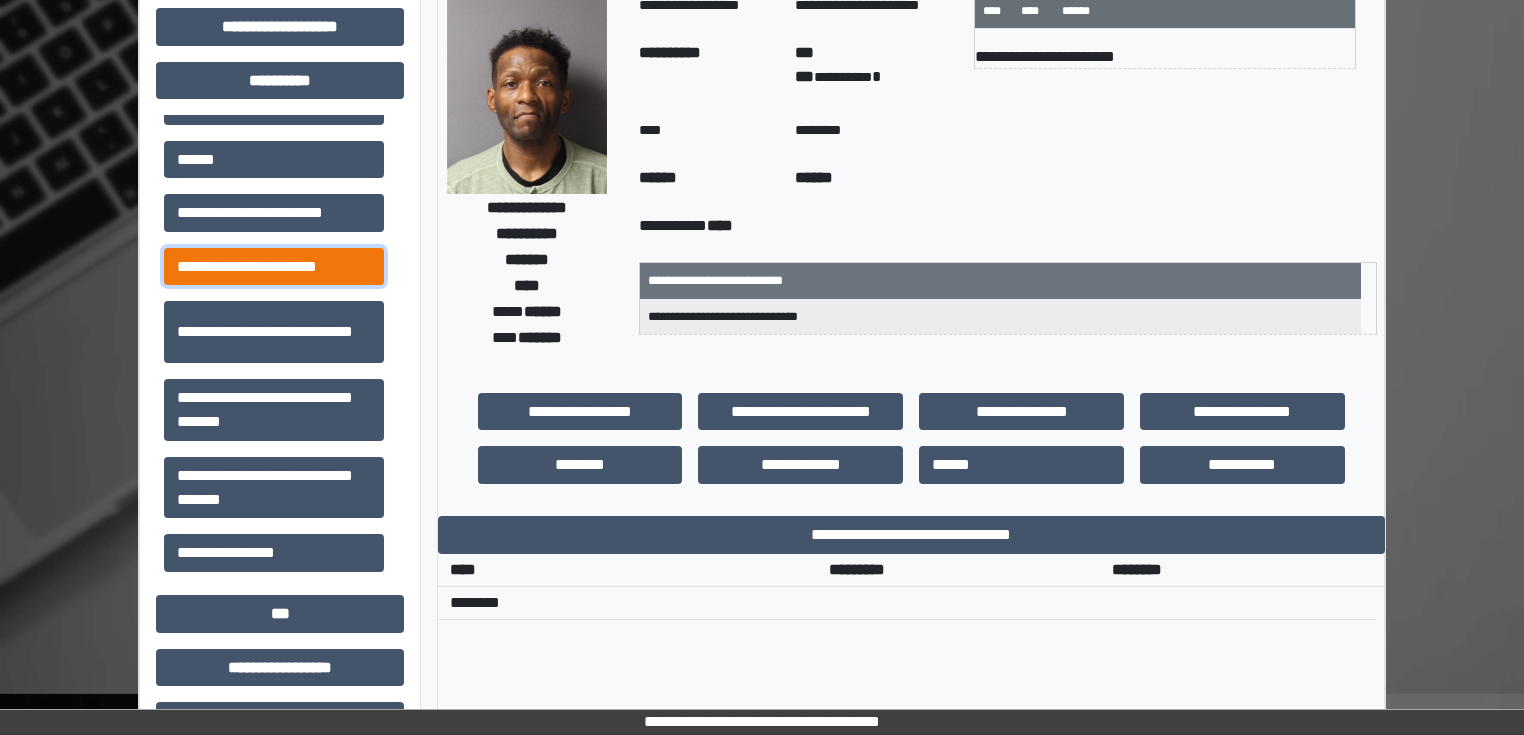 click on "**********" at bounding box center [274, 267] 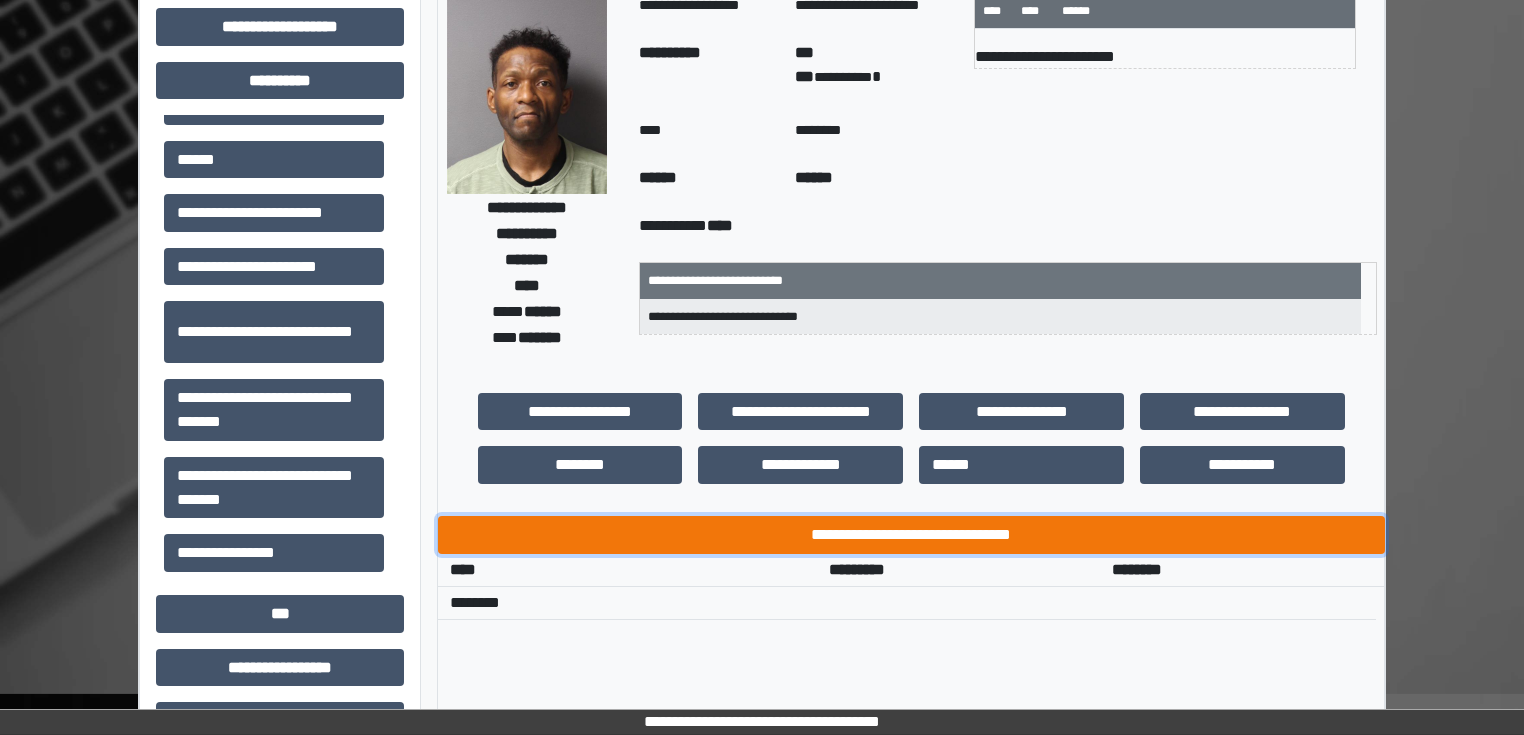 click on "**********" at bounding box center (911, 535) 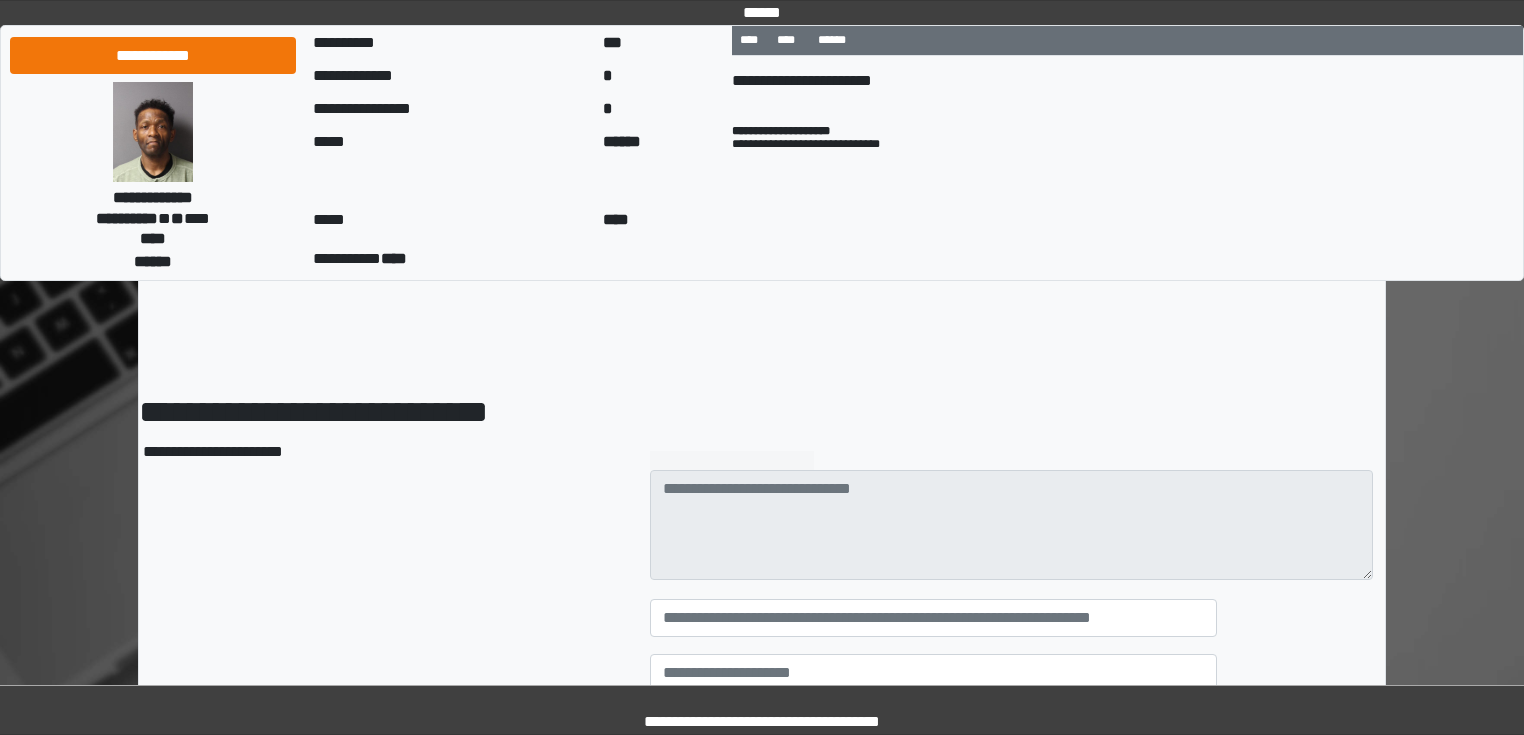 scroll, scrollTop: 160, scrollLeft: 0, axis: vertical 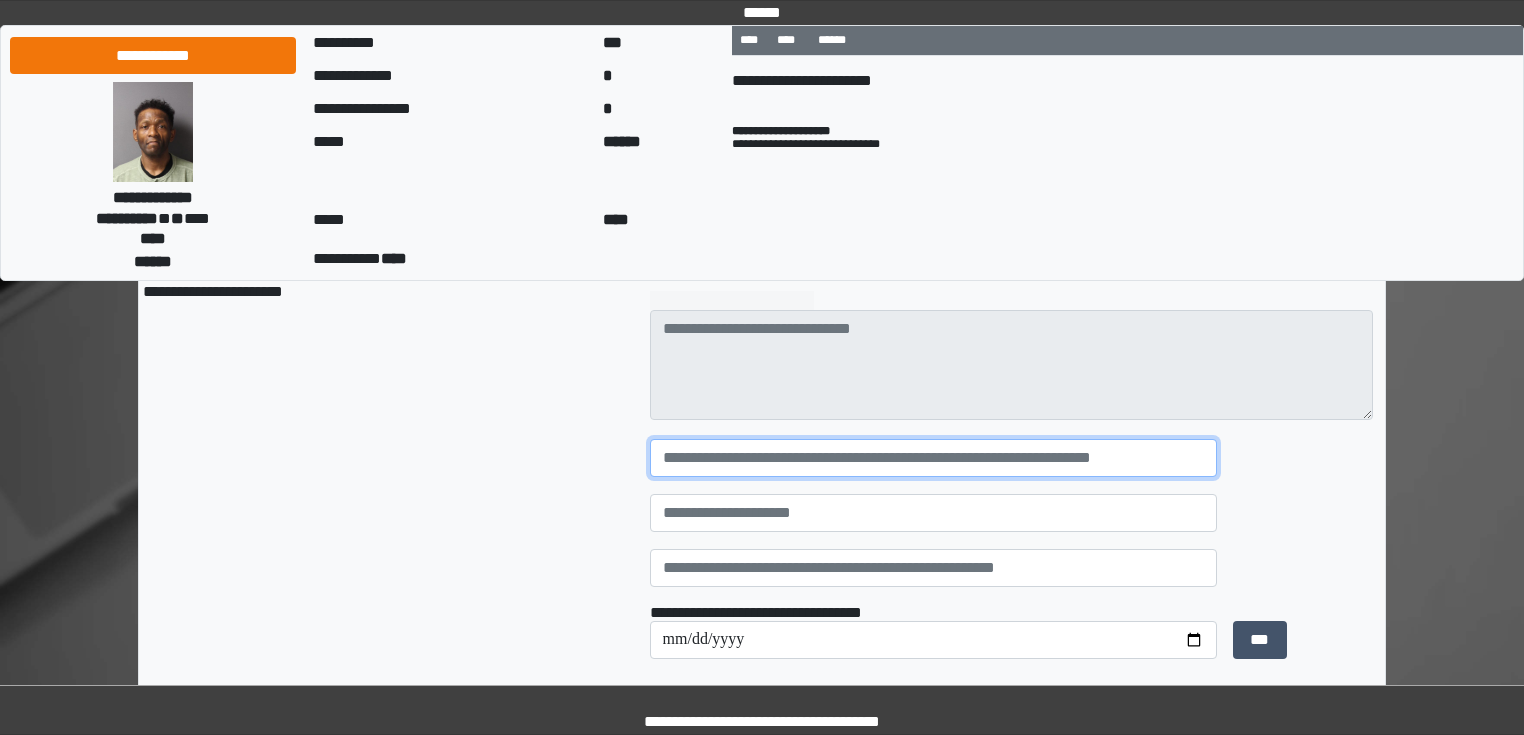 click at bounding box center [933, 458] 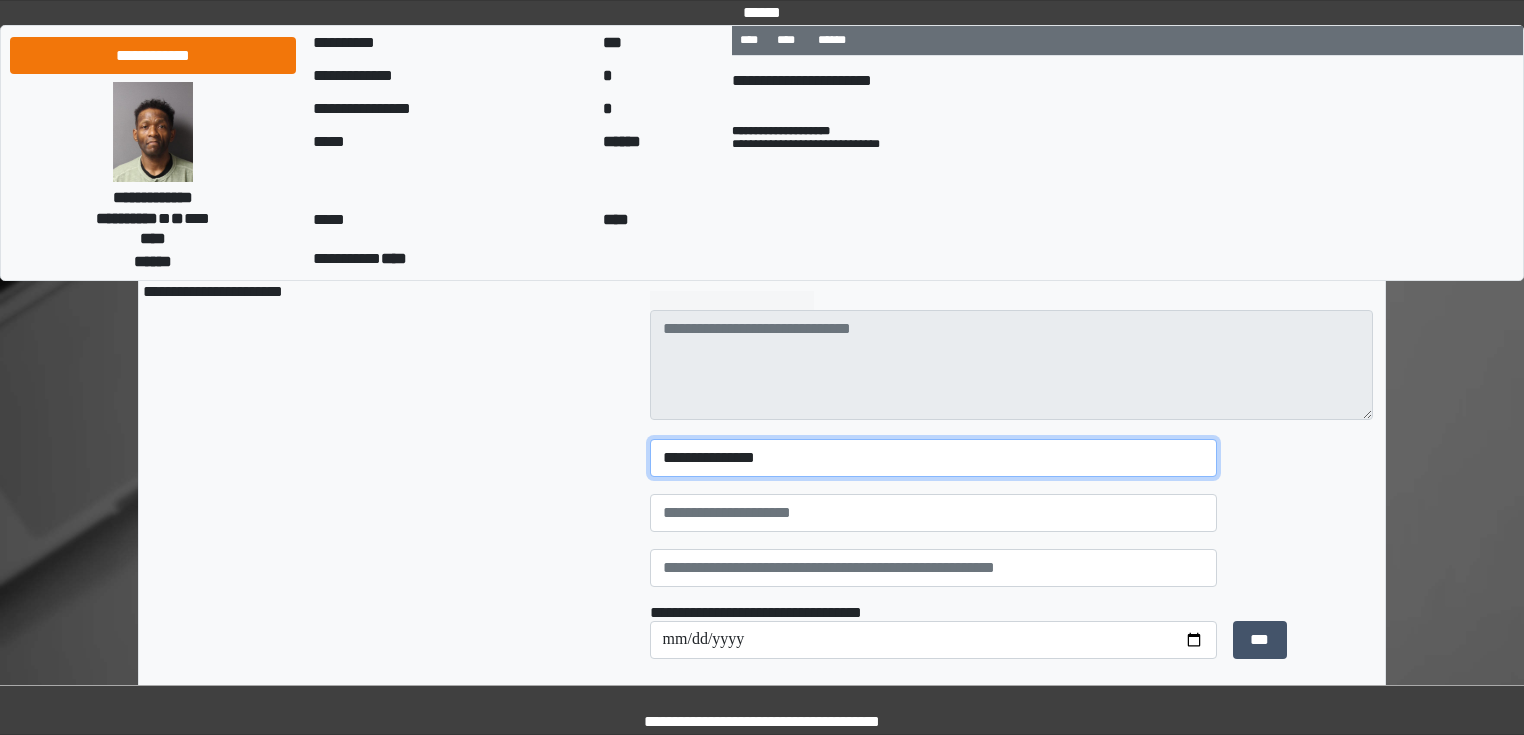 type on "**********" 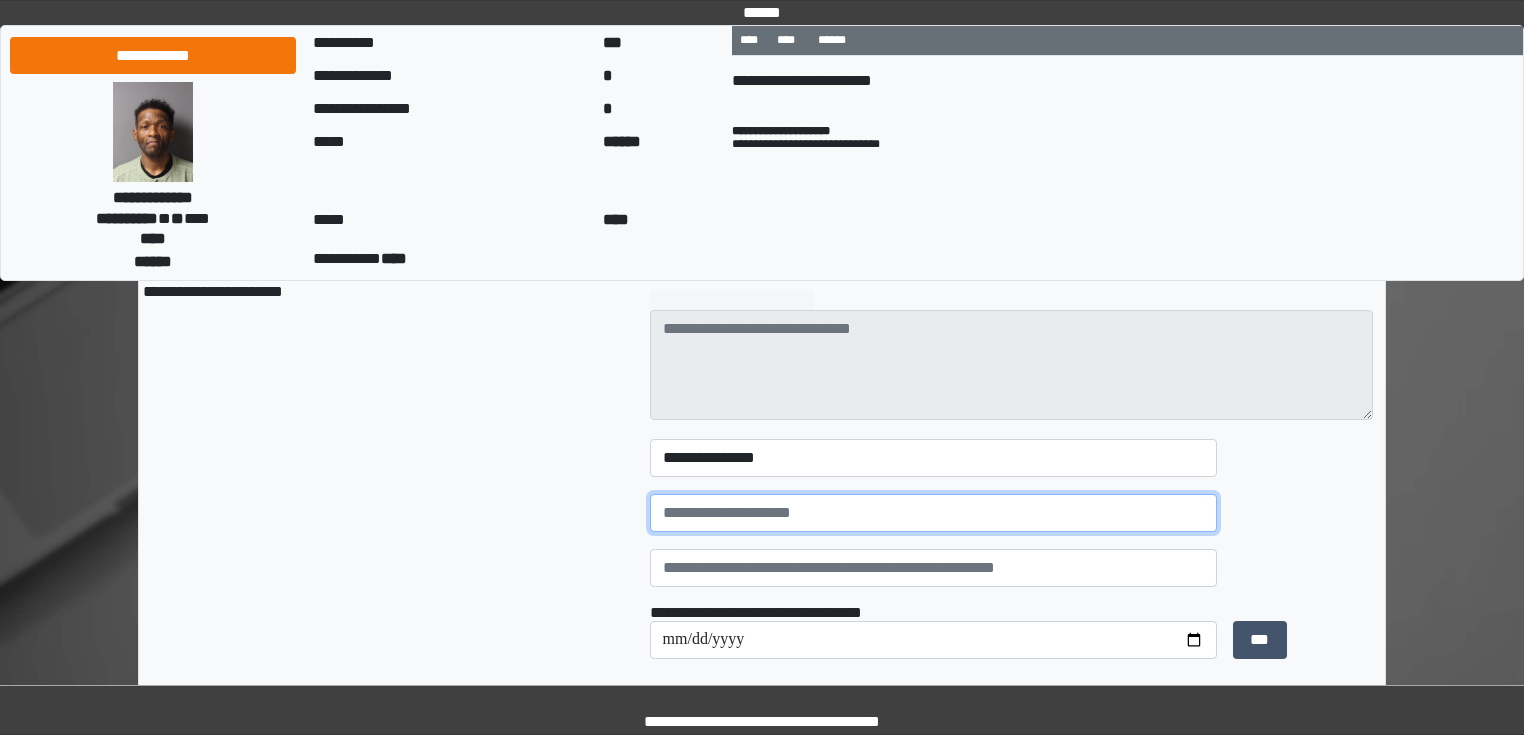 click at bounding box center [933, 513] 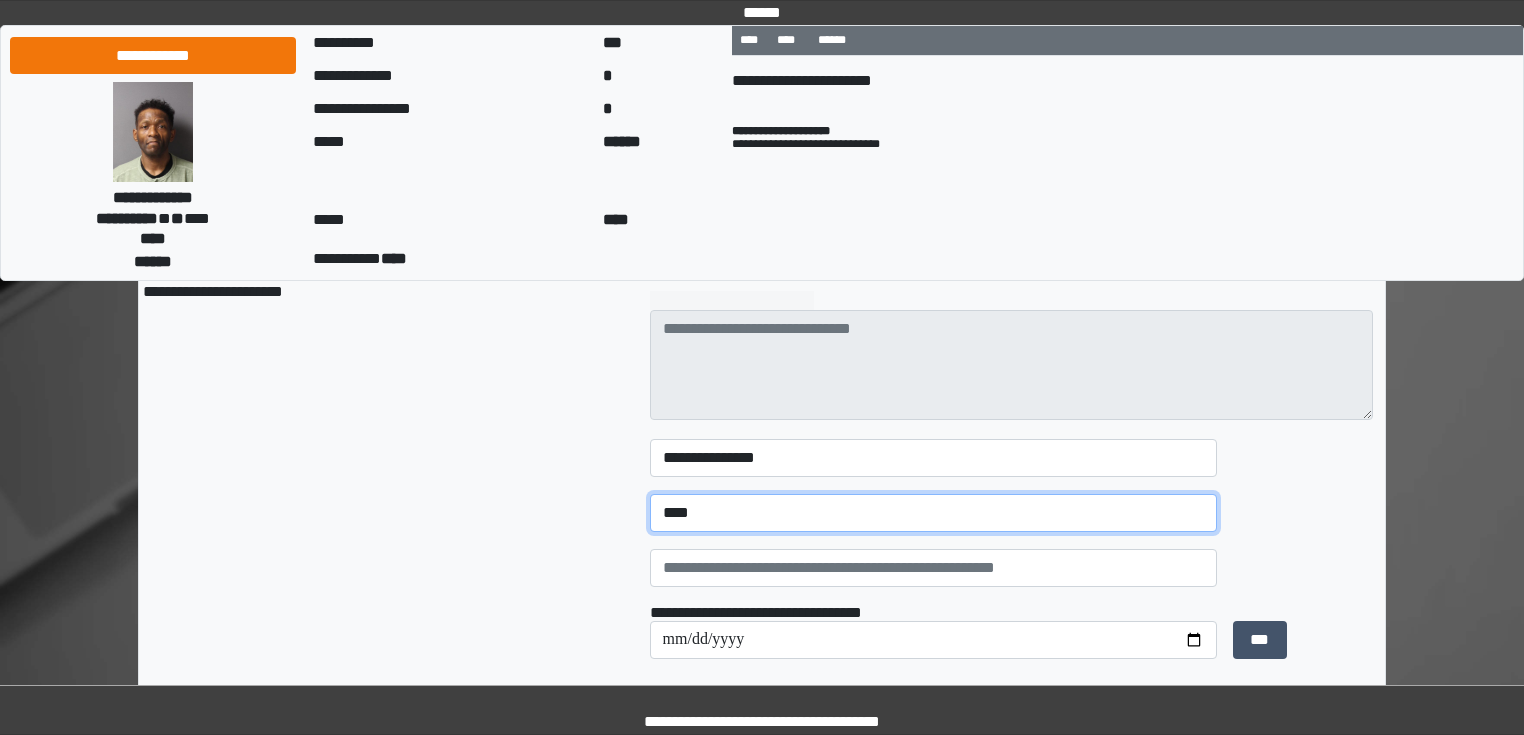 type on "***" 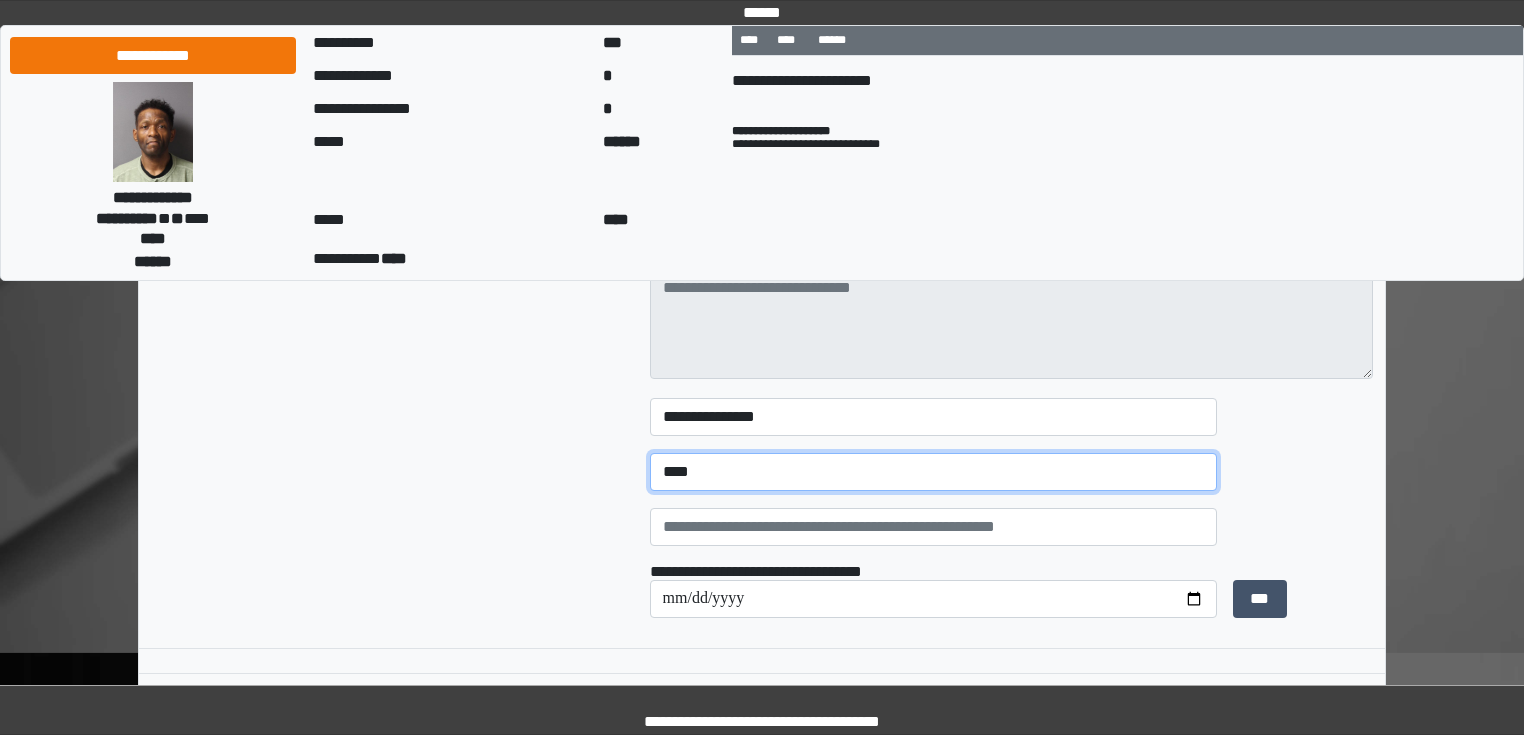 scroll, scrollTop: 240, scrollLeft: 0, axis: vertical 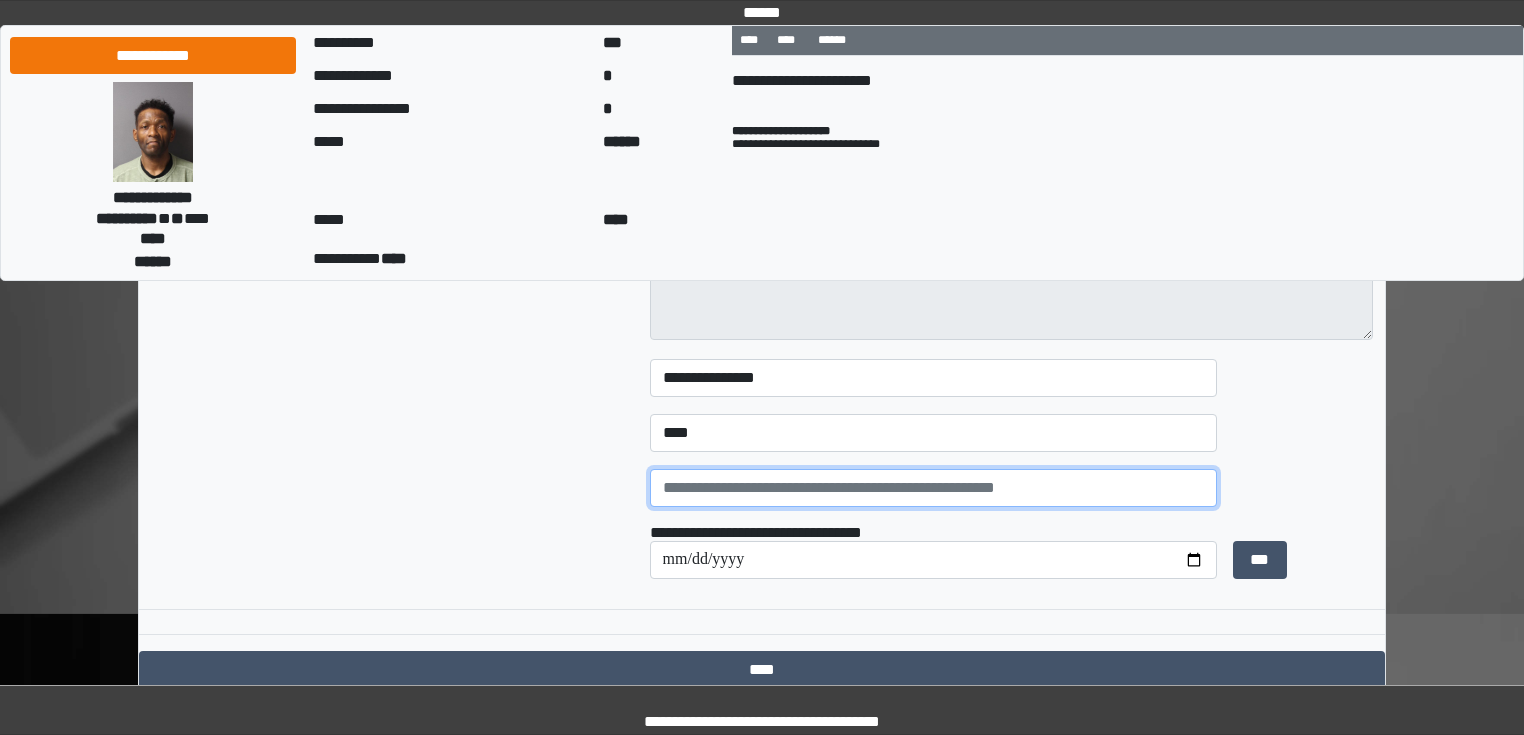 click at bounding box center (933, 488) 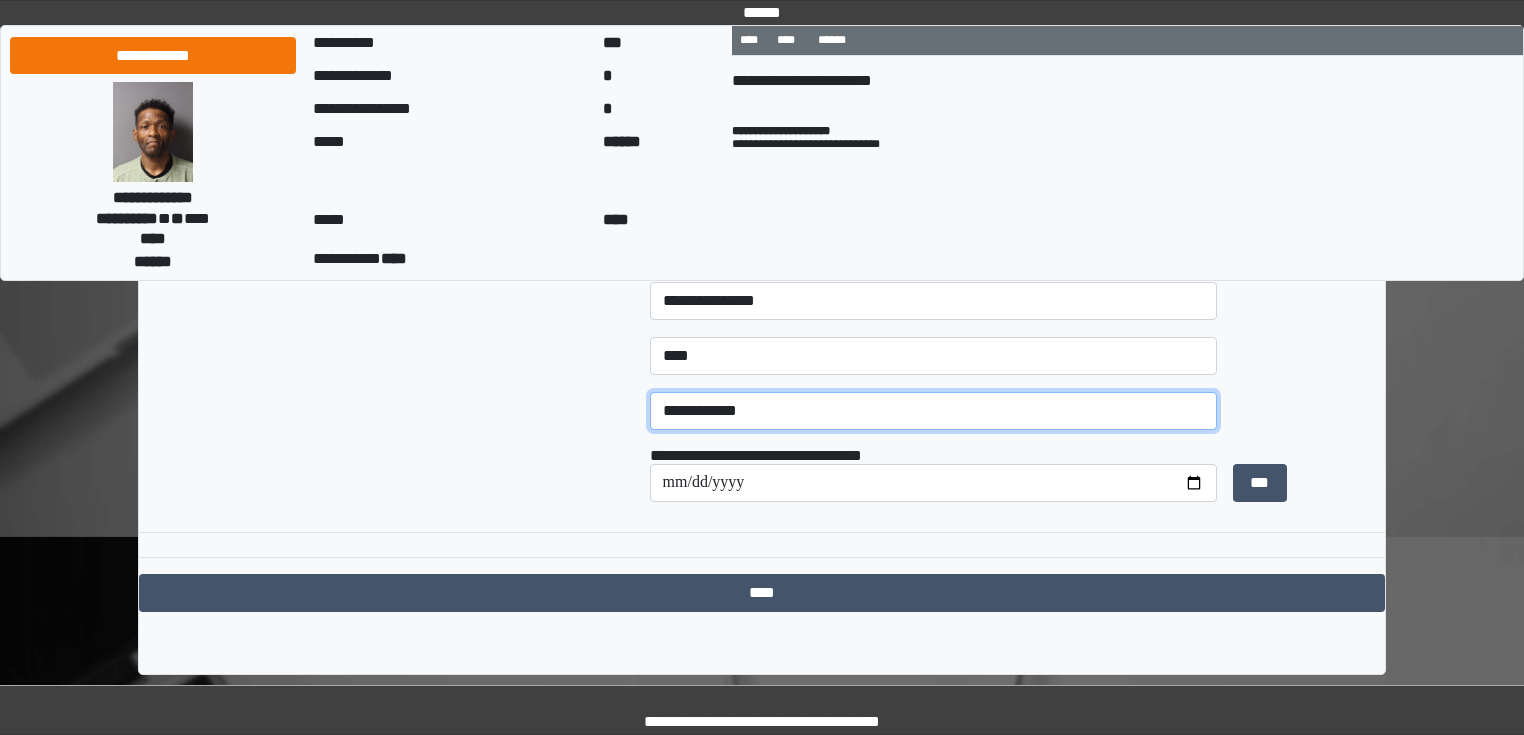 scroll, scrollTop: 321, scrollLeft: 0, axis: vertical 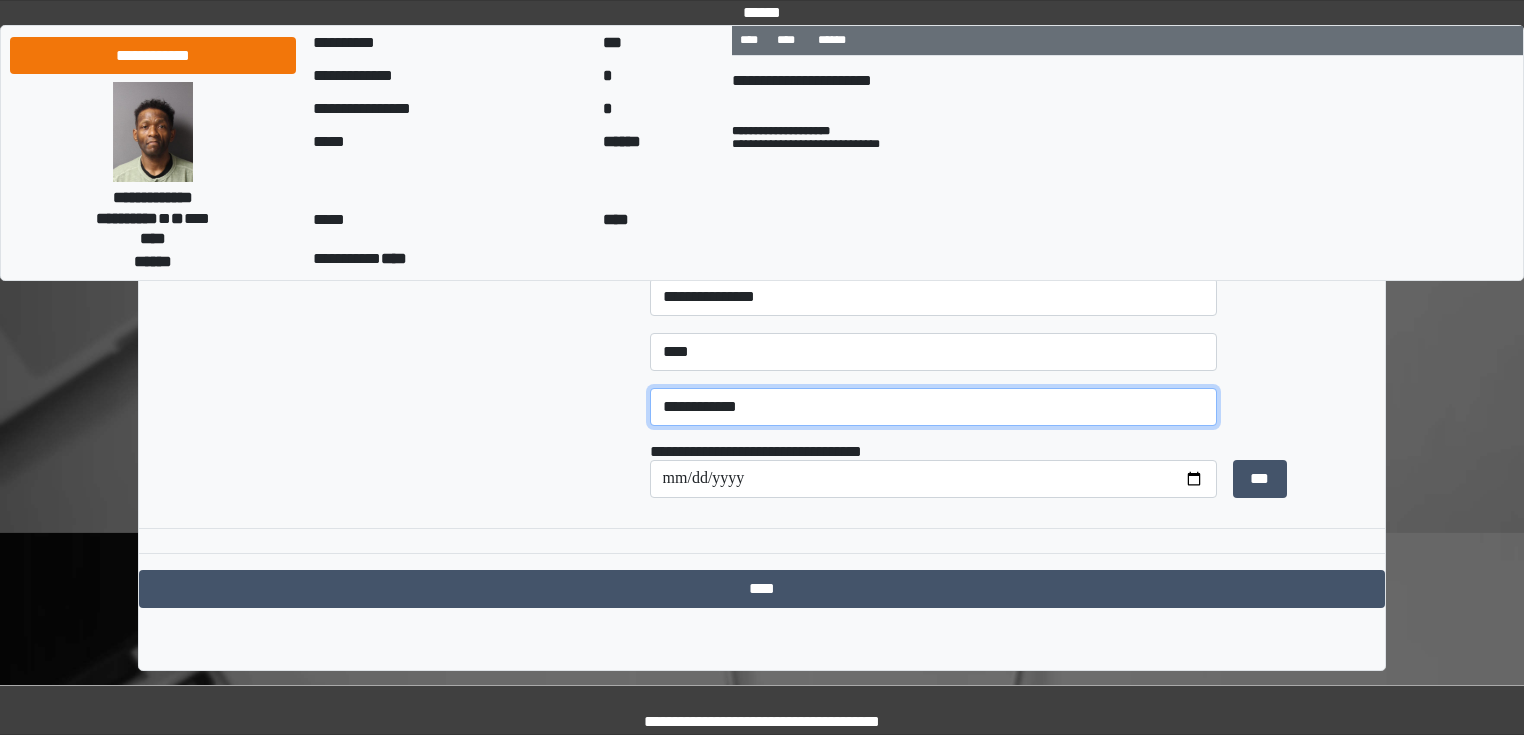 drag, startPoint x: 796, startPoint y: 421, endPoint x: 796, endPoint y: 404, distance: 17 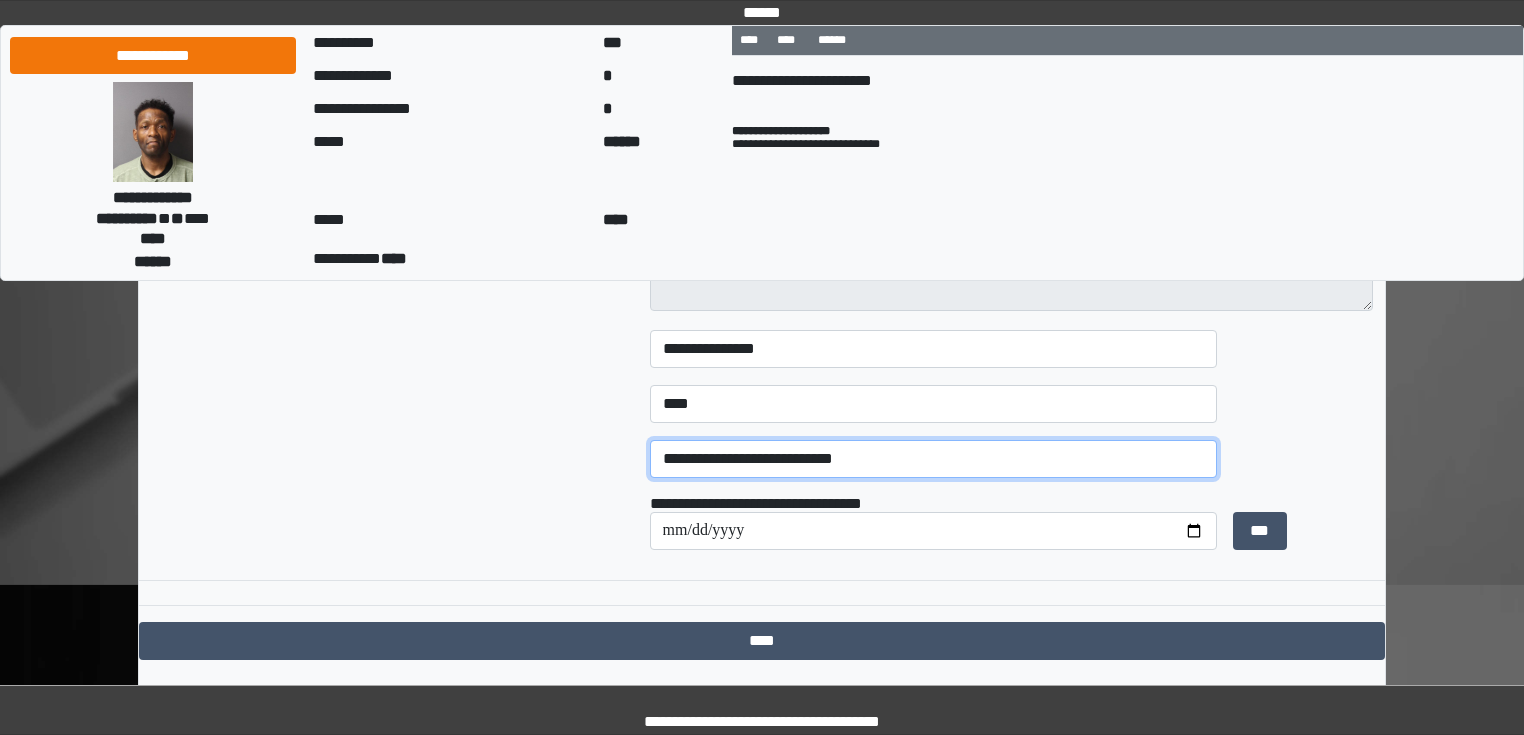 scroll, scrollTop: 241, scrollLeft: 0, axis: vertical 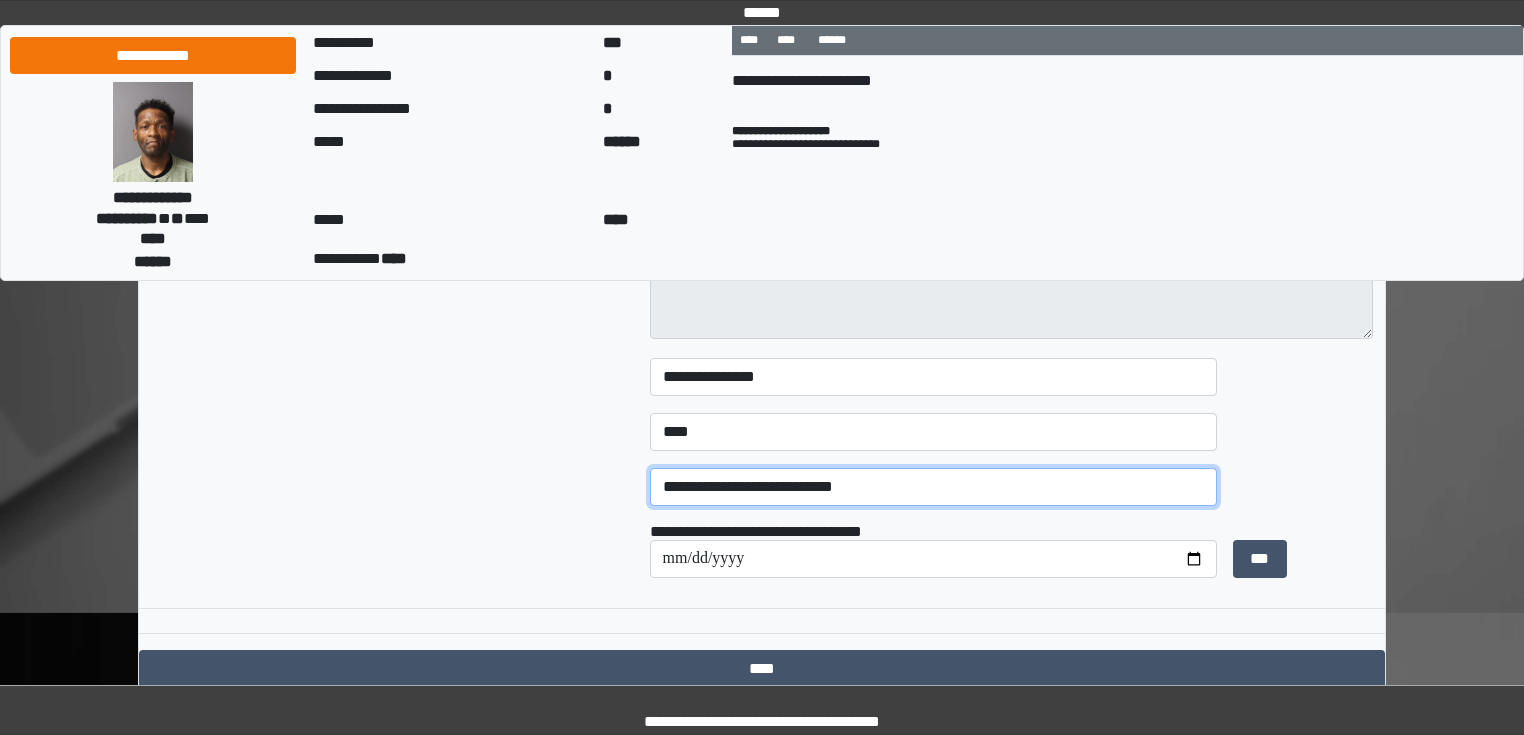 drag, startPoint x: 912, startPoint y: 494, endPoint x: 351, endPoint y: 505, distance: 561.10785 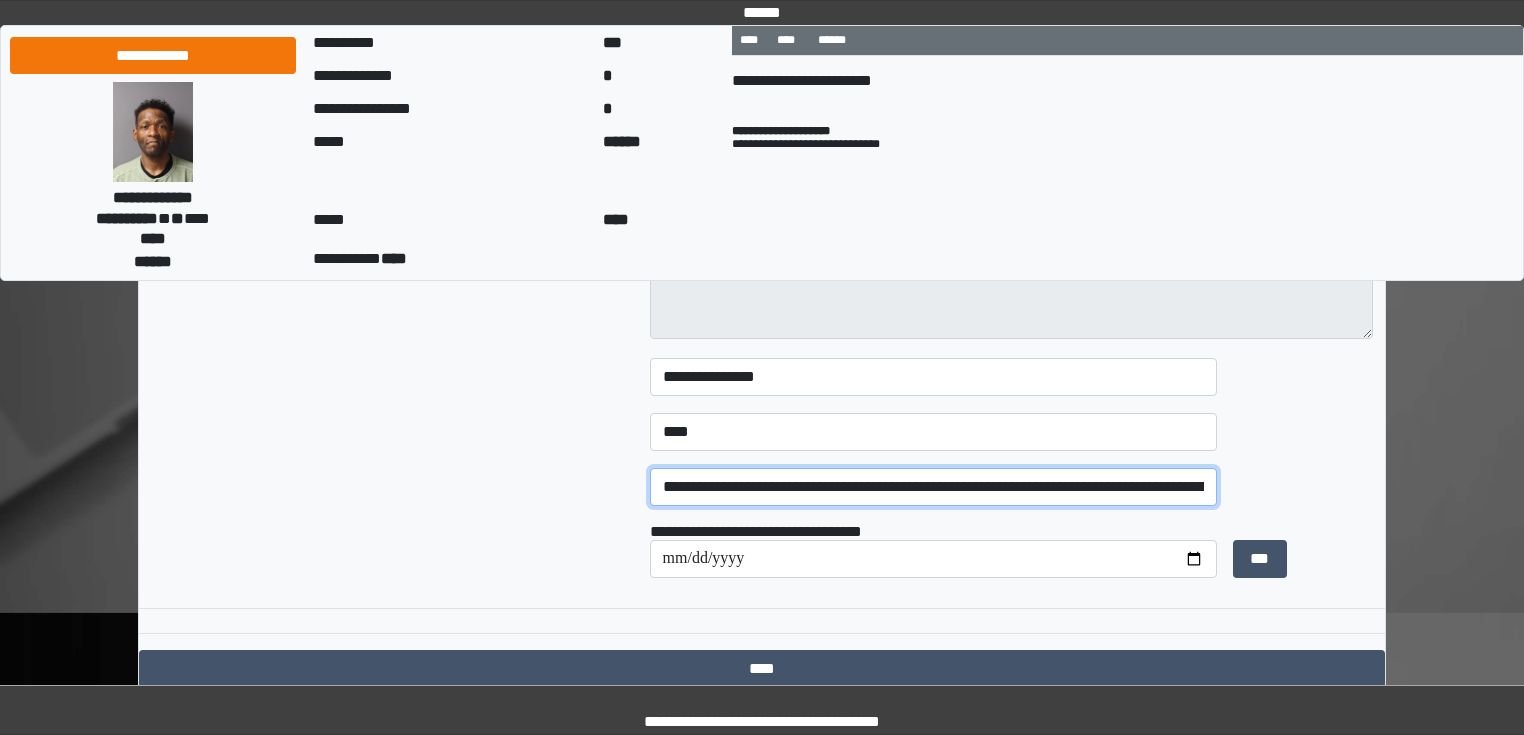 scroll, scrollTop: 0, scrollLeft: 129, axis: horizontal 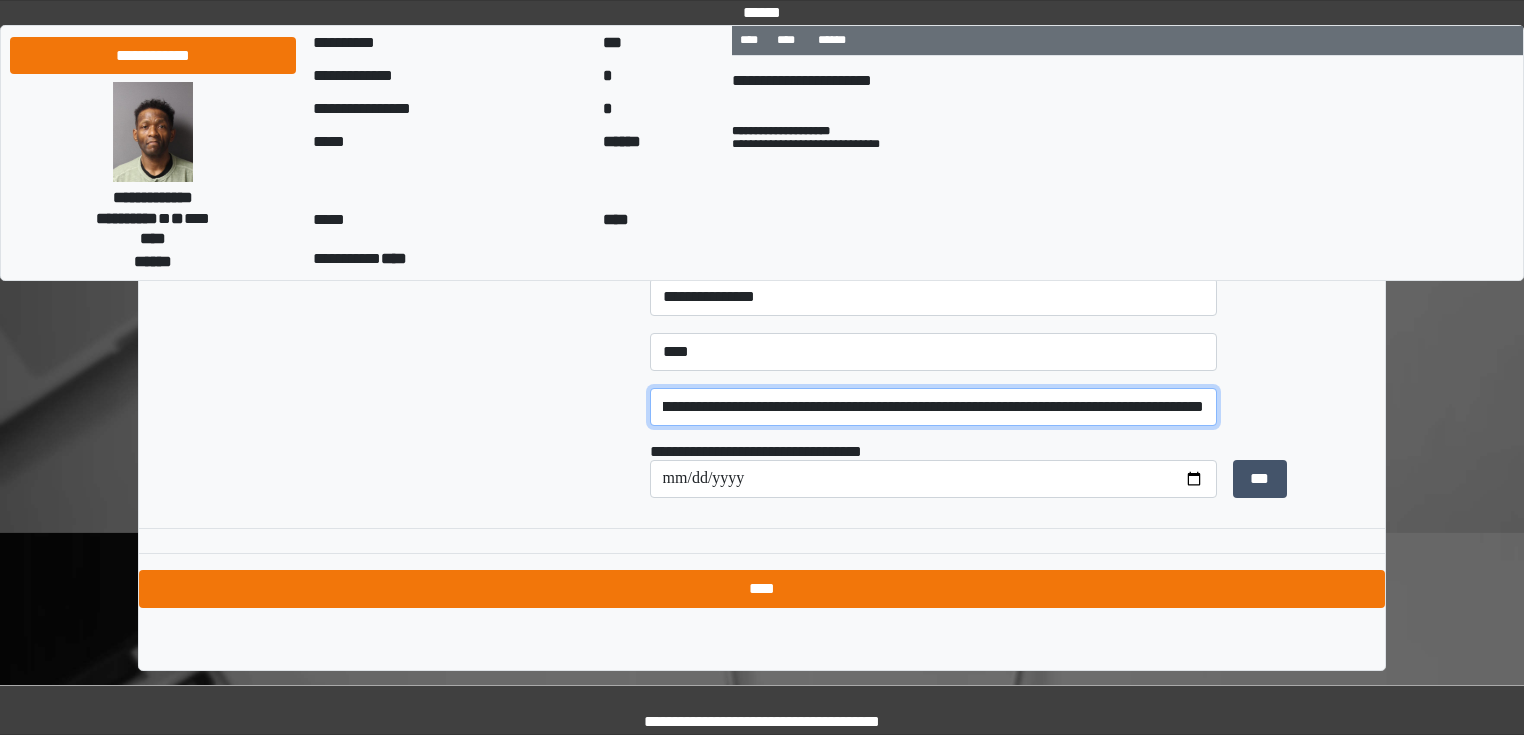 type on "**********" 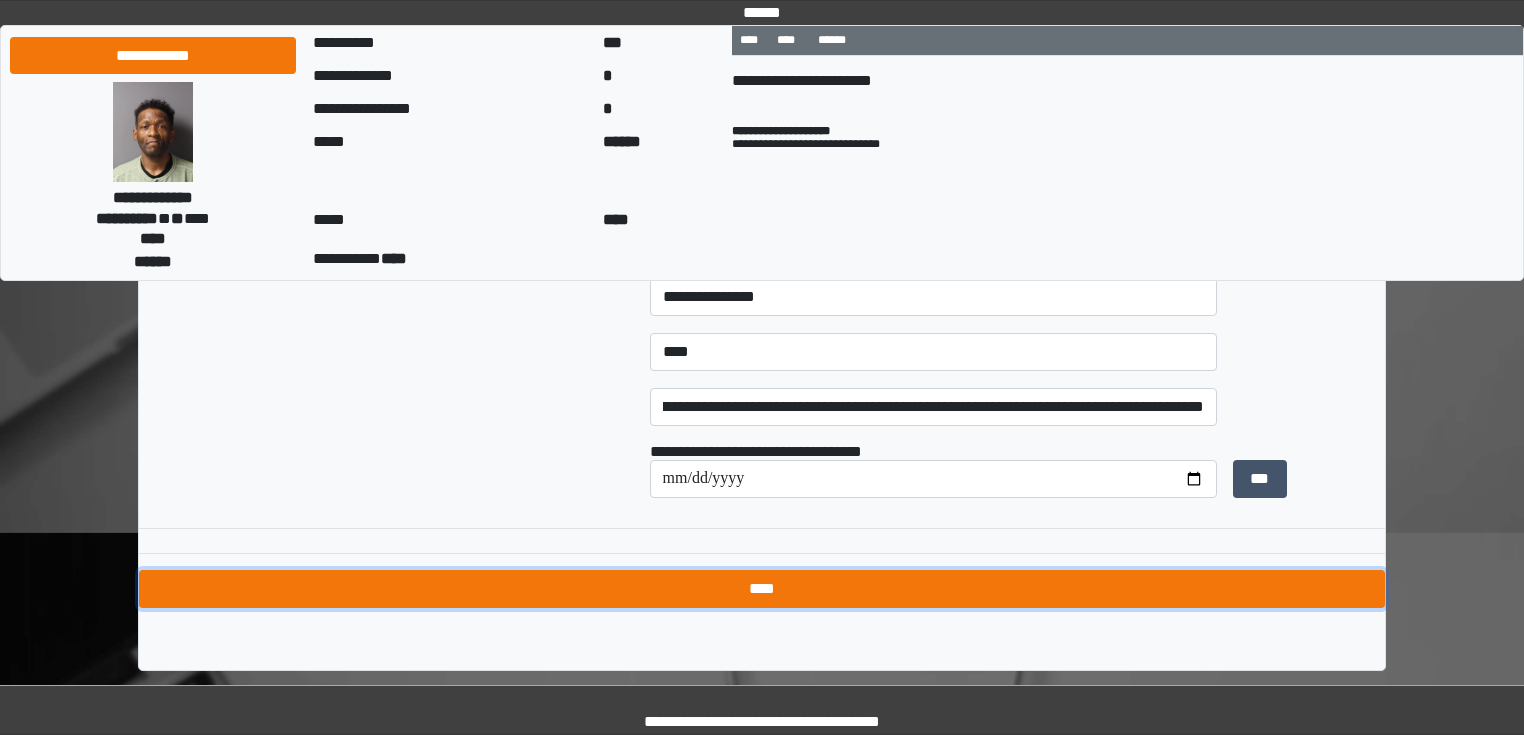 click on "****" at bounding box center [762, 589] 